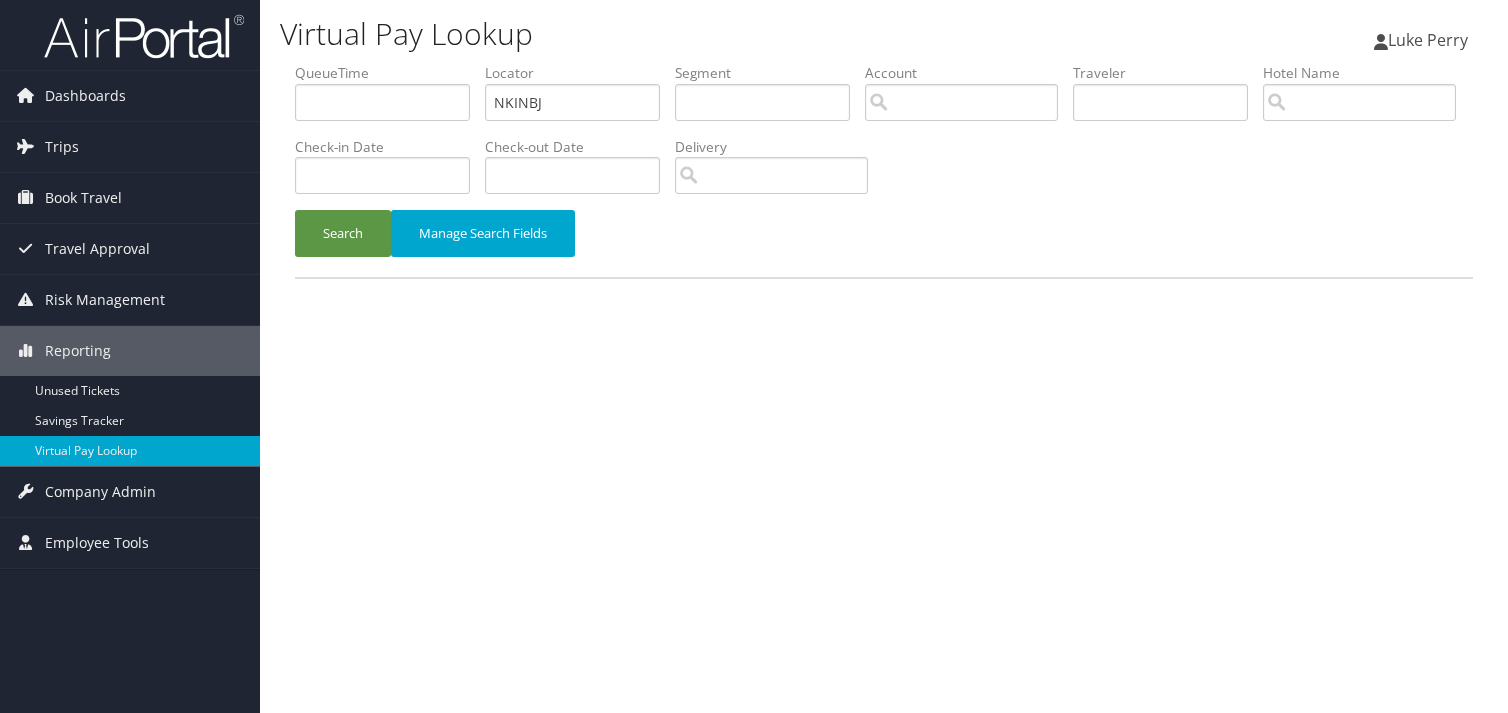 scroll, scrollTop: 0, scrollLeft: 0, axis: both 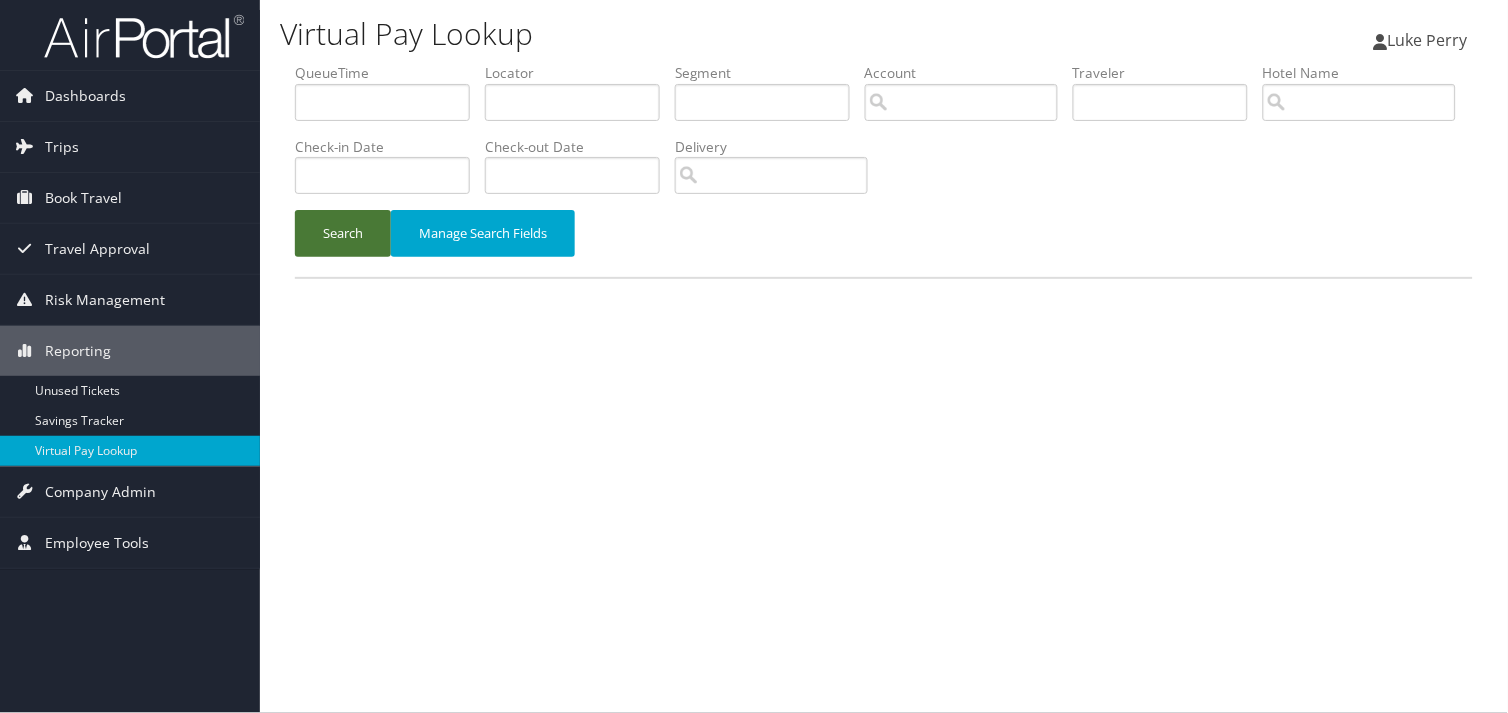 click on "Search" at bounding box center (343, 233) 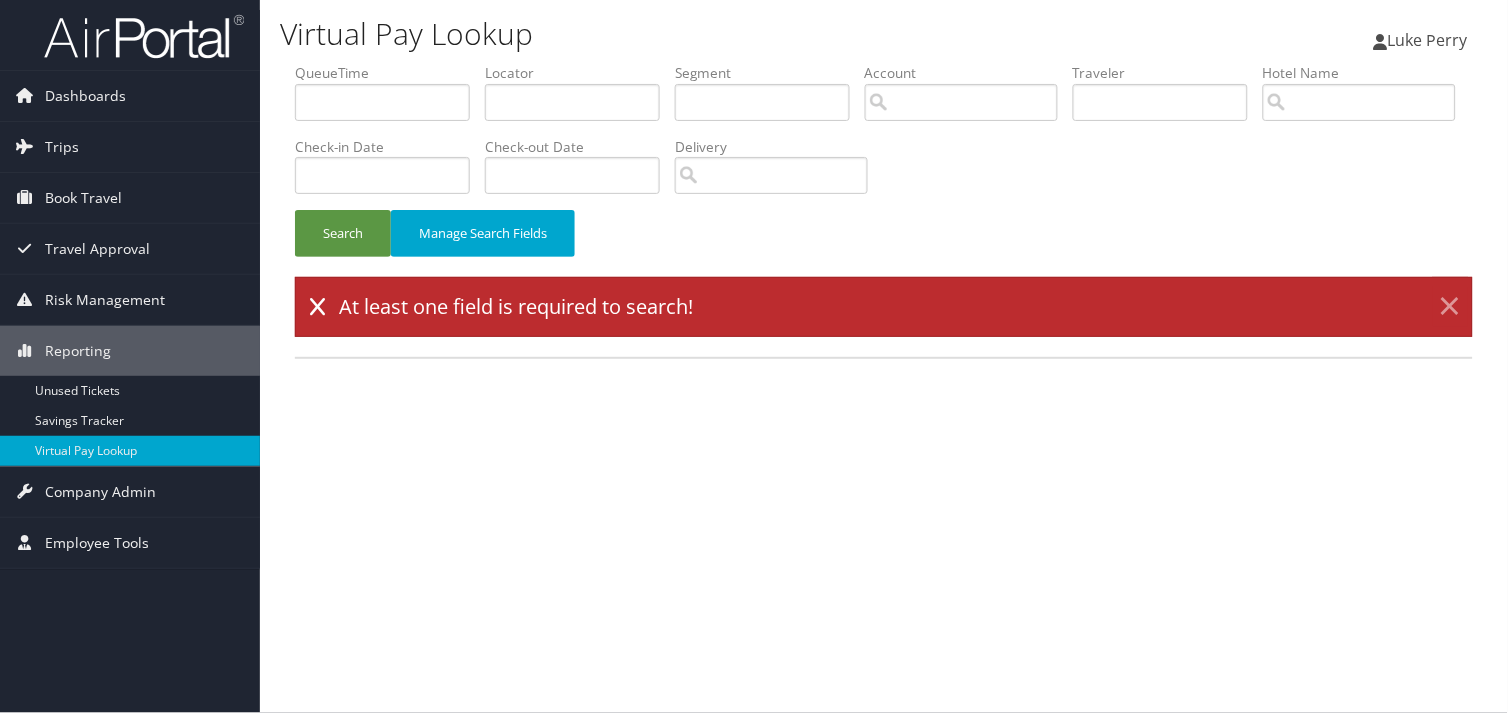 click on "×" at bounding box center [1450, 307] 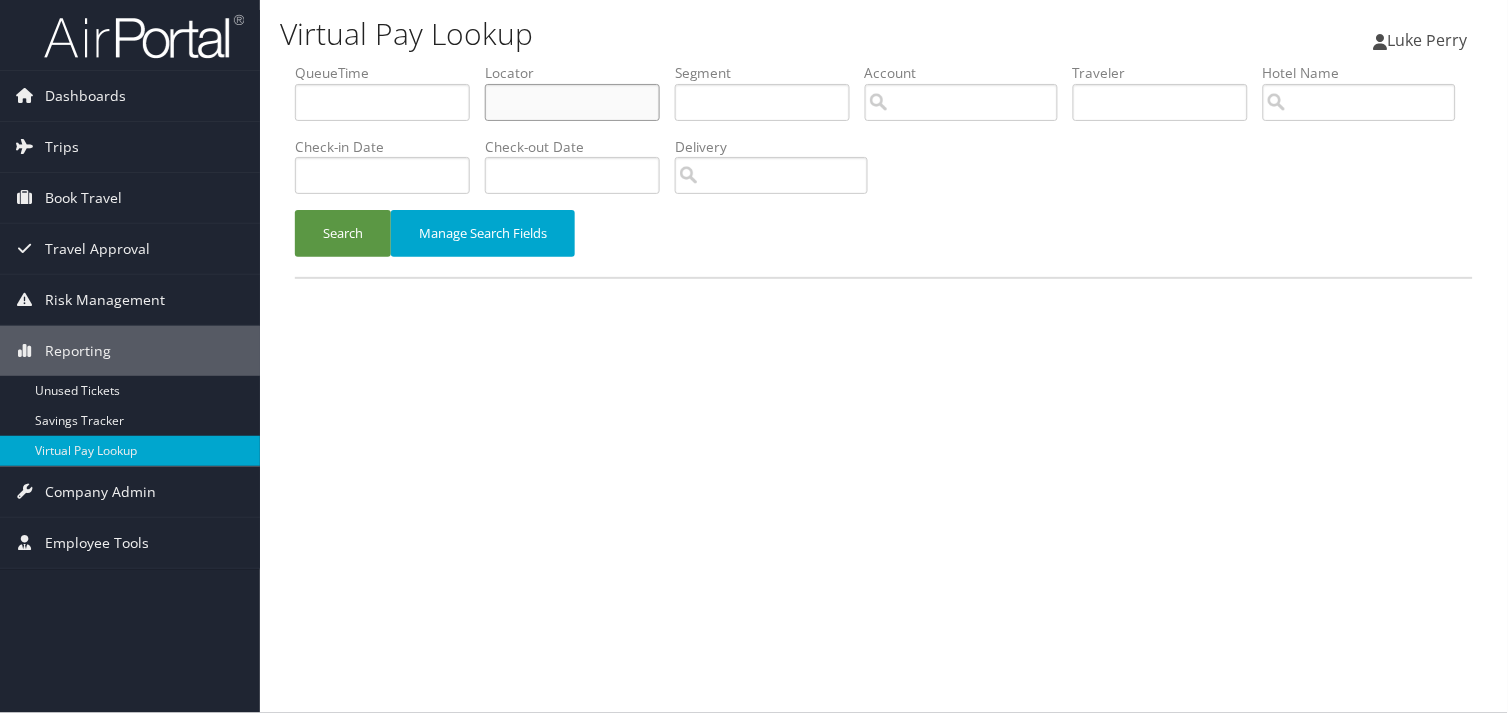 click at bounding box center [572, 102] 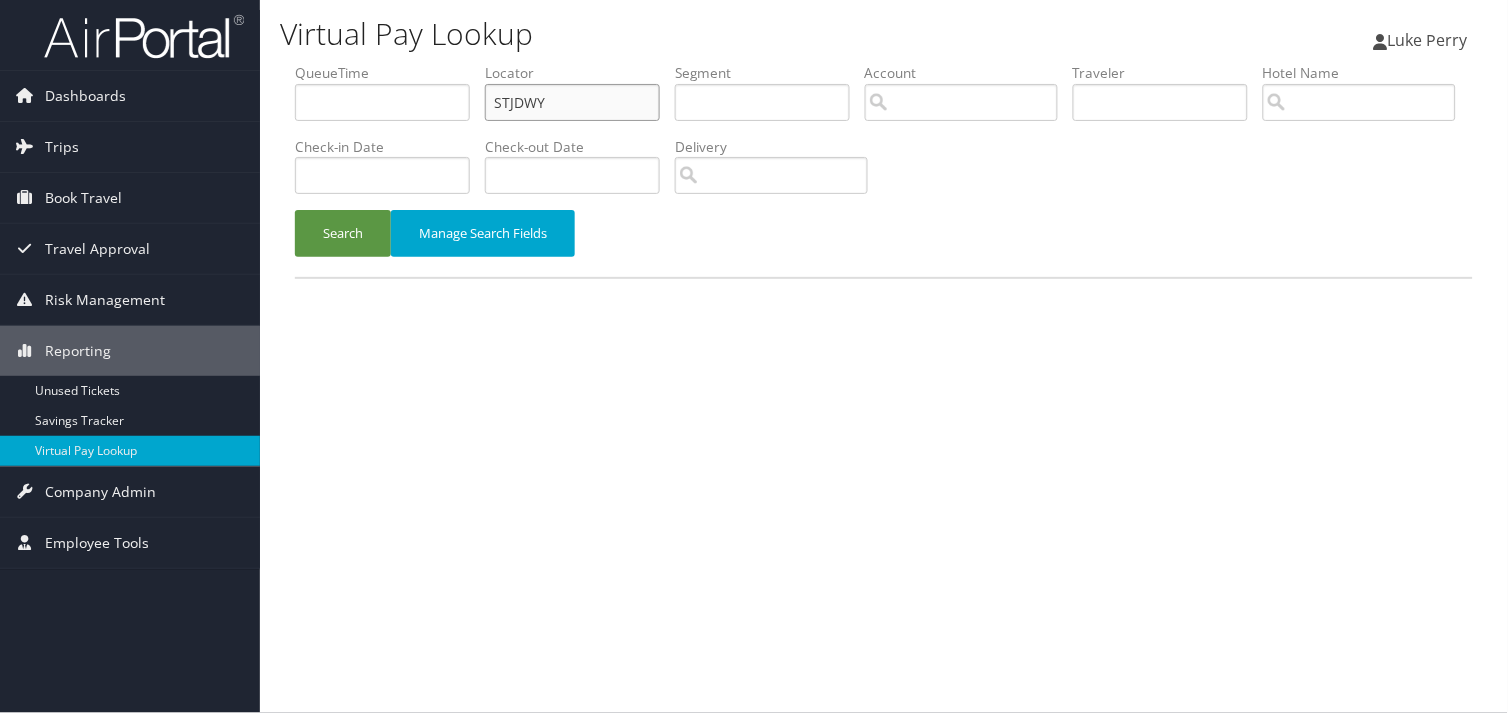 click on "STJDWY" at bounding box center (572, 102) 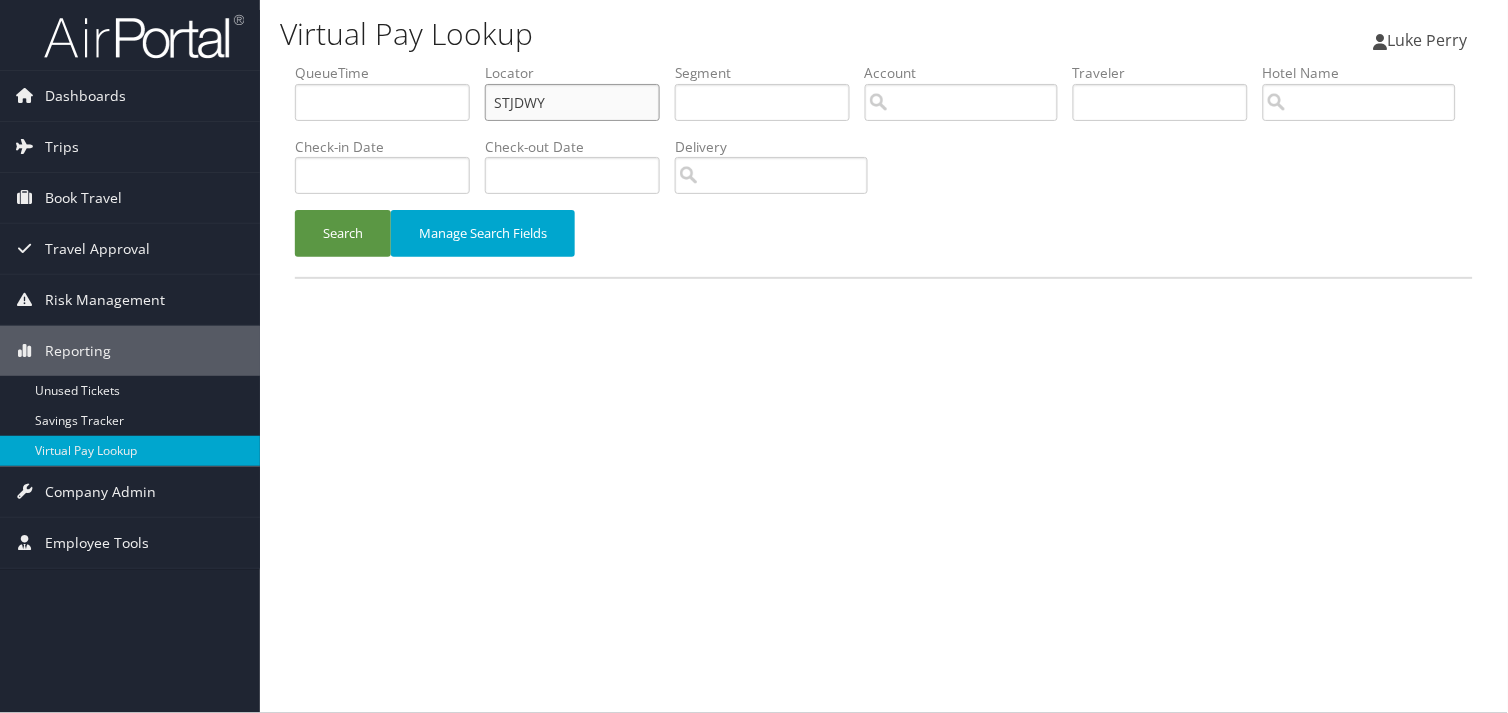 type on "STJDWY" 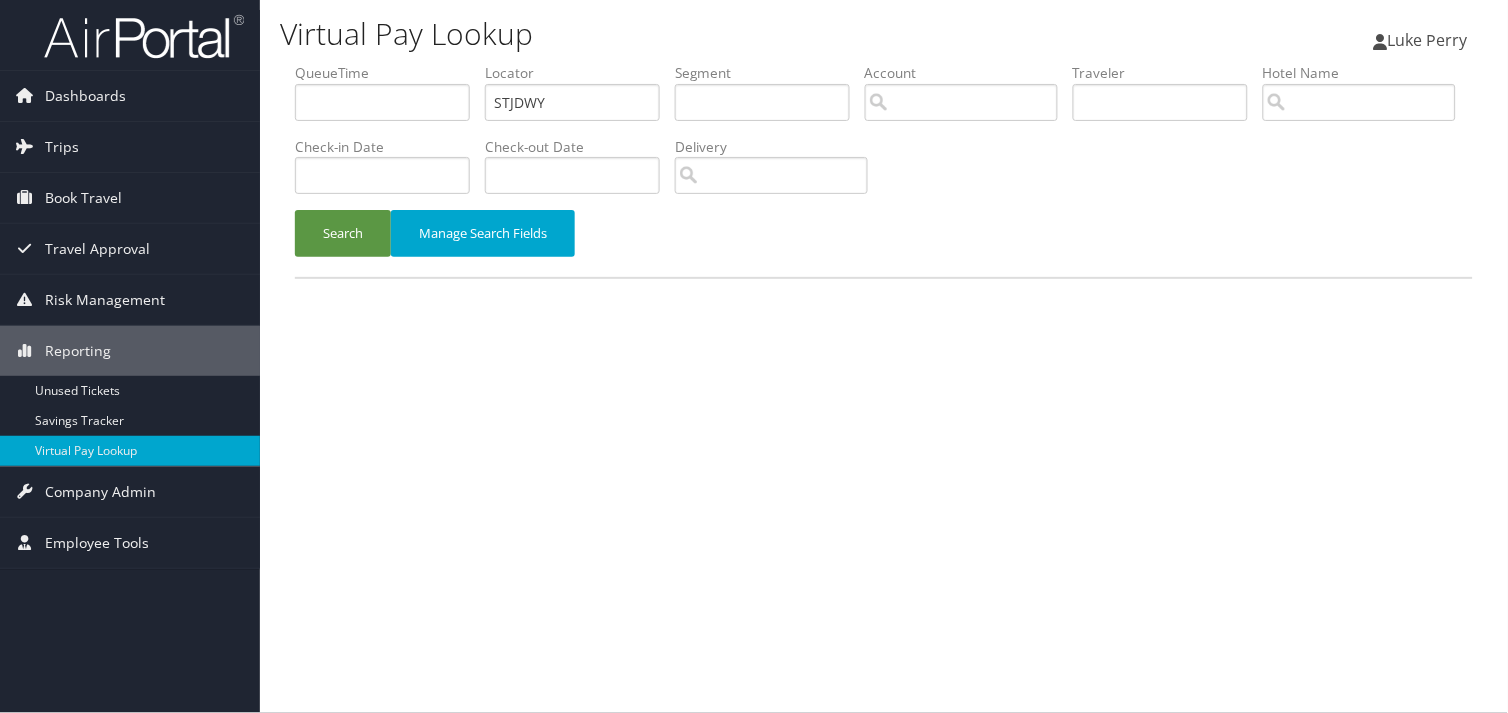 click on "Search Manage Search Fields" at bounding box center [884, 243] 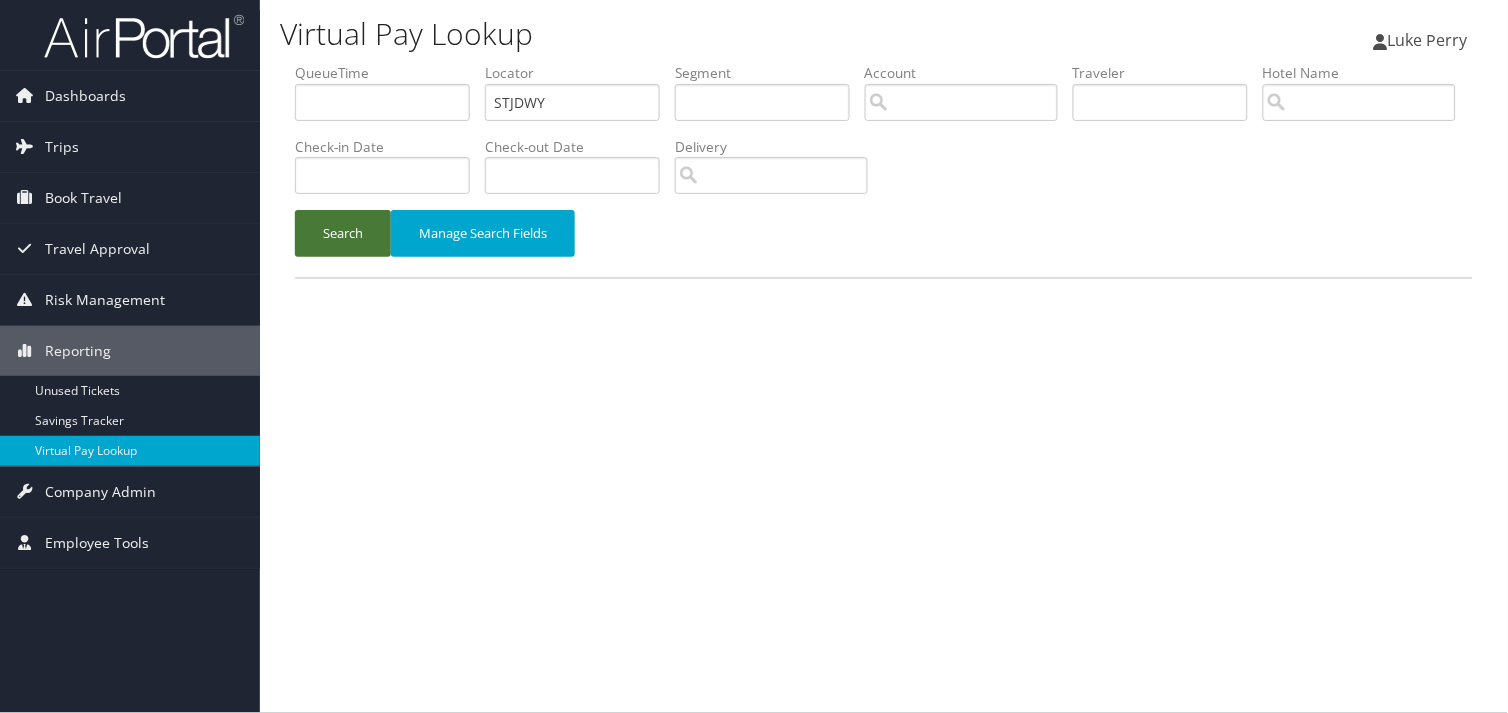 drag, startPoint x: 347, startPoint y: 241, endPoint x: 282, endPoint y: 604, distance: 368.77365 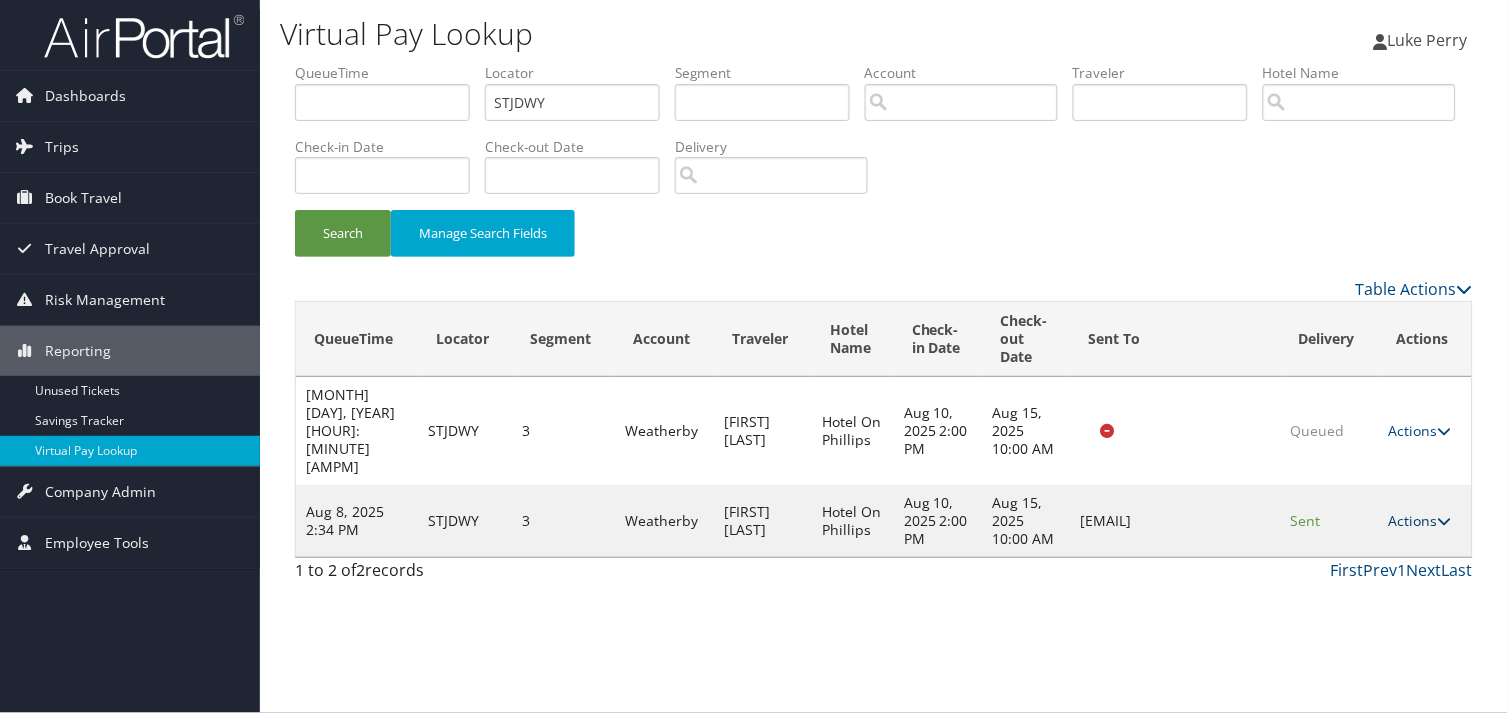 click on "Actions" at bounding box center (1419, 520) 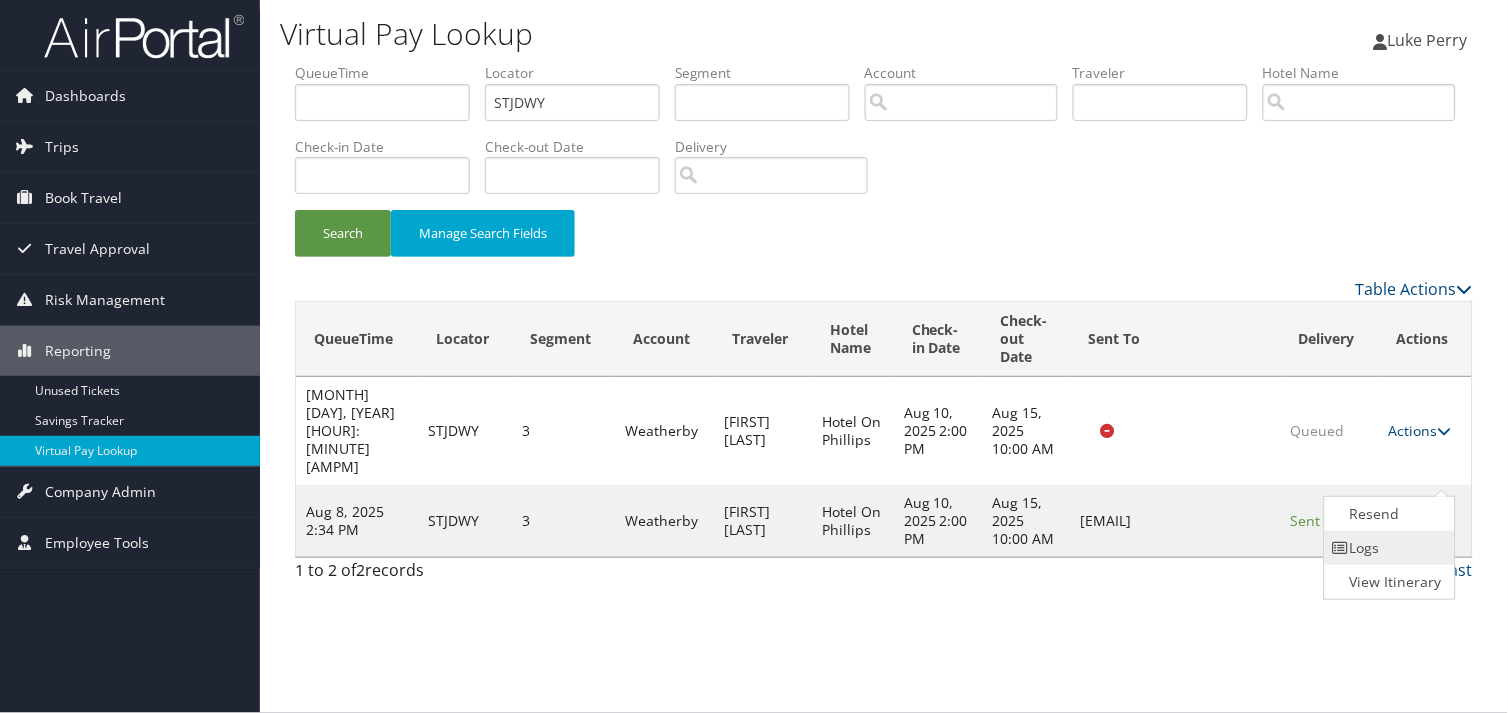 click on "Logs" at bounding box center (1388, 548) 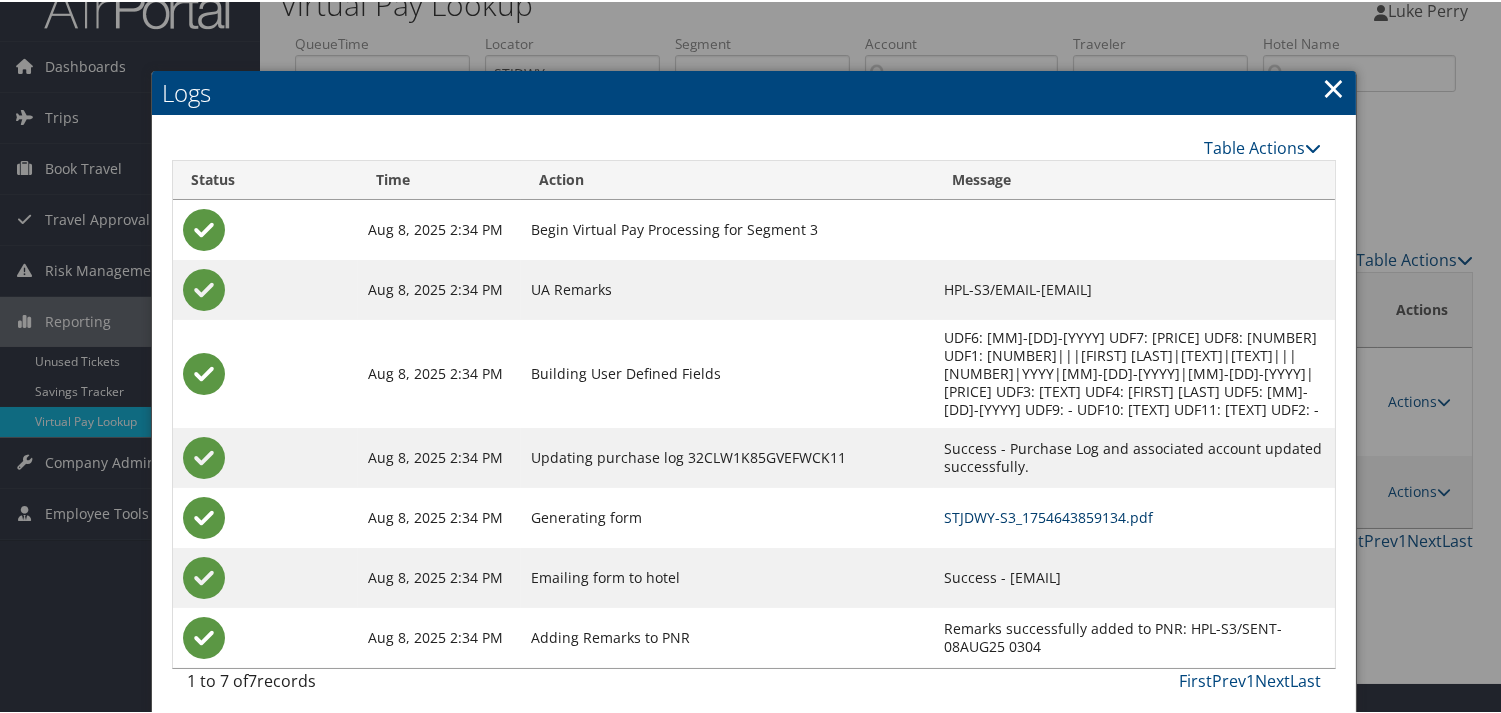 scroll, scrollTop: 40, scrollLeft: 0, axis: vertical 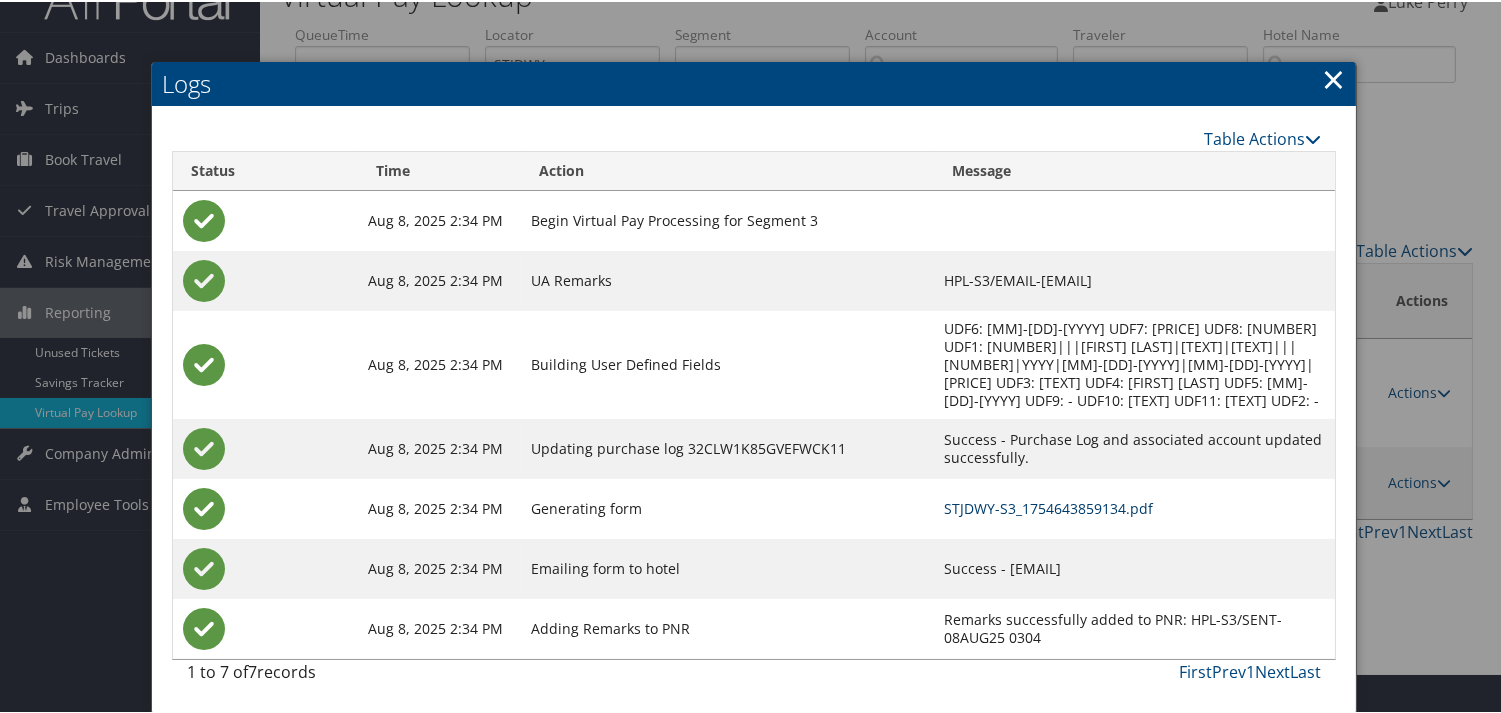 click on "STJDWY-S3_1754643859134.pdf" at bounding box center [1048, 506] 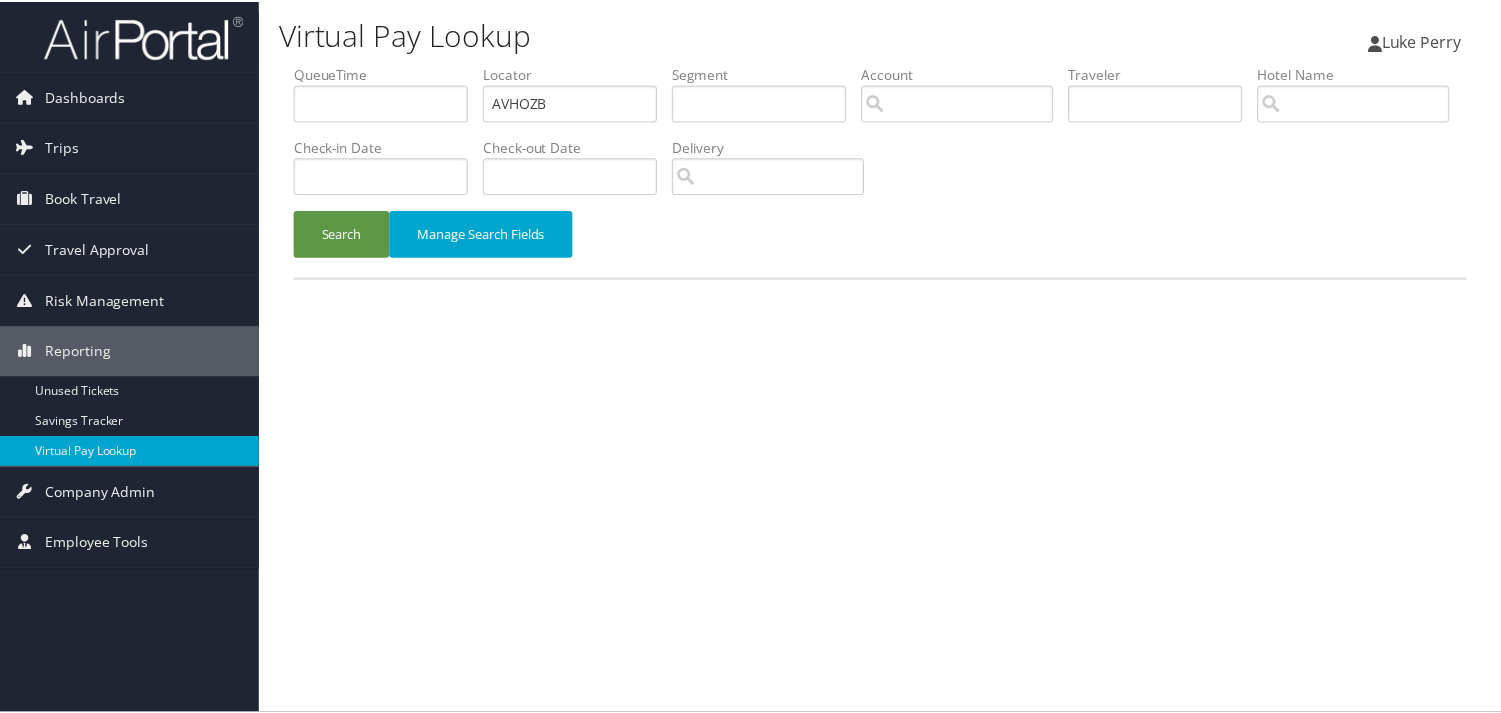 scroll, scrollTop: 0, scrollLeft: 0, axis: both 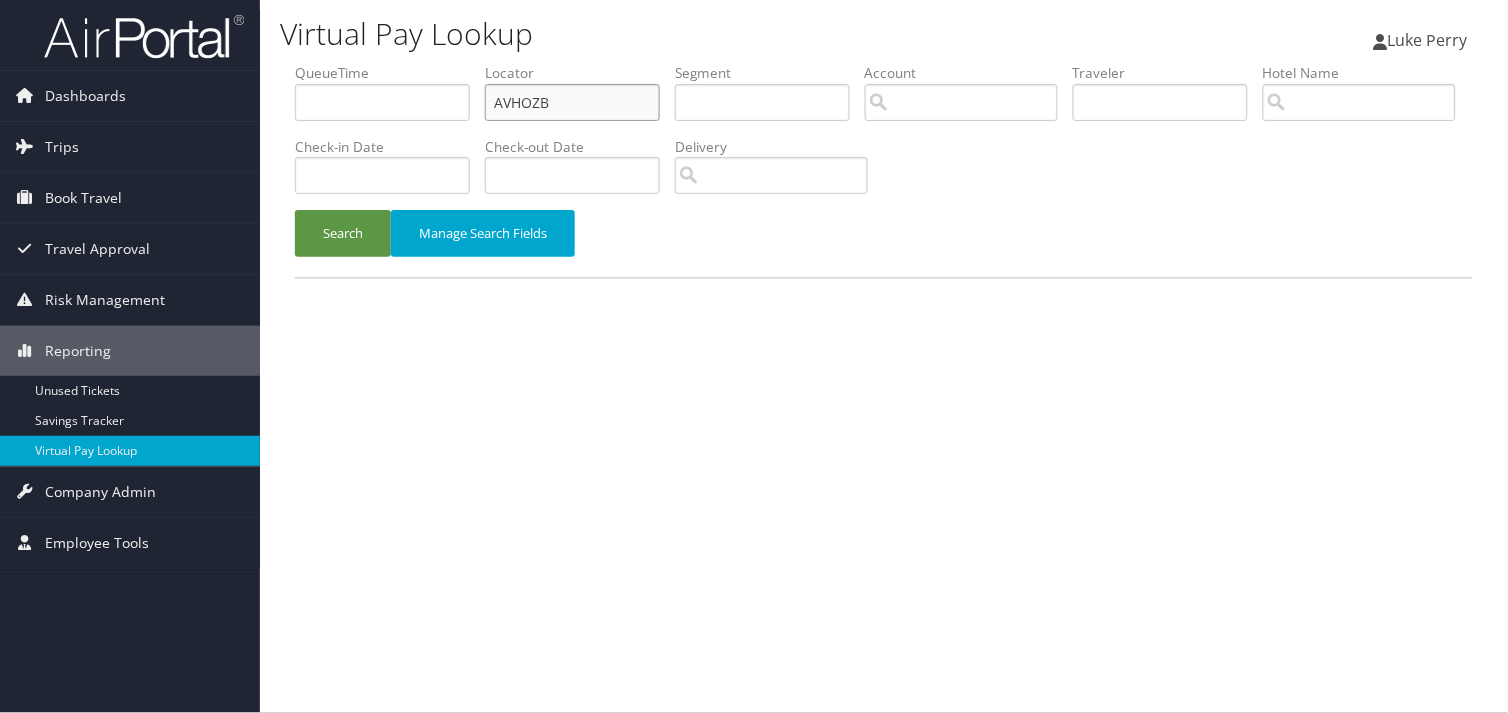 drag, startPoint x: 560, startPoint y: 101, endPoint x: 395, endPoint y: 117, distance: 165.77394 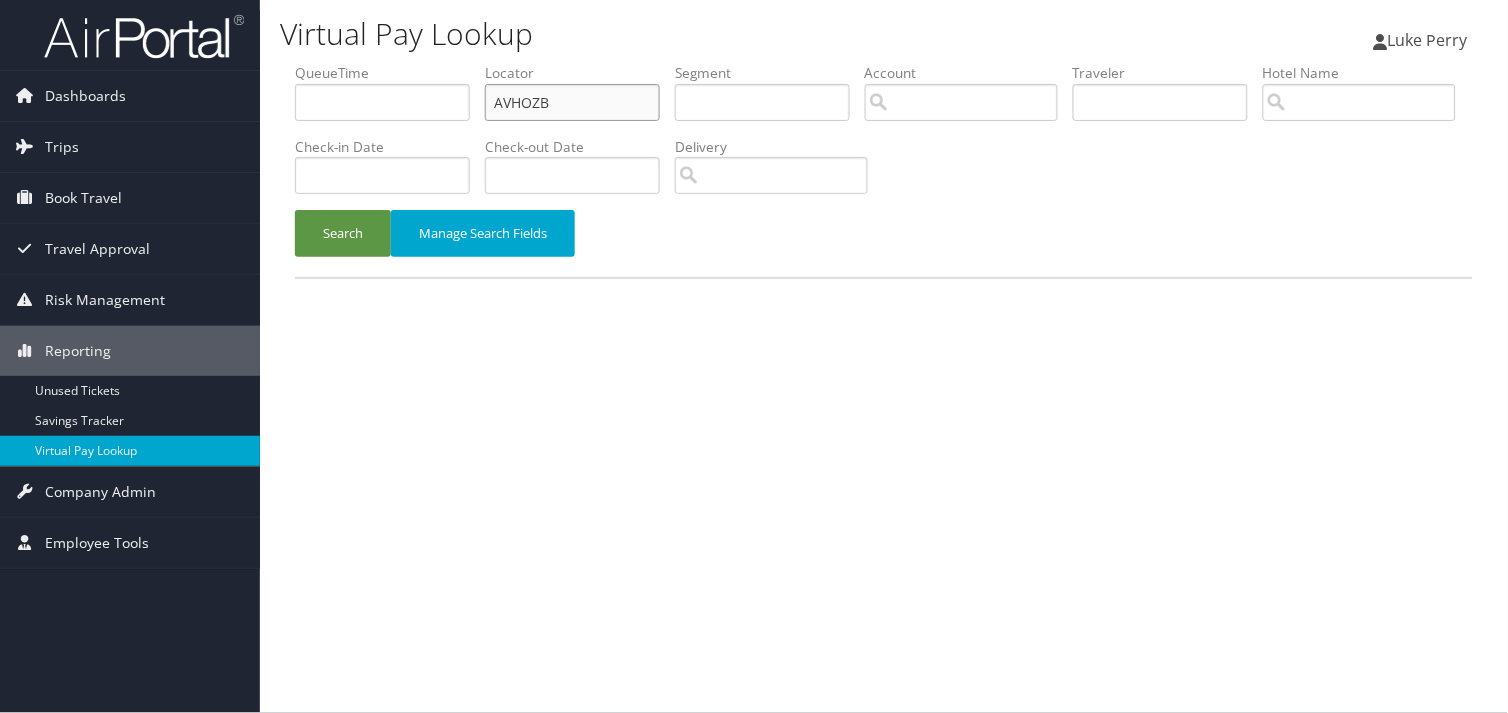 click on "QueueTime Locator AVHOZB Segment Account Traveler Hotel Name Check-in Date Check-out Date Delivery" at bounding box center (884, 63) 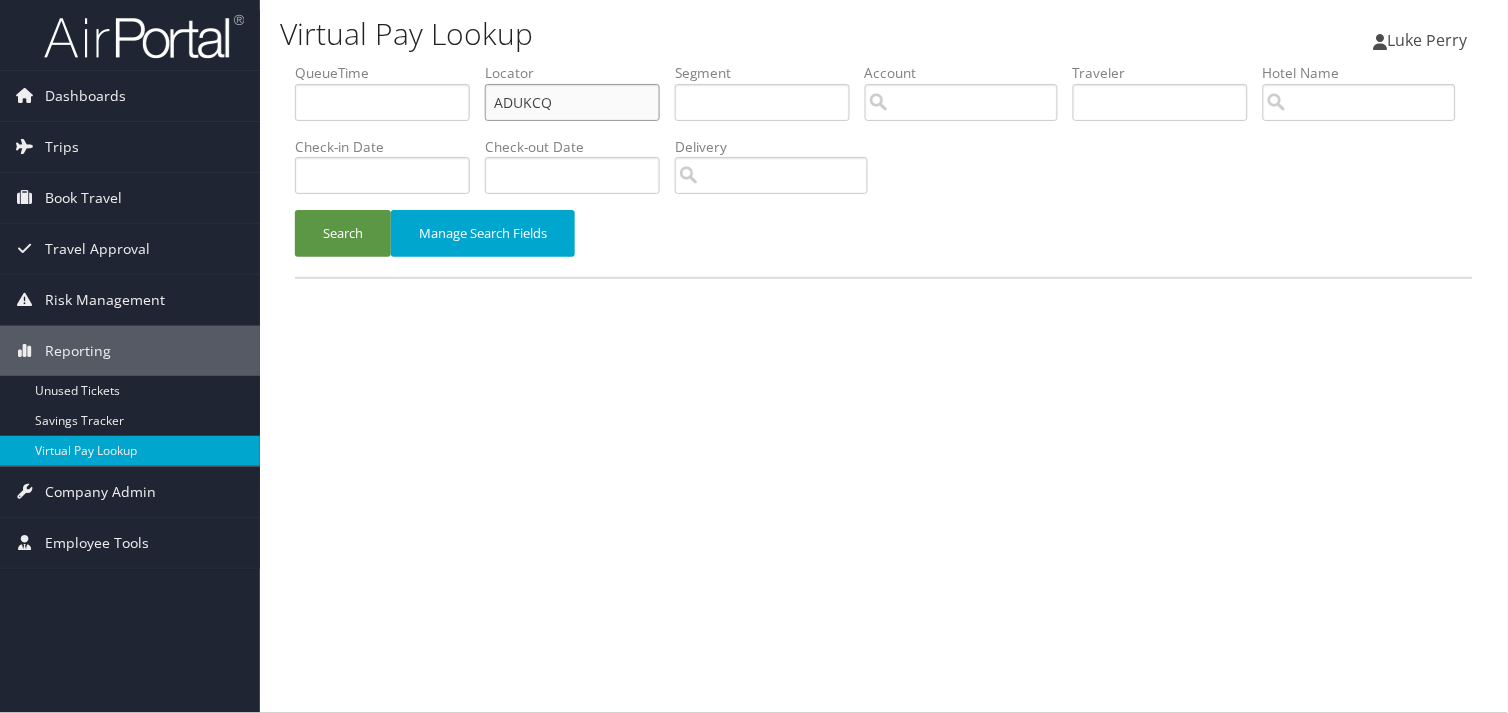 click on "ADUKCQ" at bounding box center (572, 102) 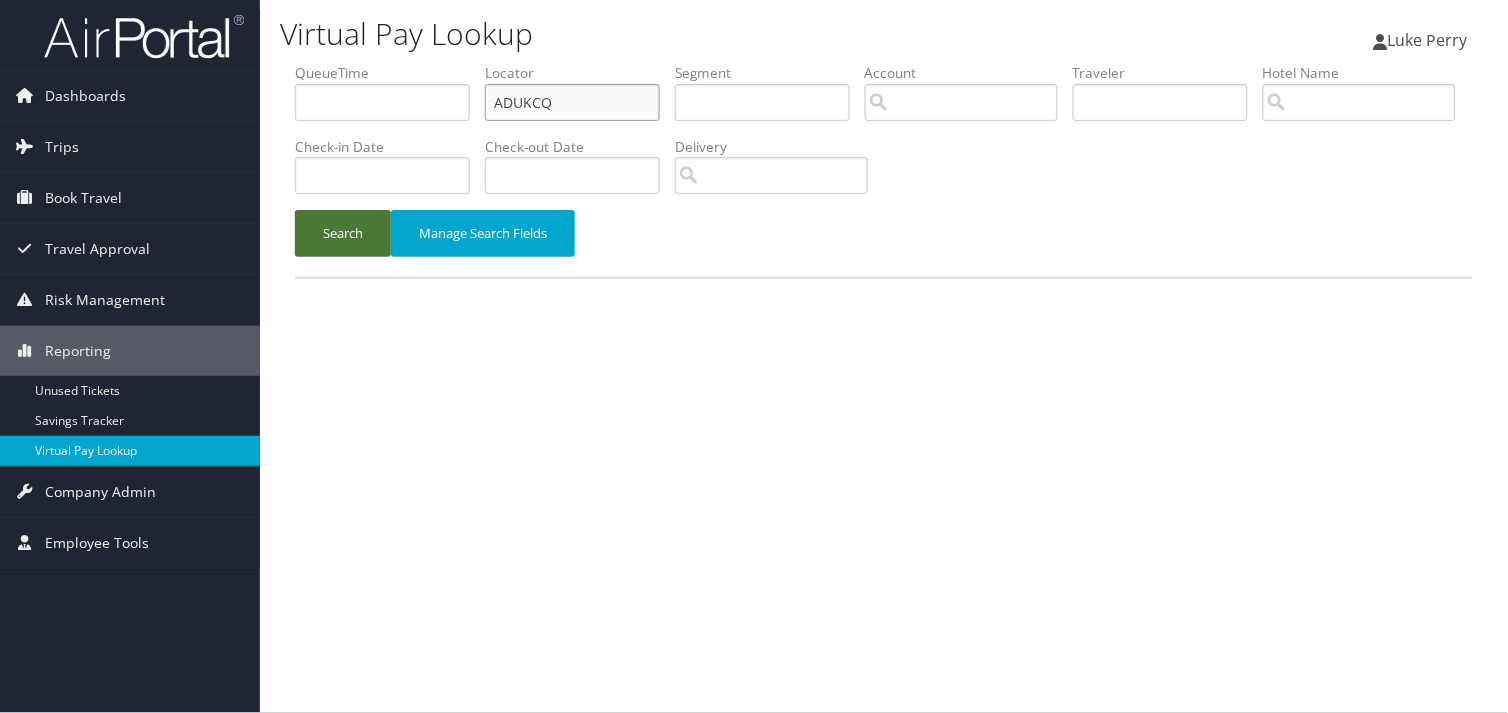 type on "ADUKCQ" 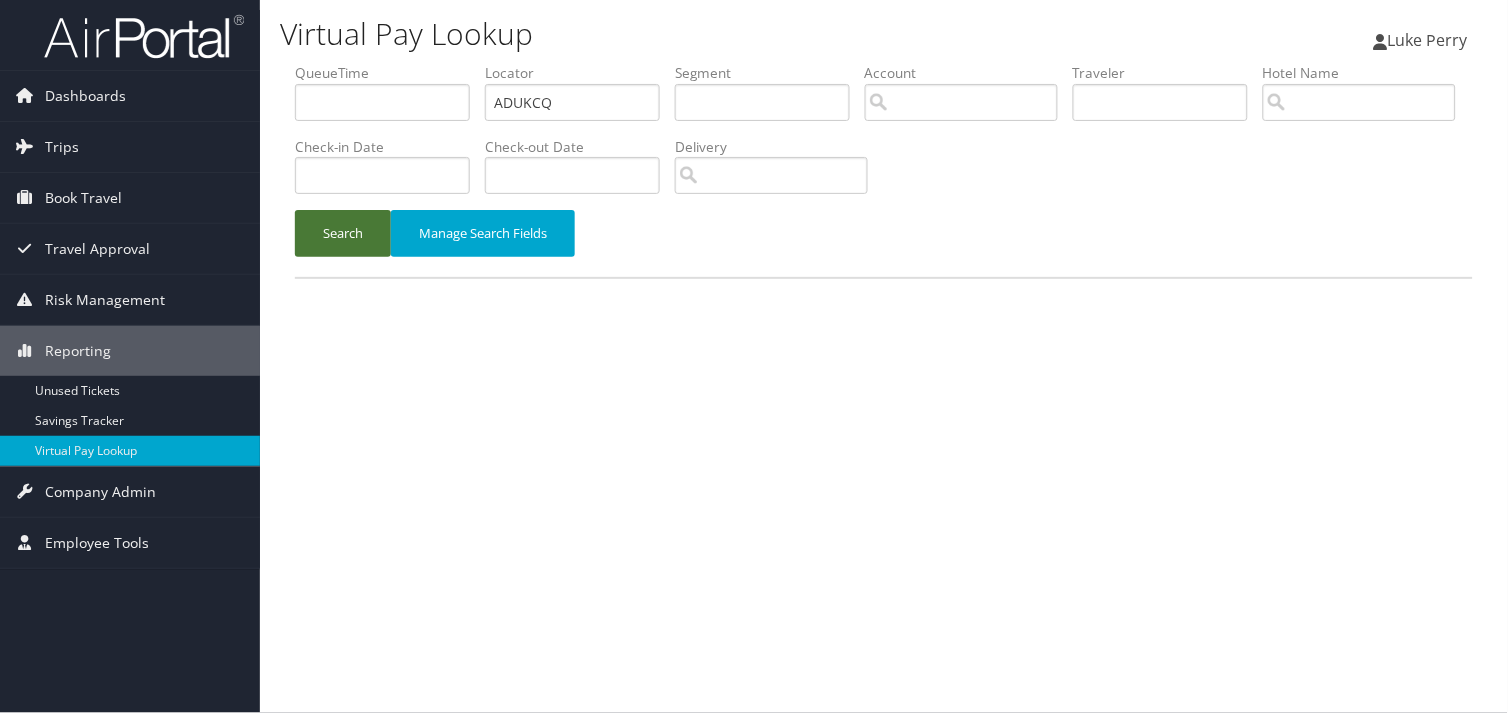 click on "Search" at bounding box center [343, 233] 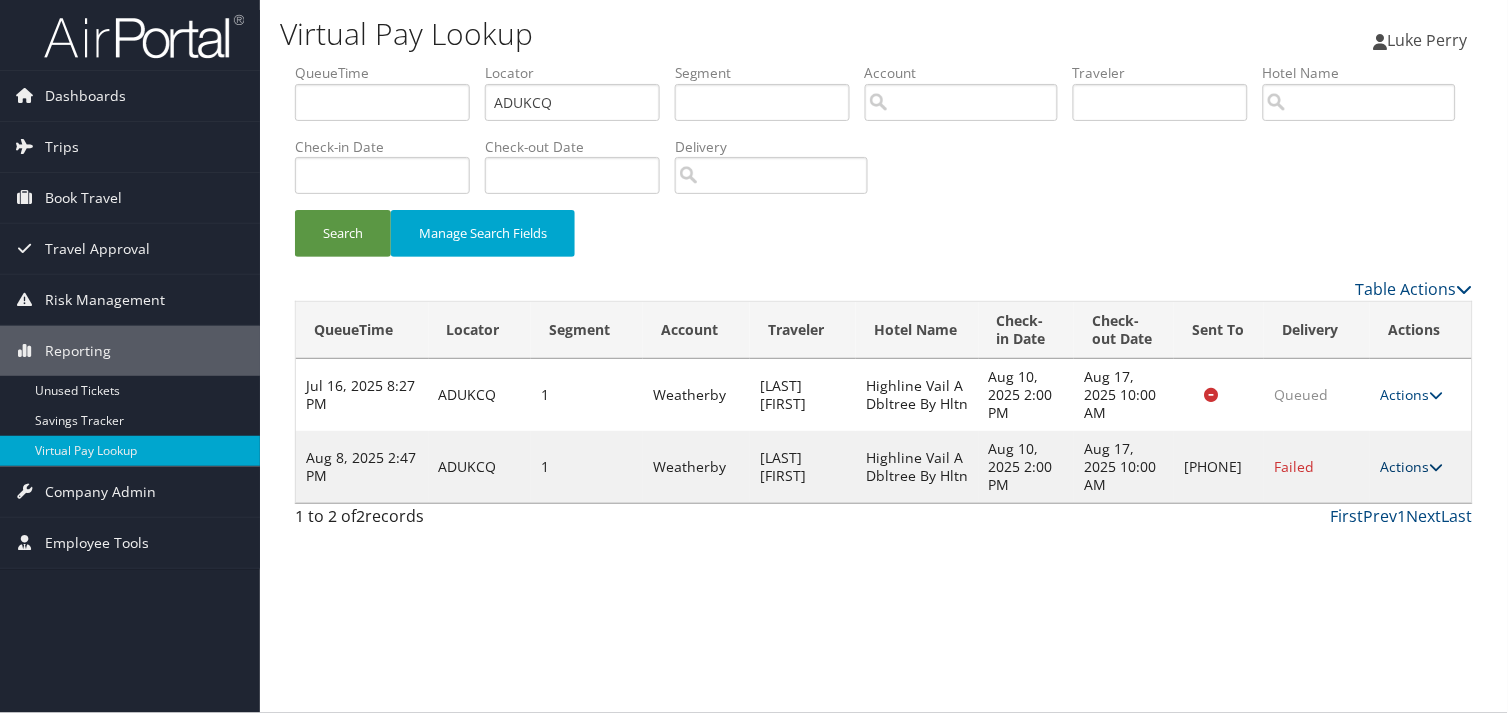 click on "Actions" at bounding box center (1411, 466) 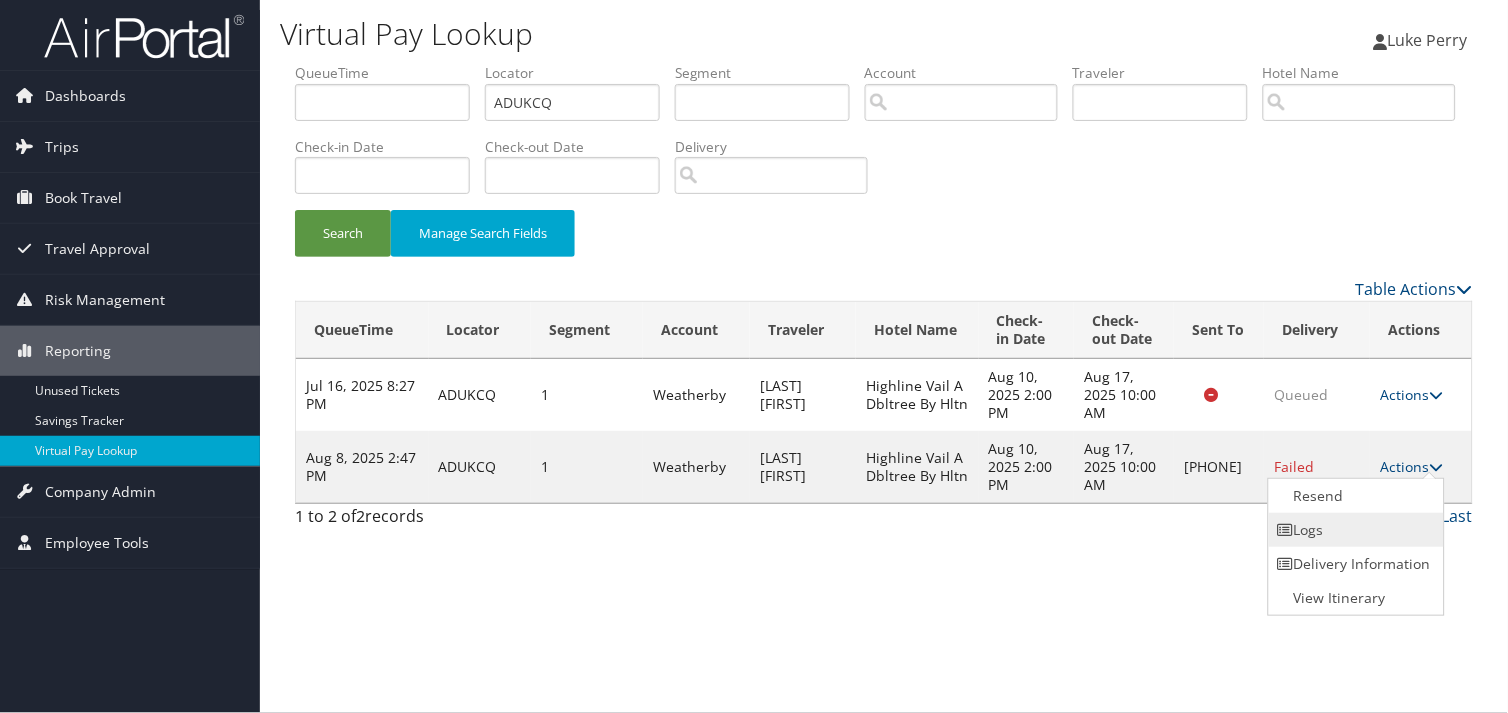 click on "Logs" at bounding box center (1354, 530) 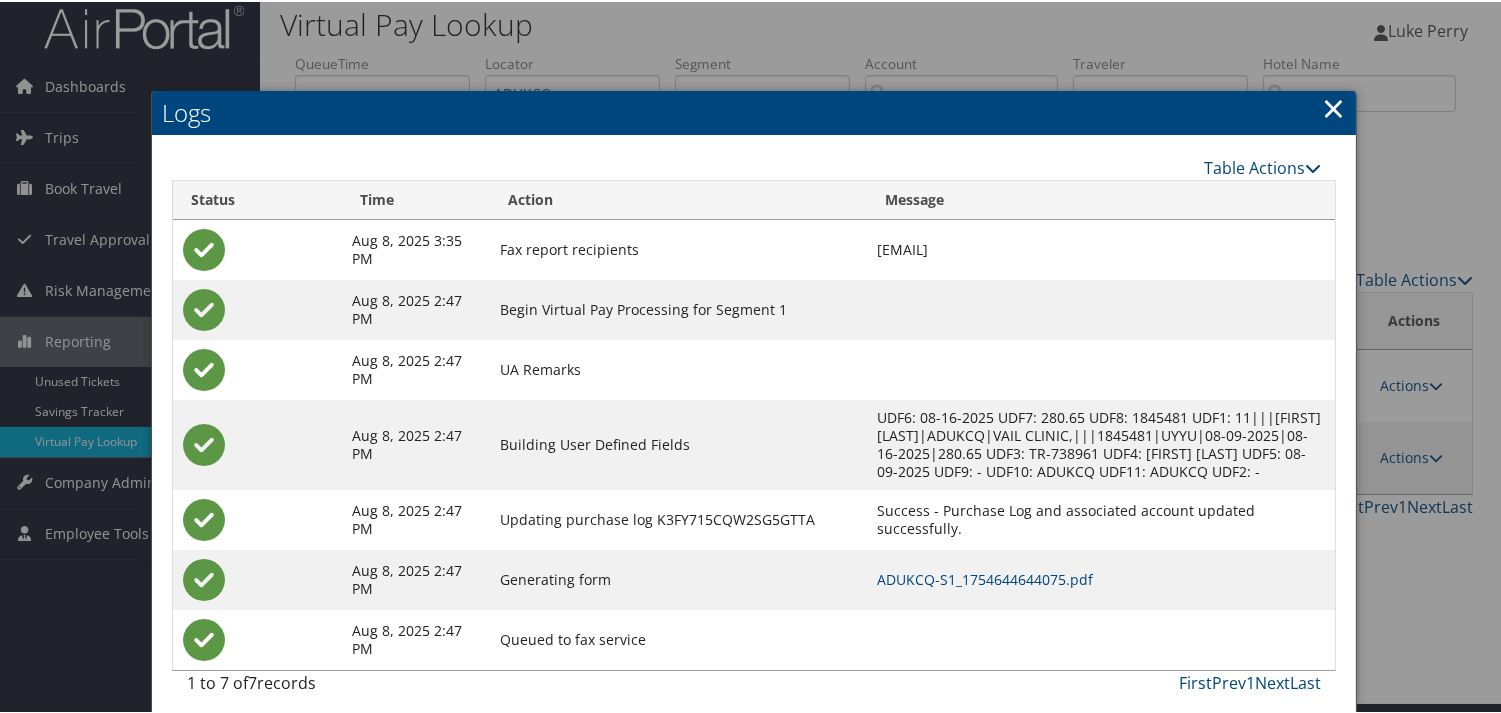 scroll, scrollTop: 22, scrollLeft: 0, axis: vertical 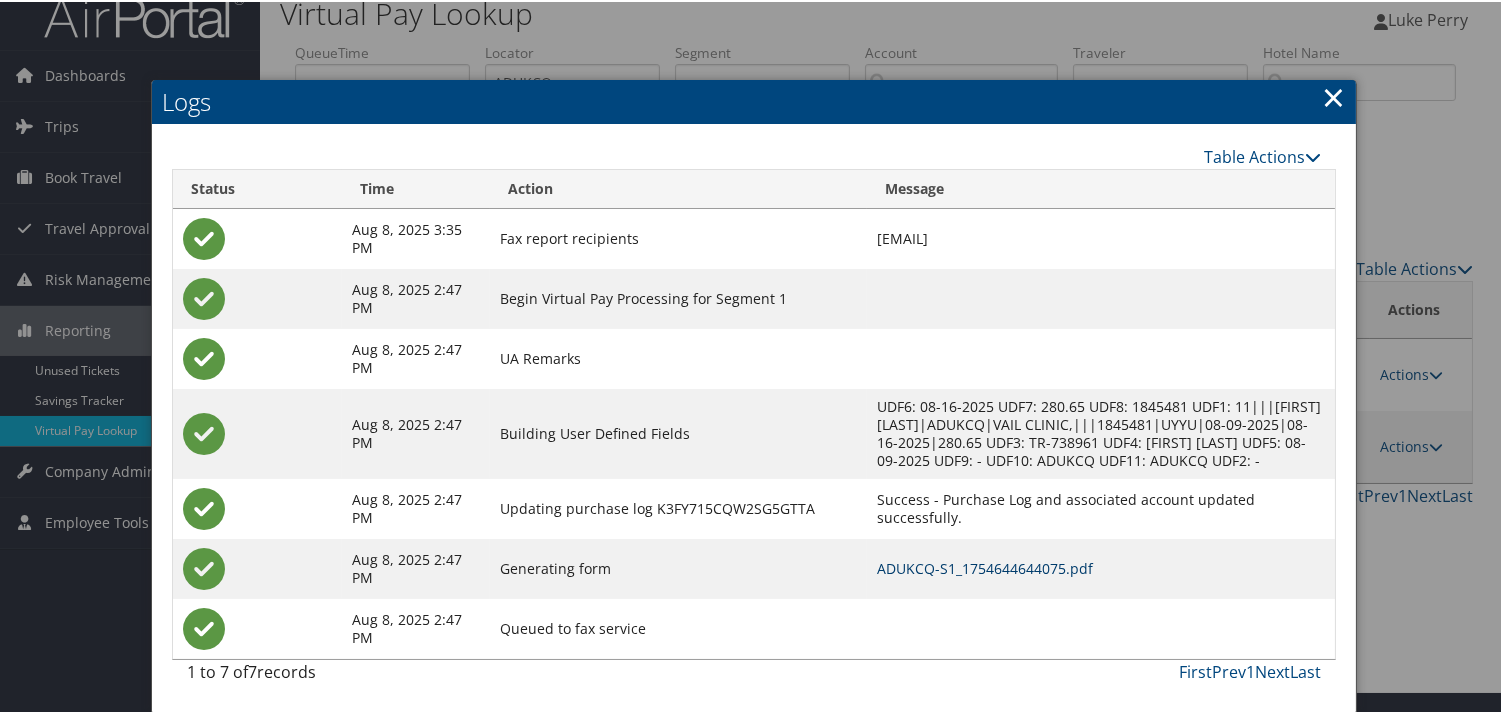 click on "ADUKCQ-S1_1754644644075.pdf" at bounding box center (985, 566) 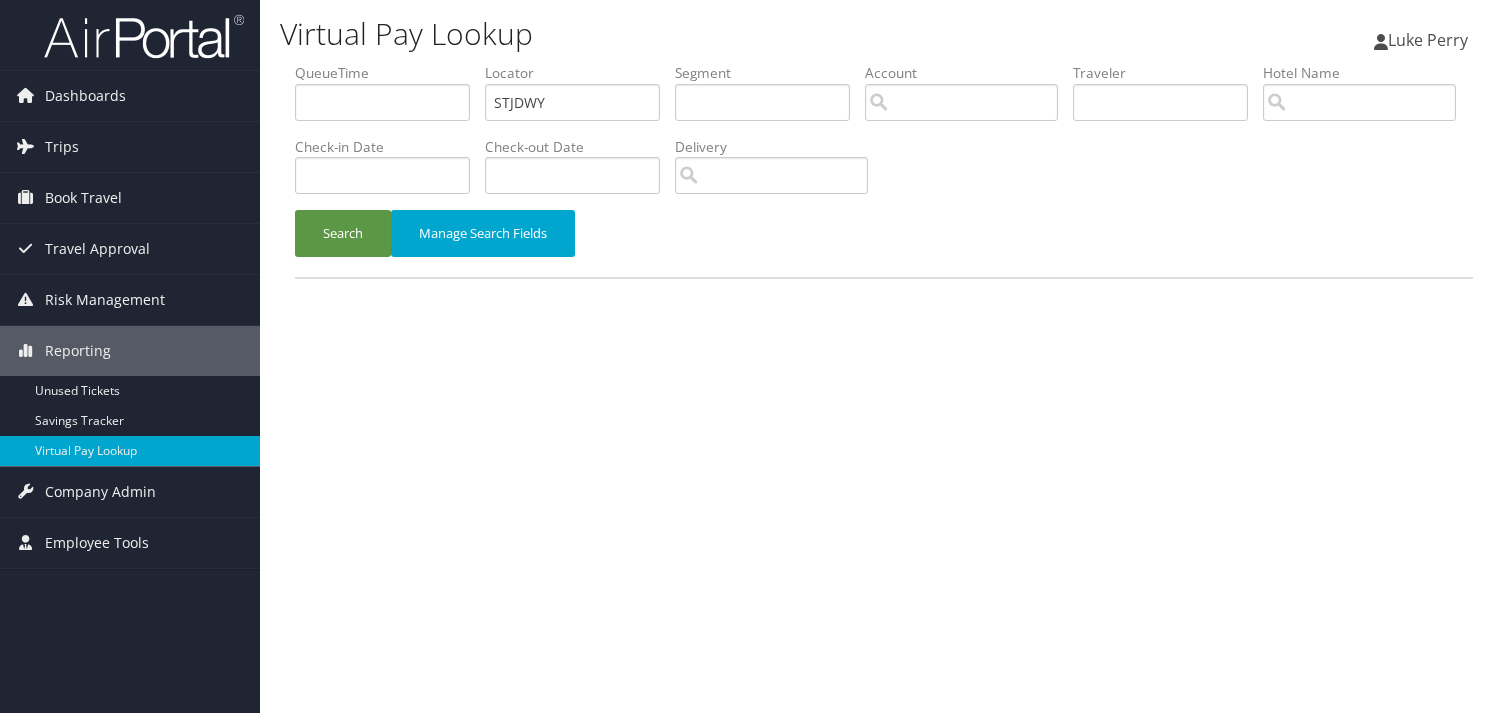 scroll, scrollTop: 0, scrollLeft: 0, axis: both 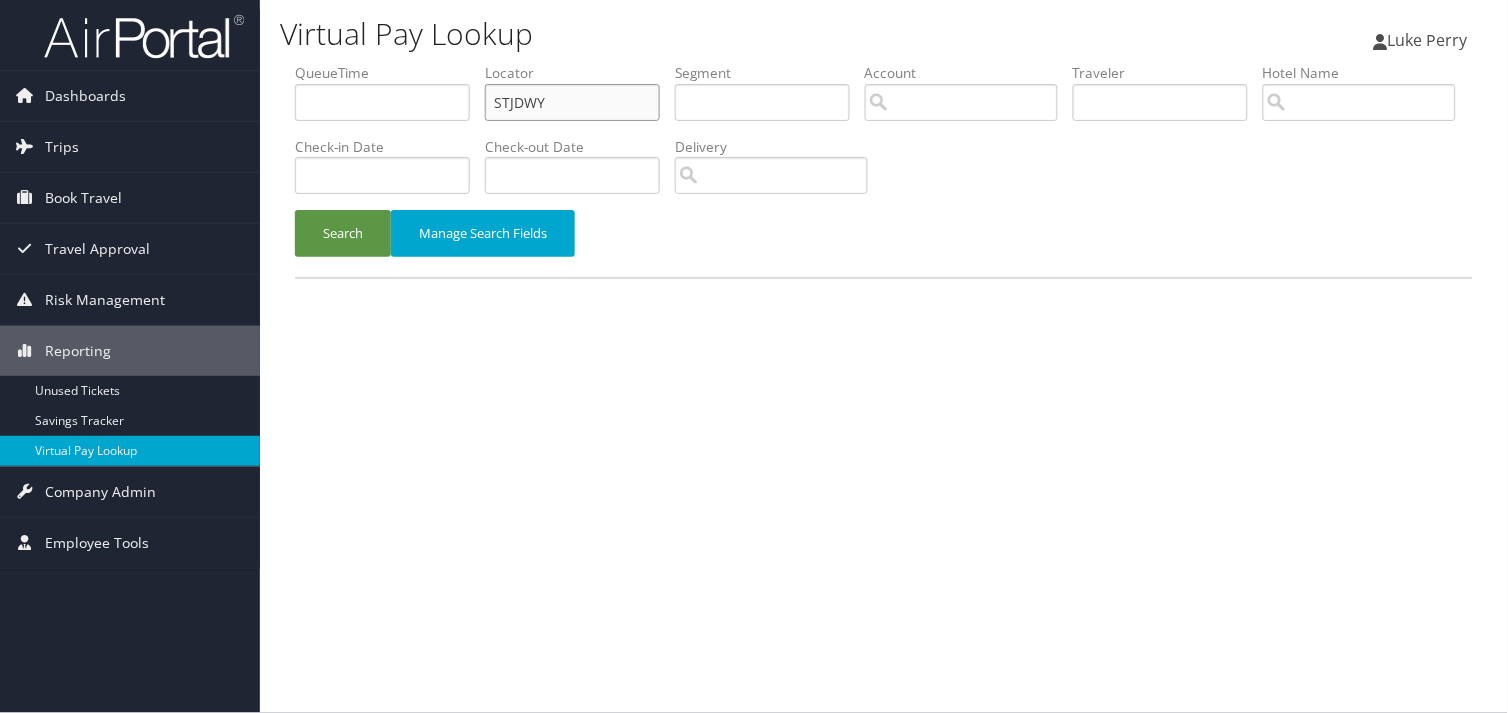drag, startPoint x: 555, startPoint y: 97, endPoint x: 353, endPoint y: 134, distance: 205.36066 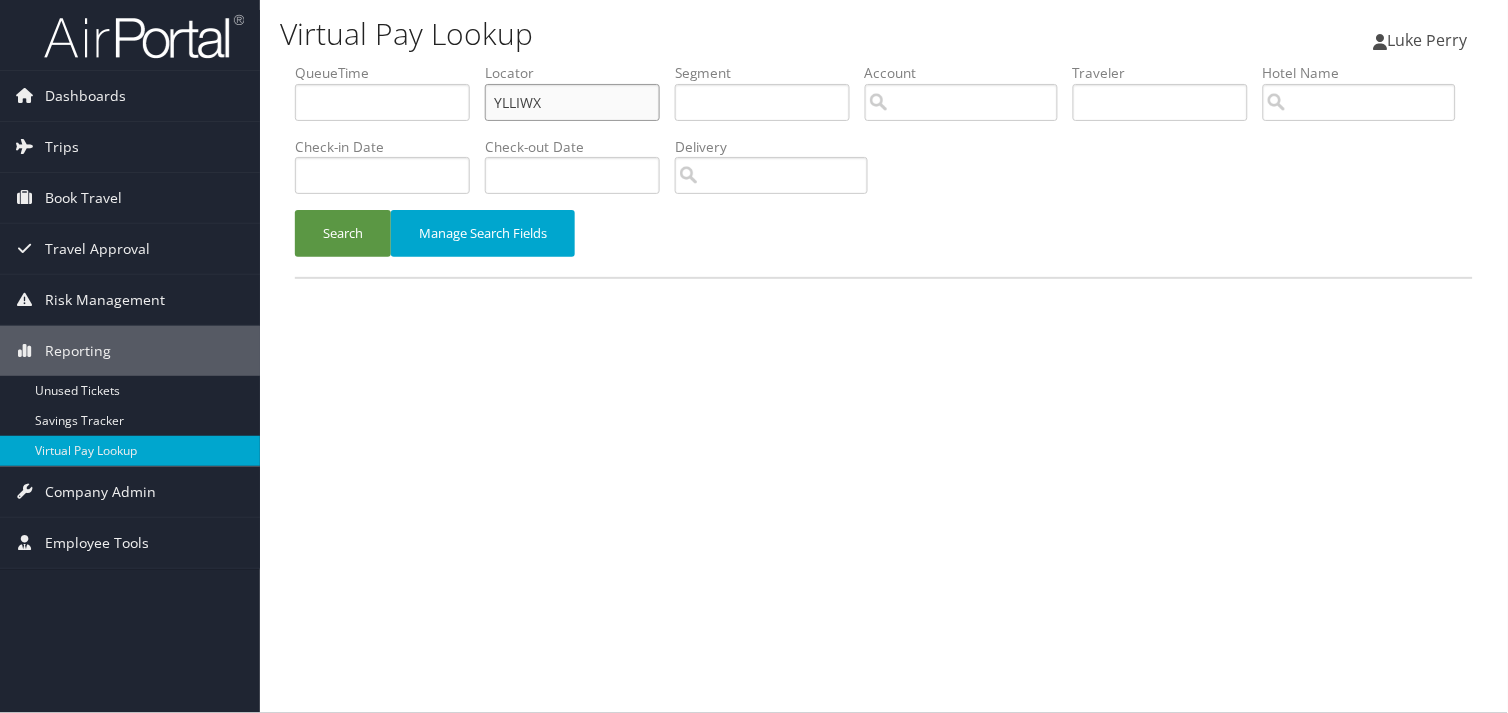 click on "YLLIWX" at bounding box center (572, 102) 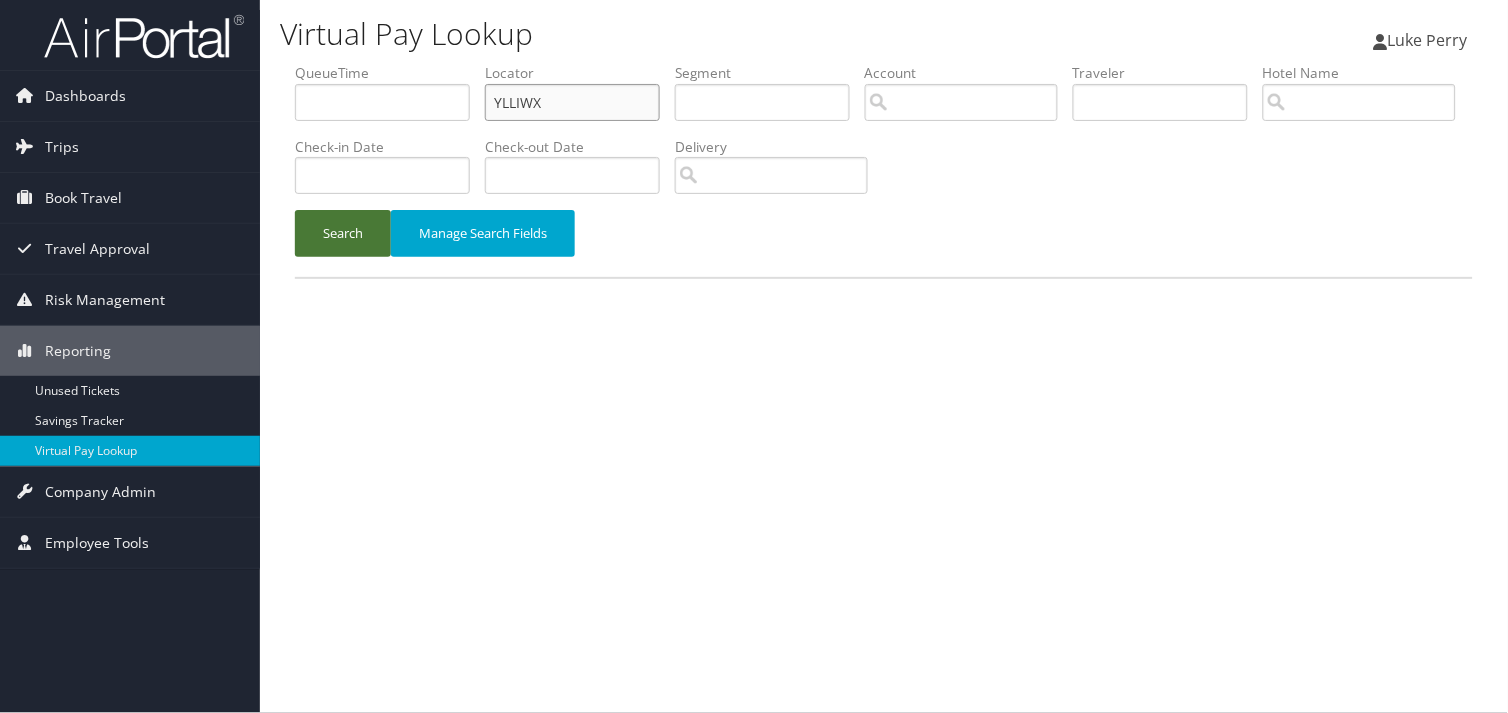 type on "YLLIWX" 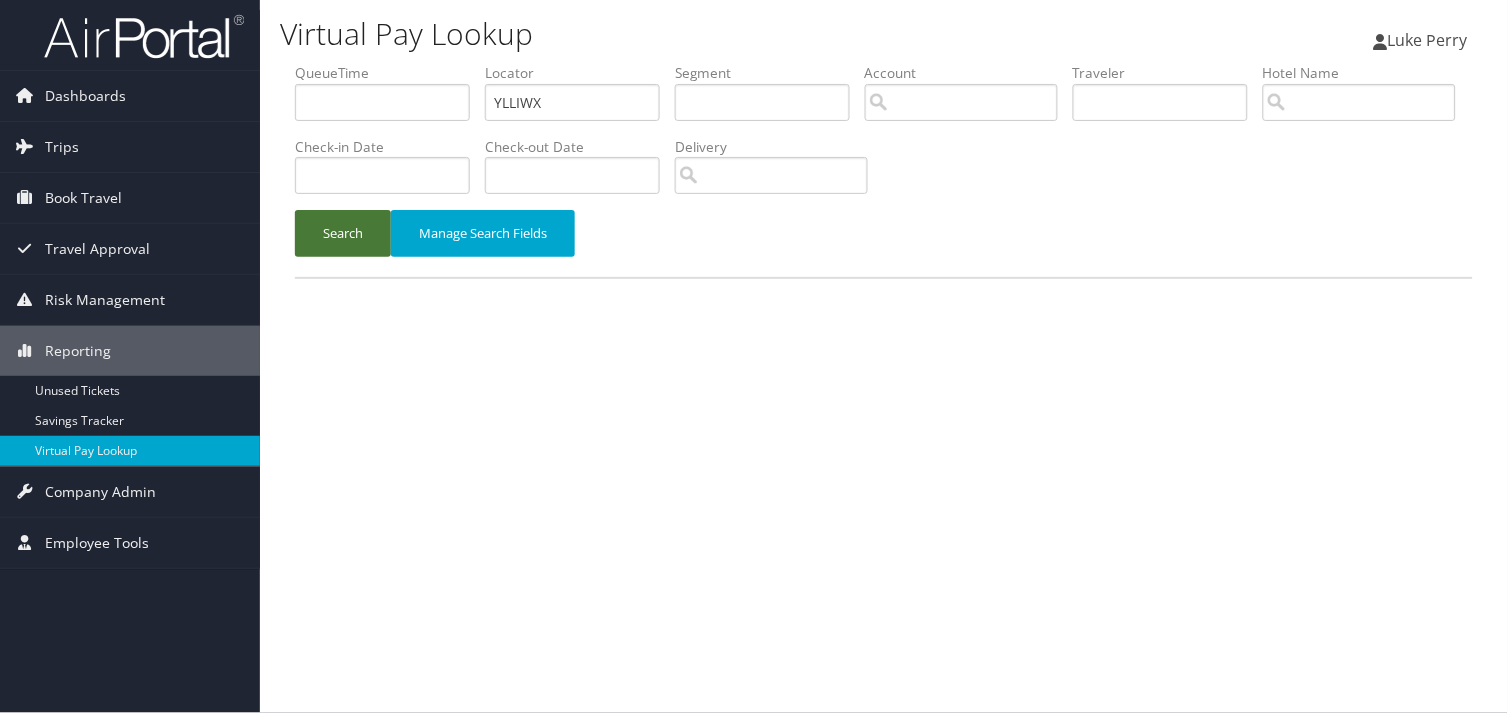 click on "Search" at bounding box center (343, 233) 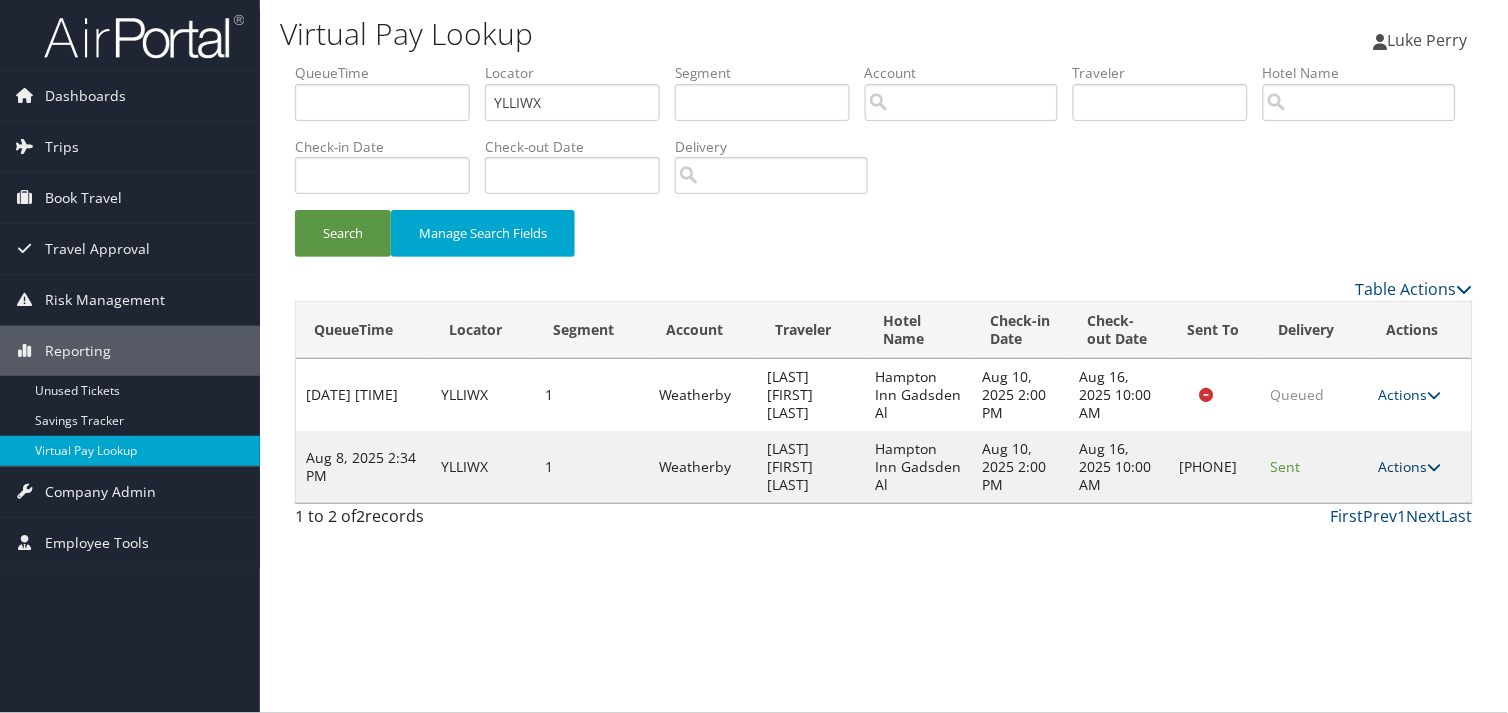 click on "Actions" at bounding box center [1410, 466] 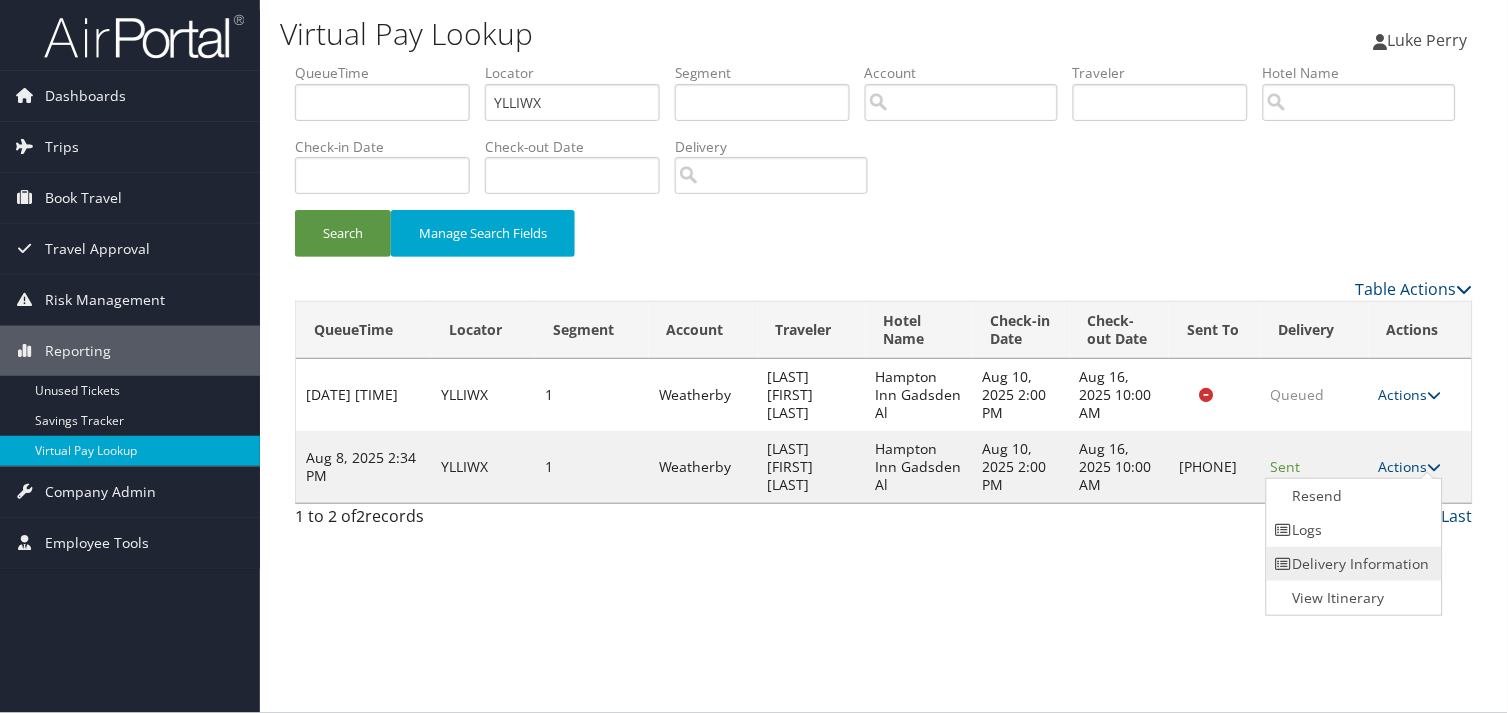 click on "Delivery Information" at bounding box center (1352, 564) 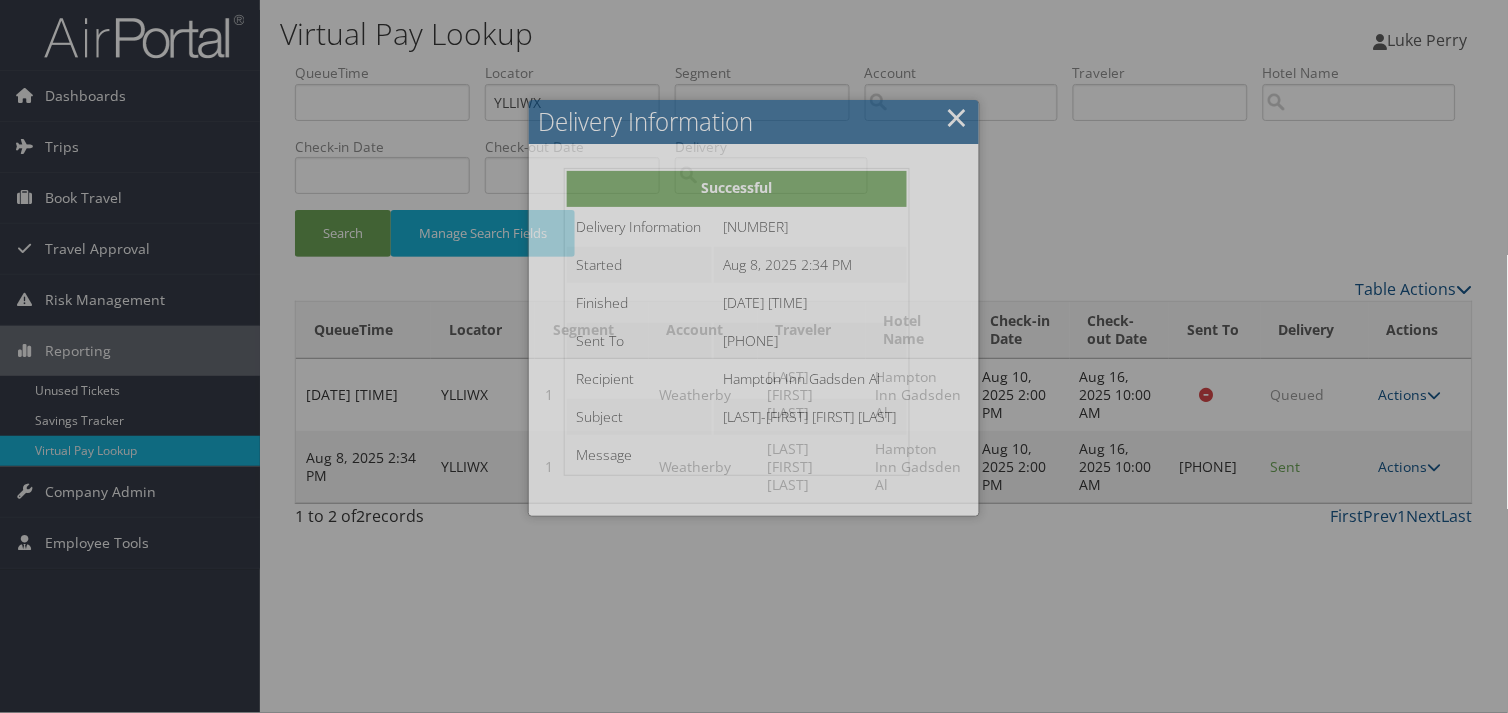 click at bounding box center (754, 356) 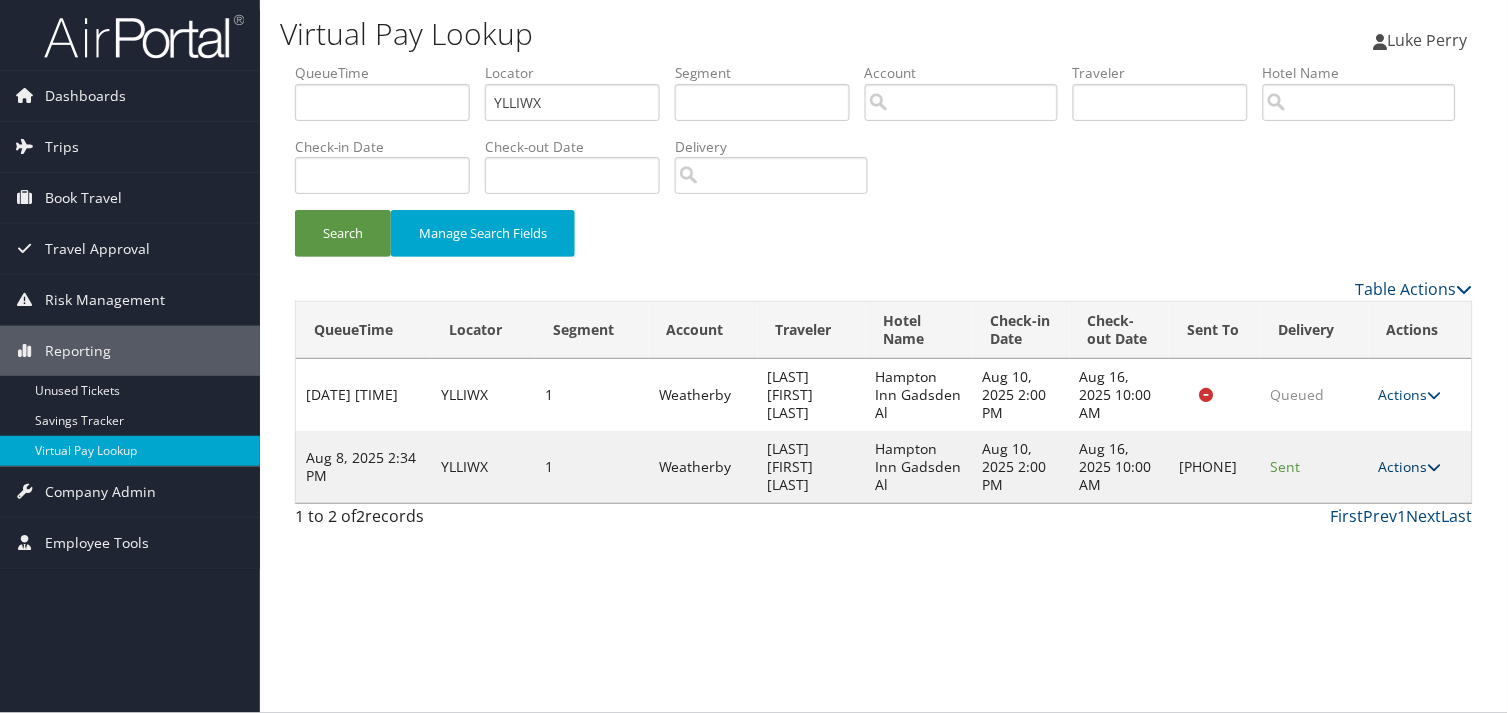 click on "Actions" at bounding box center [1410, 466] 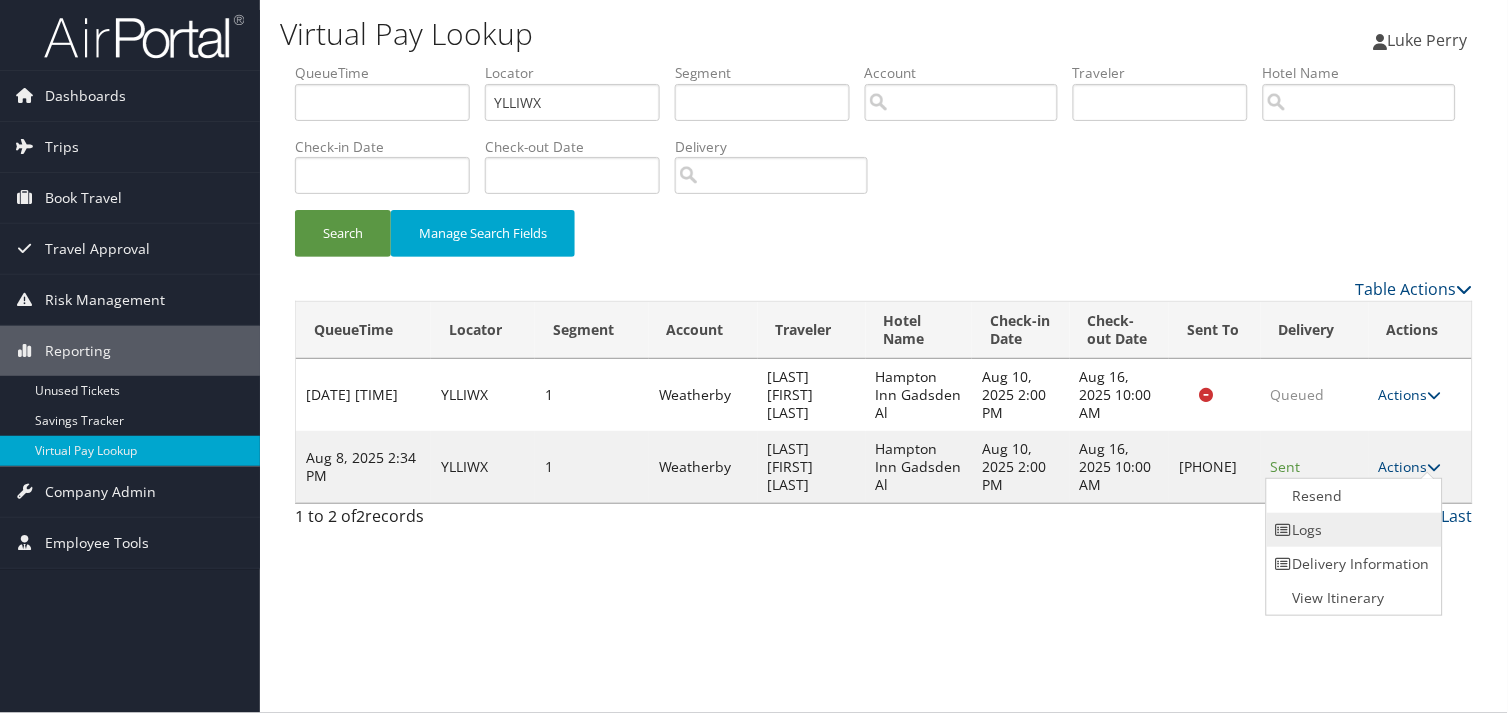click on "Logs" at bounding box center [1352, 530] 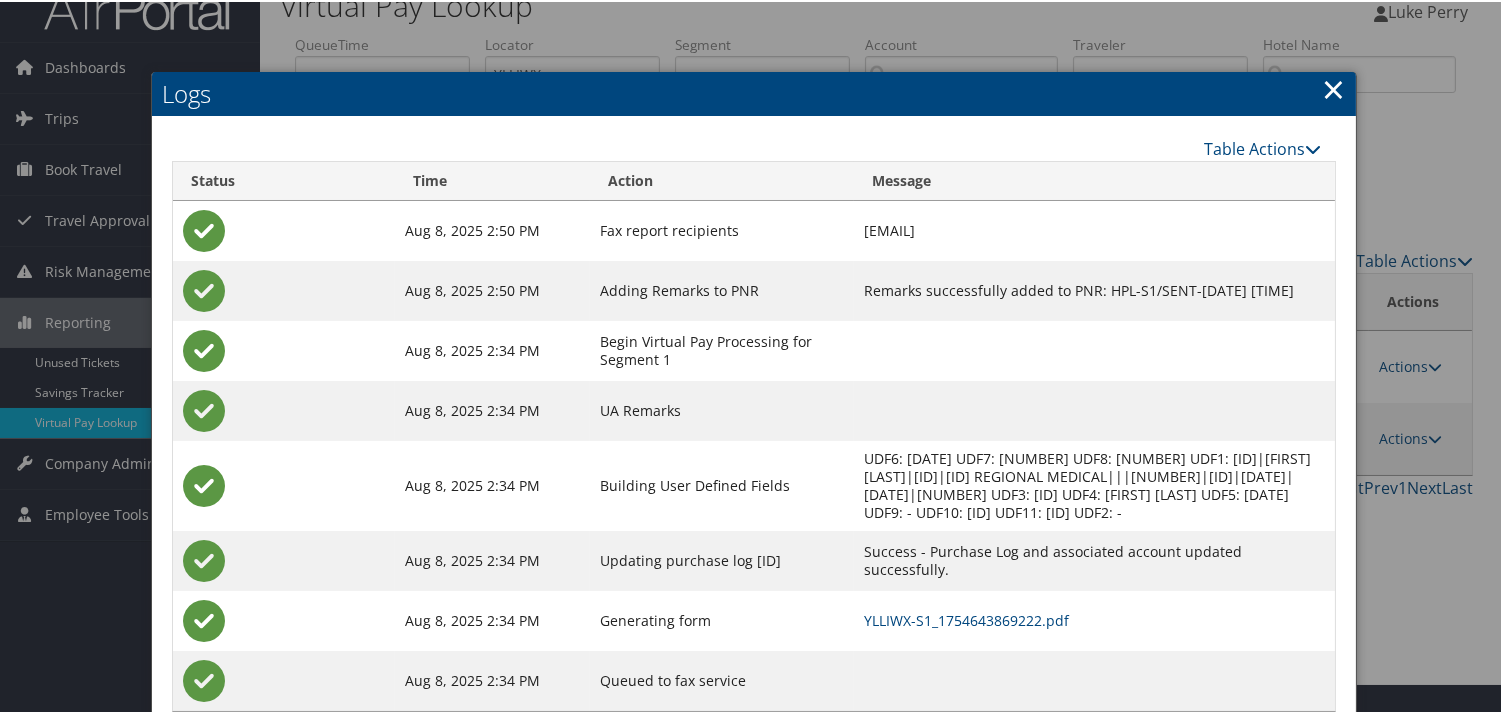 scroll, scrollTop: 82, scrollLeft: 0, axis: vertical 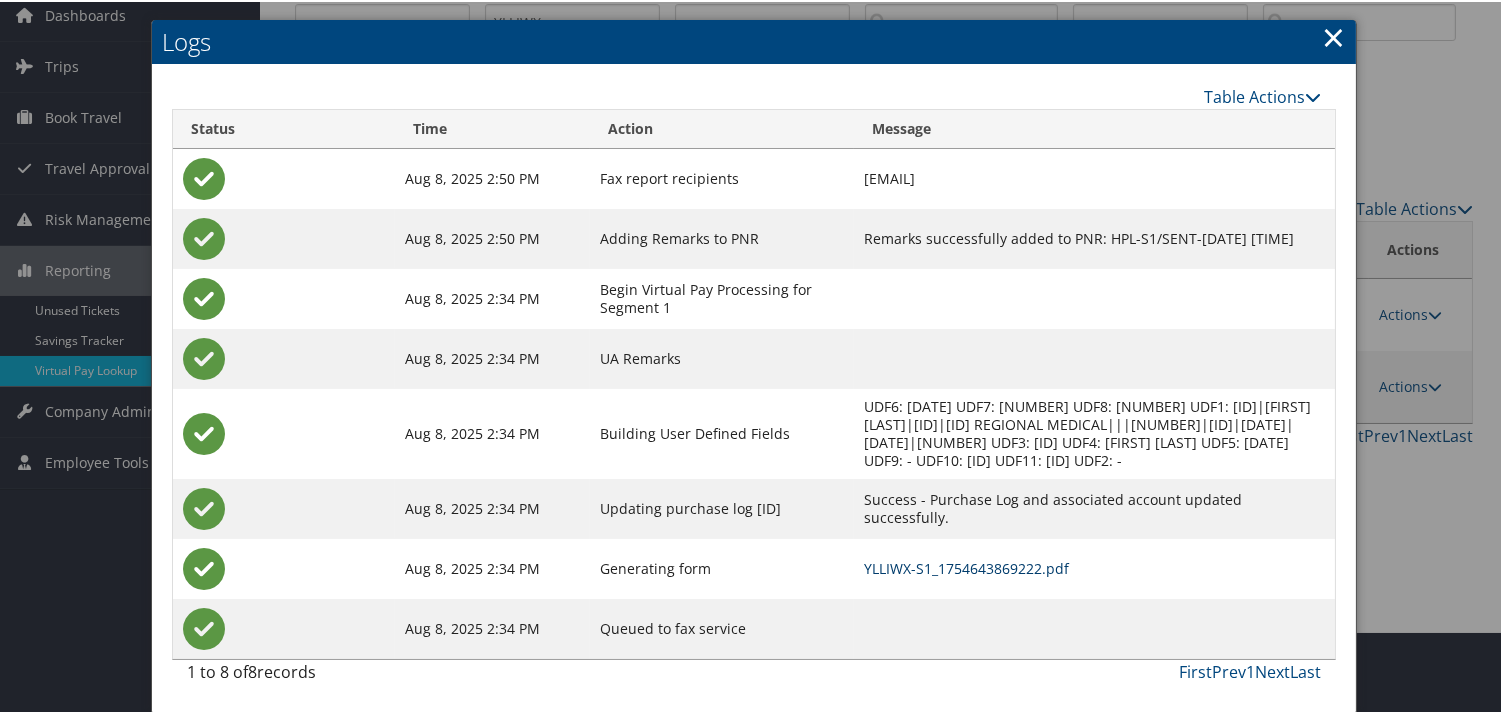 click on "YLLIWX-S1_1754643869222.pdf" at bounding box center (966, 566) 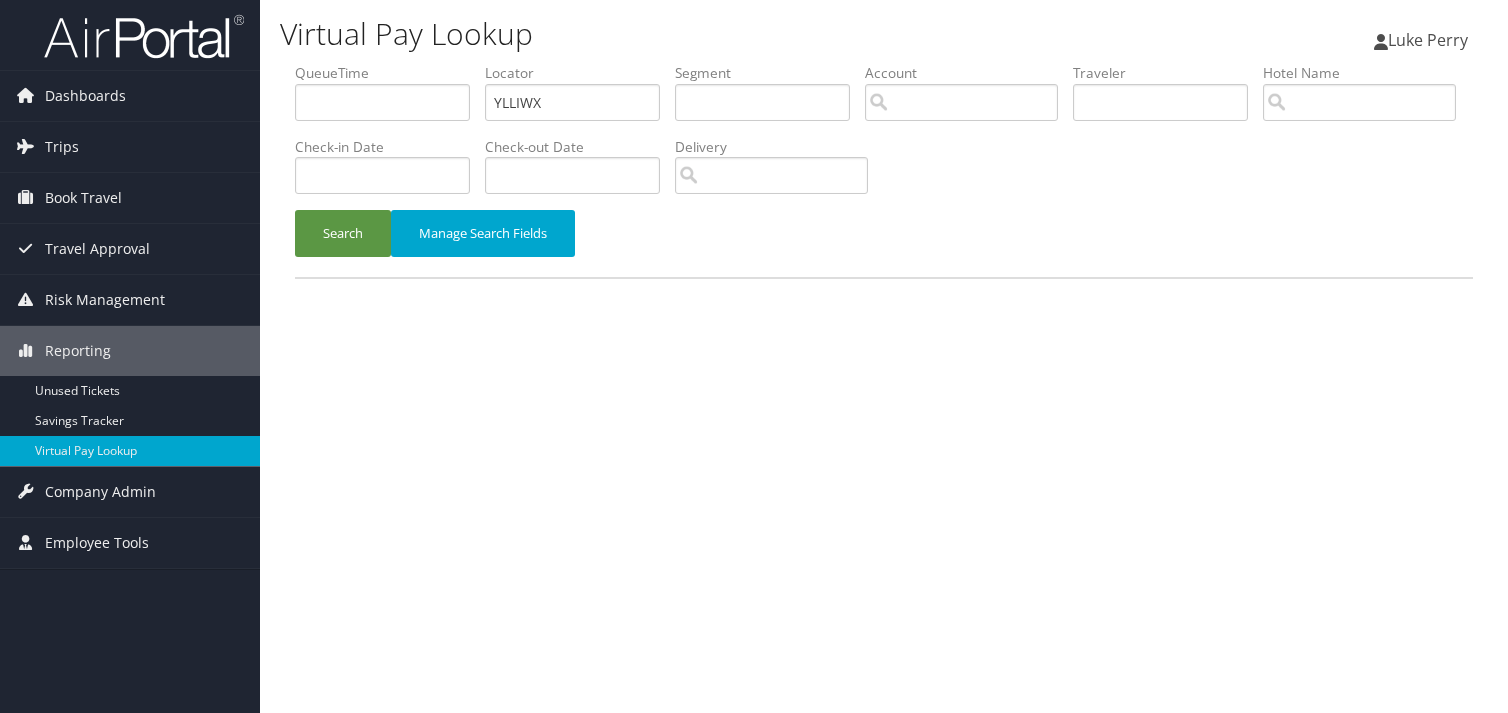 scroll, scrollTop: 0, scrollLeft: 0, axis: both 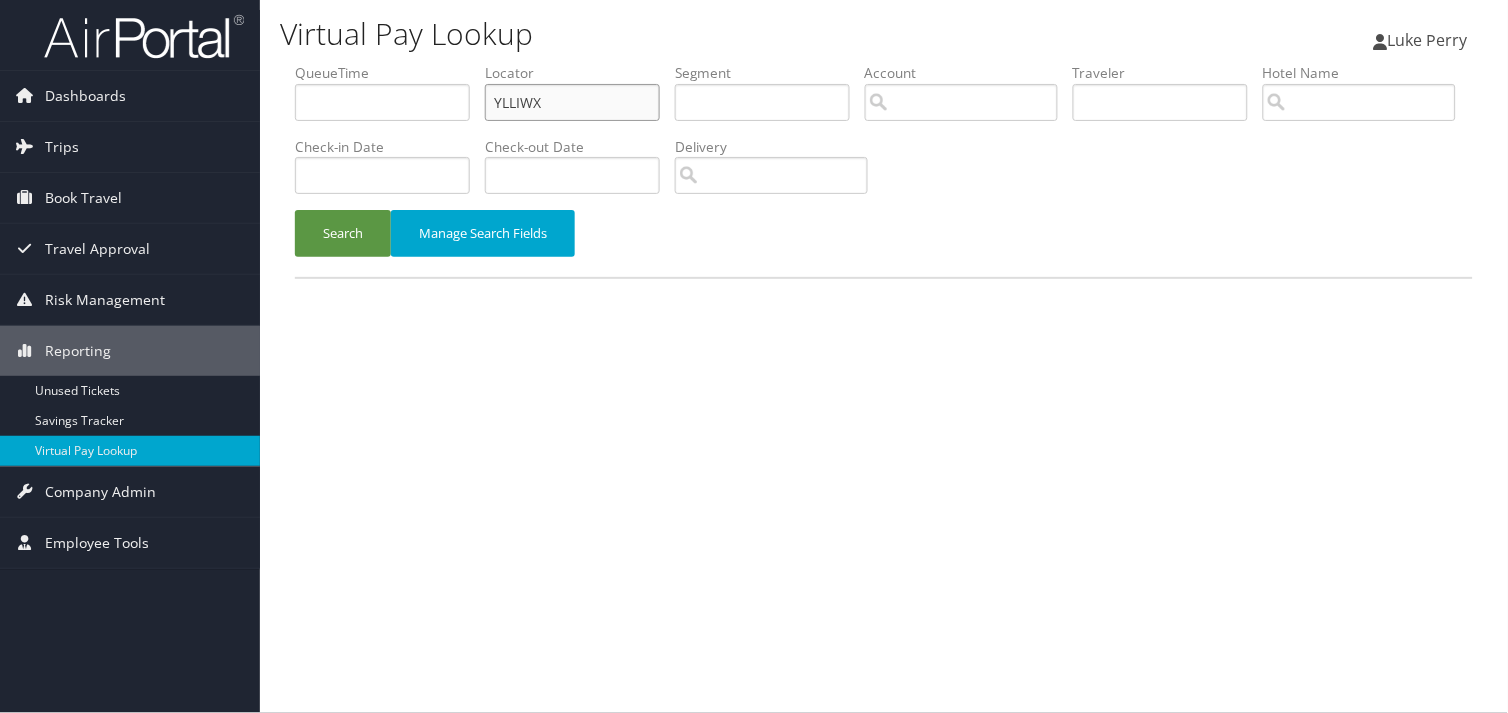 drag, startPoint x: 551, startPoint y: 88, endPoint x: 326, endPoint y: 110, distance: 226.073 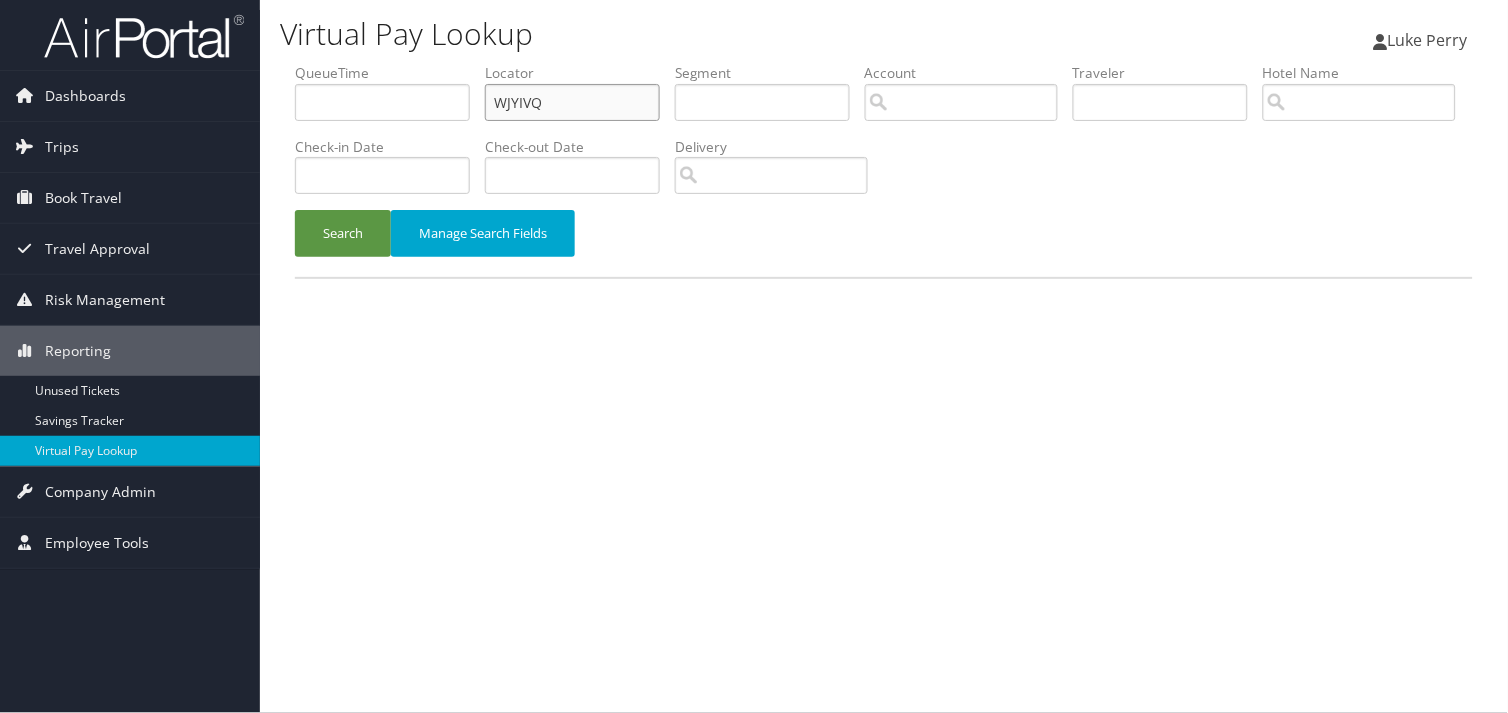 click on "WJYIVQ" at bounding box center (572, 102) 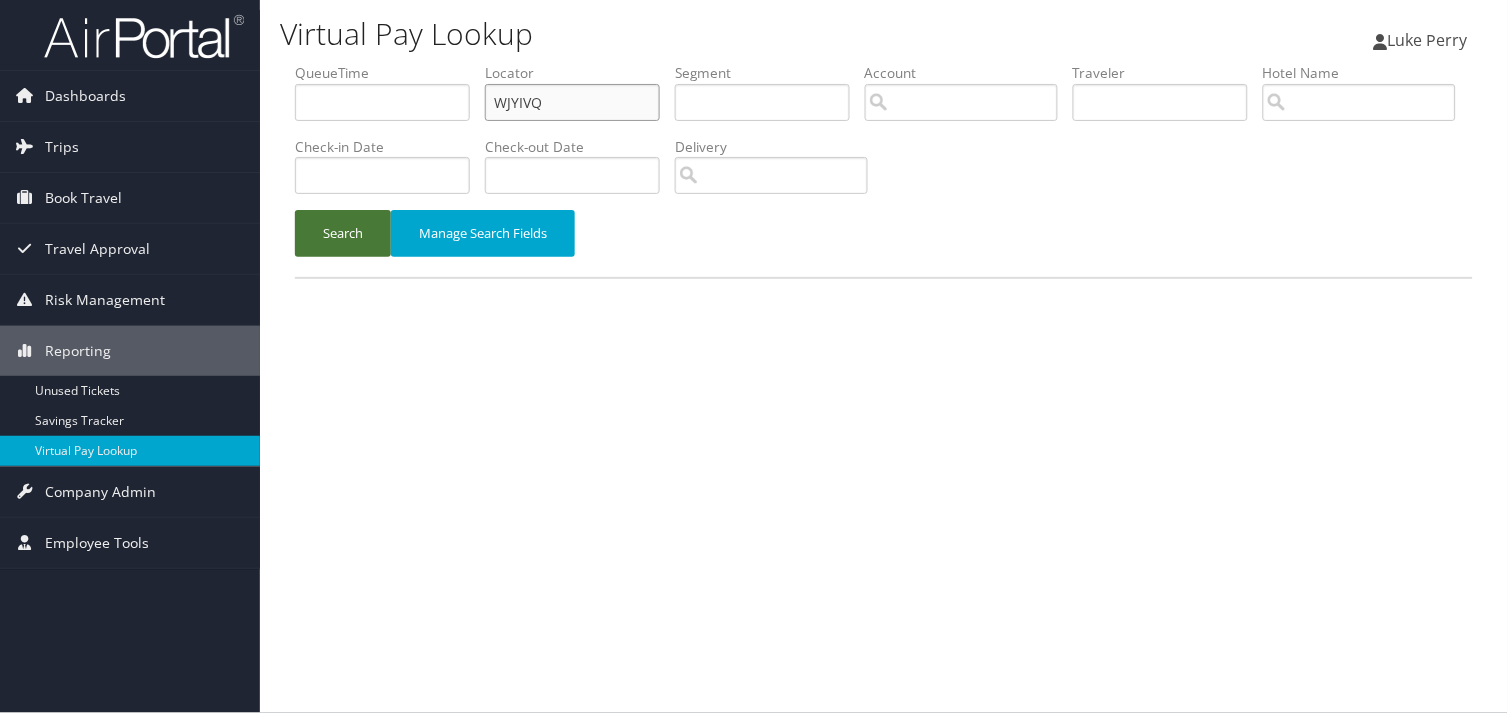 type on "WJYIVQ" 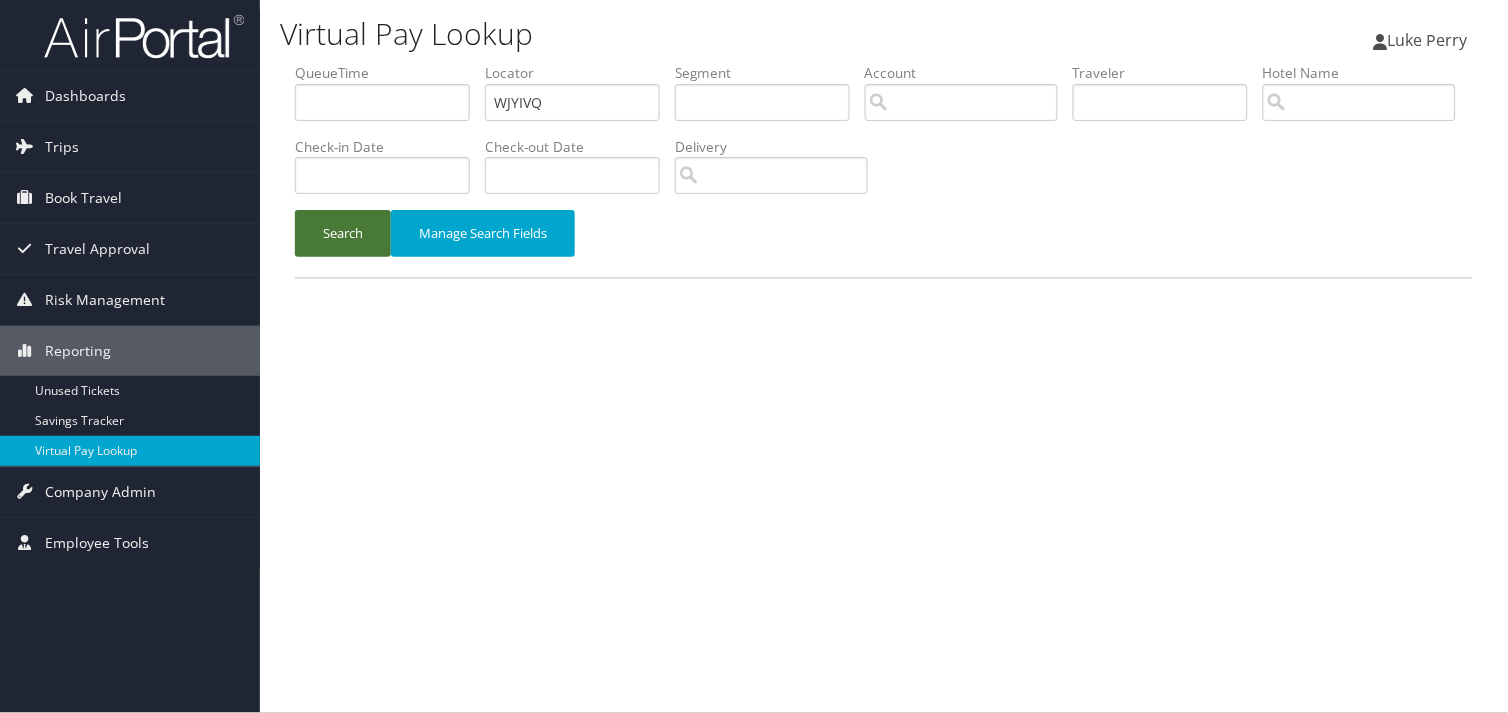 click on "Search" at bounding box center [343, 233] 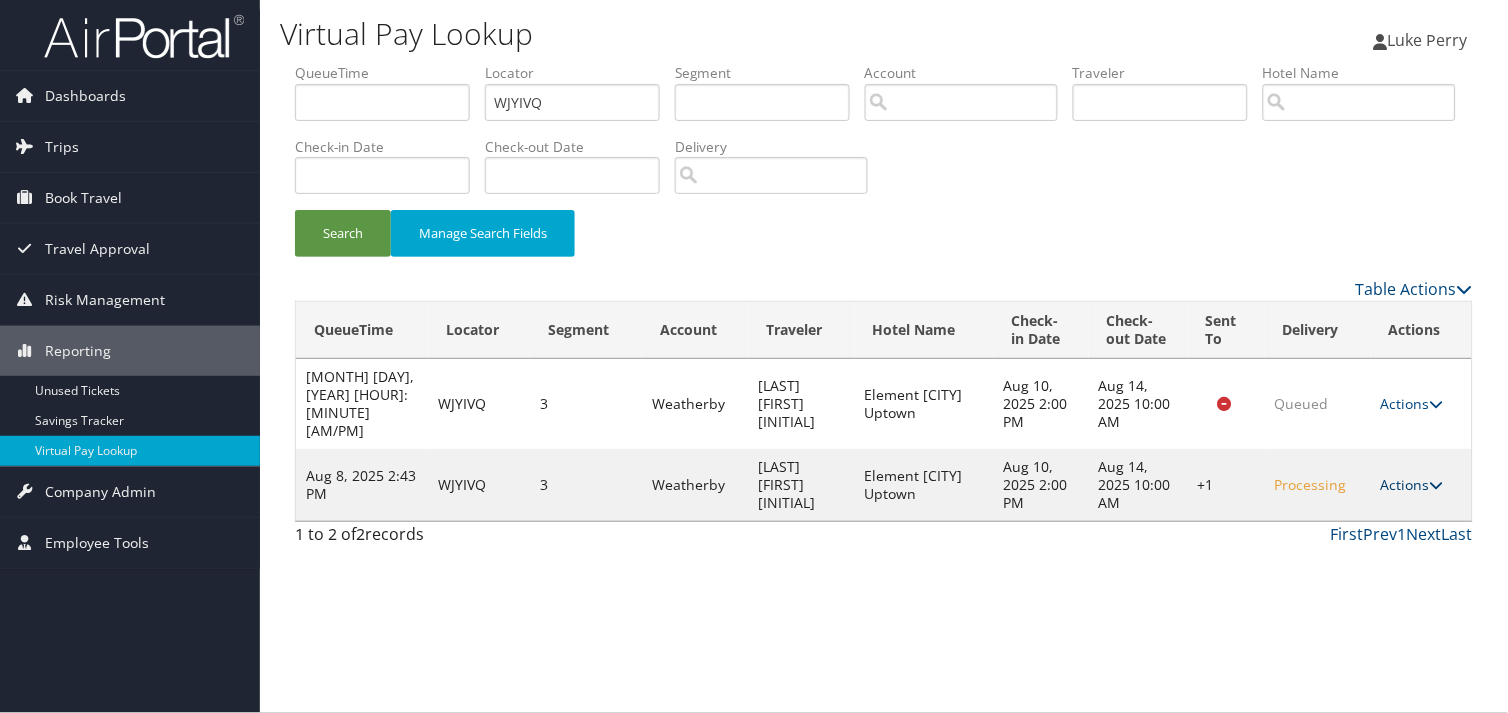 click at bounding box center (1437, 485) 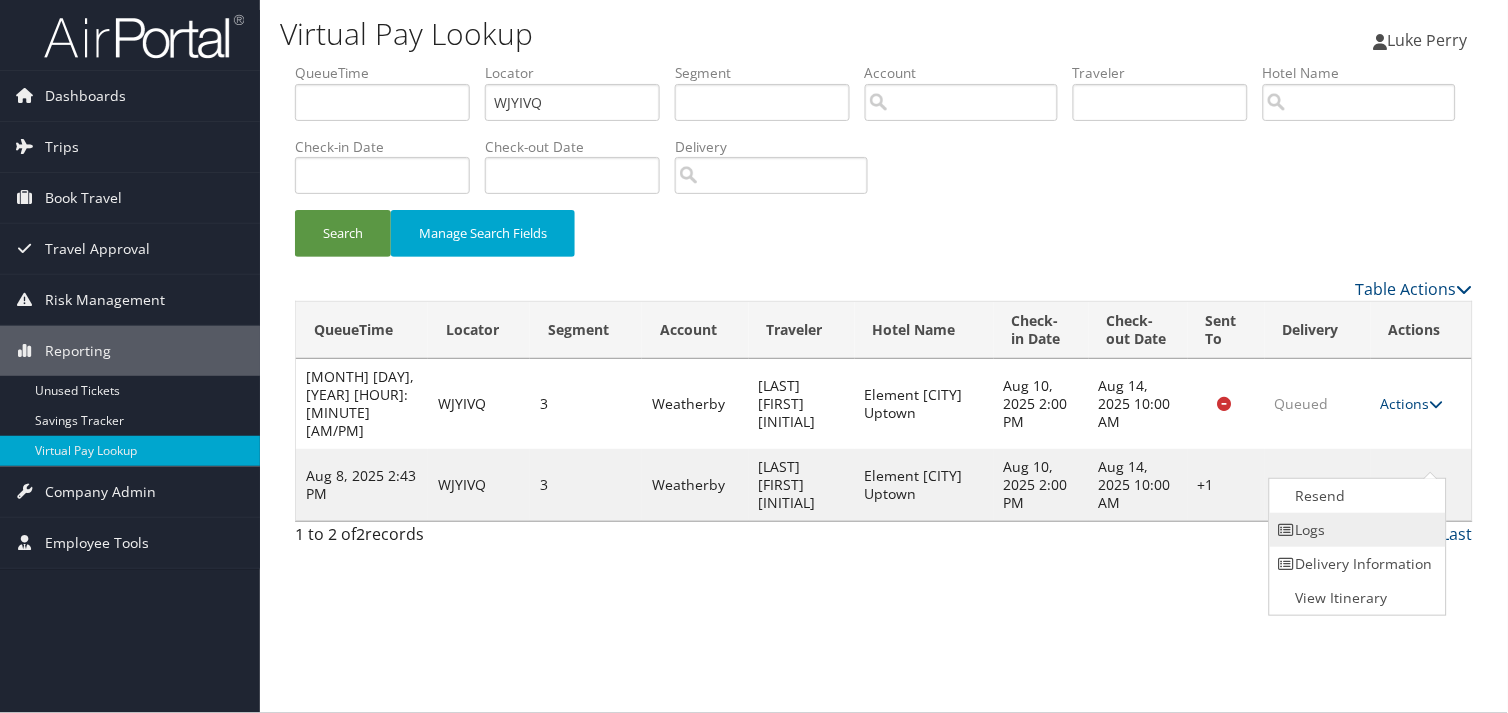 click on "Logs" at bounding box center [1355, 530] 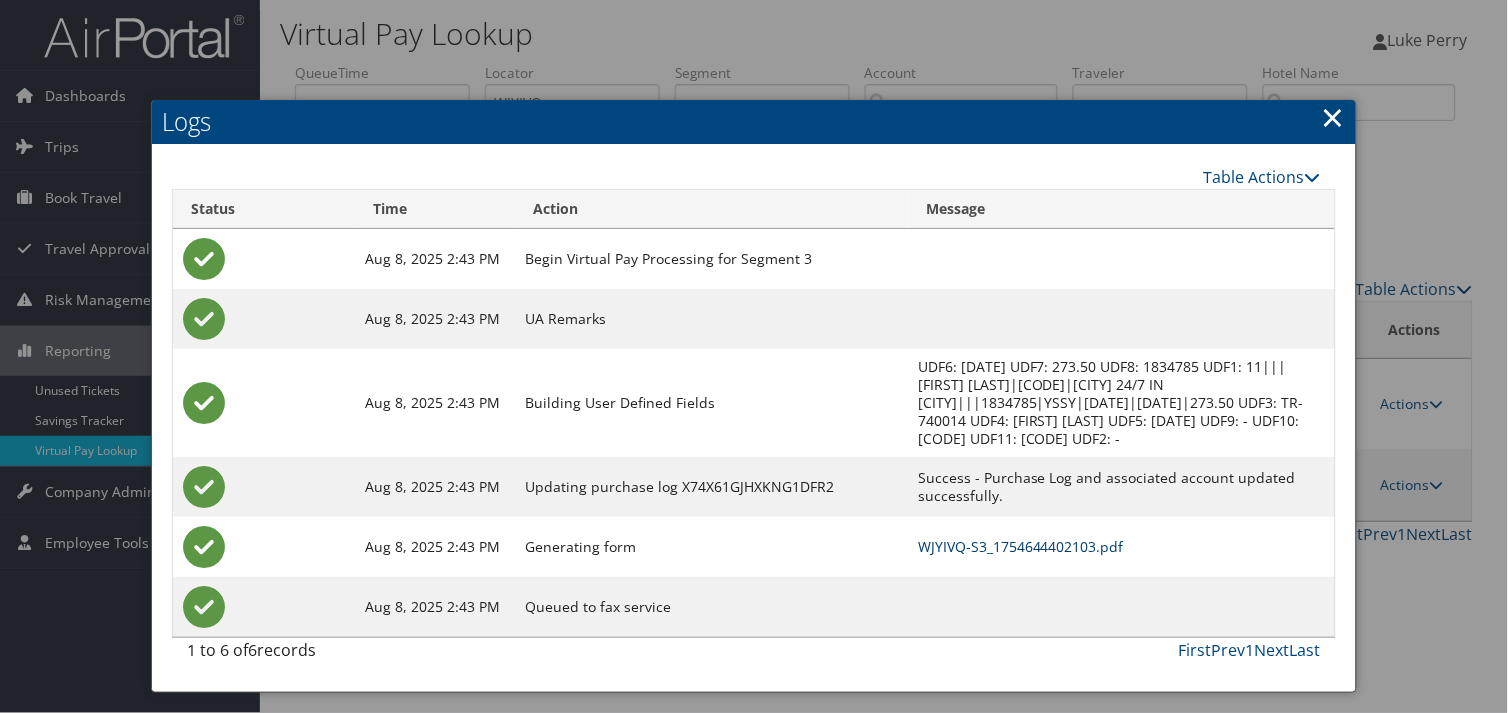 click on "WJYIVQ-S3_1754644402103.pdf" at bounding box center [1021, 546] 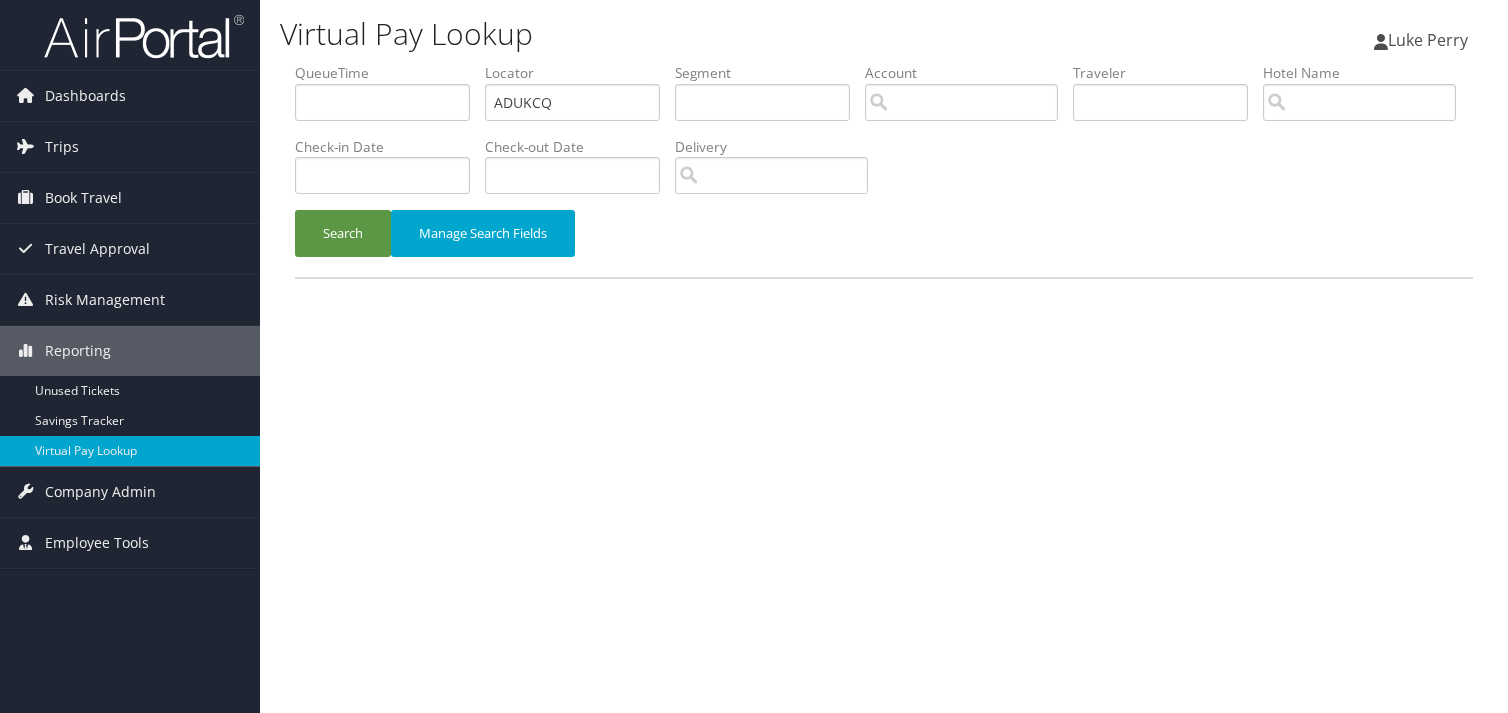 scroll, scrollTop: 0, scrollLeft: 0, axis: both 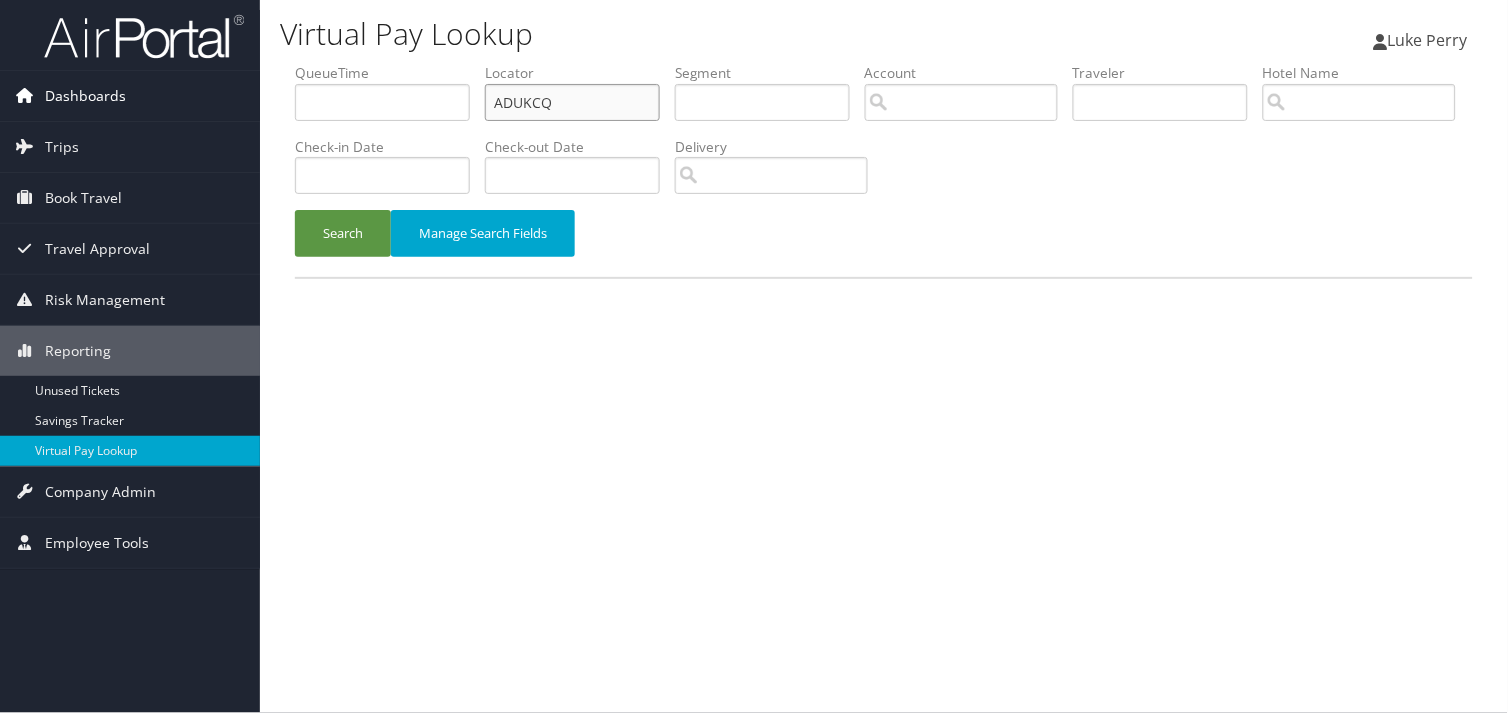 drag, startPoint x: 568, startPoint y: 100, endPoint x: 197, endPoint y: 101, distance: 371.00134 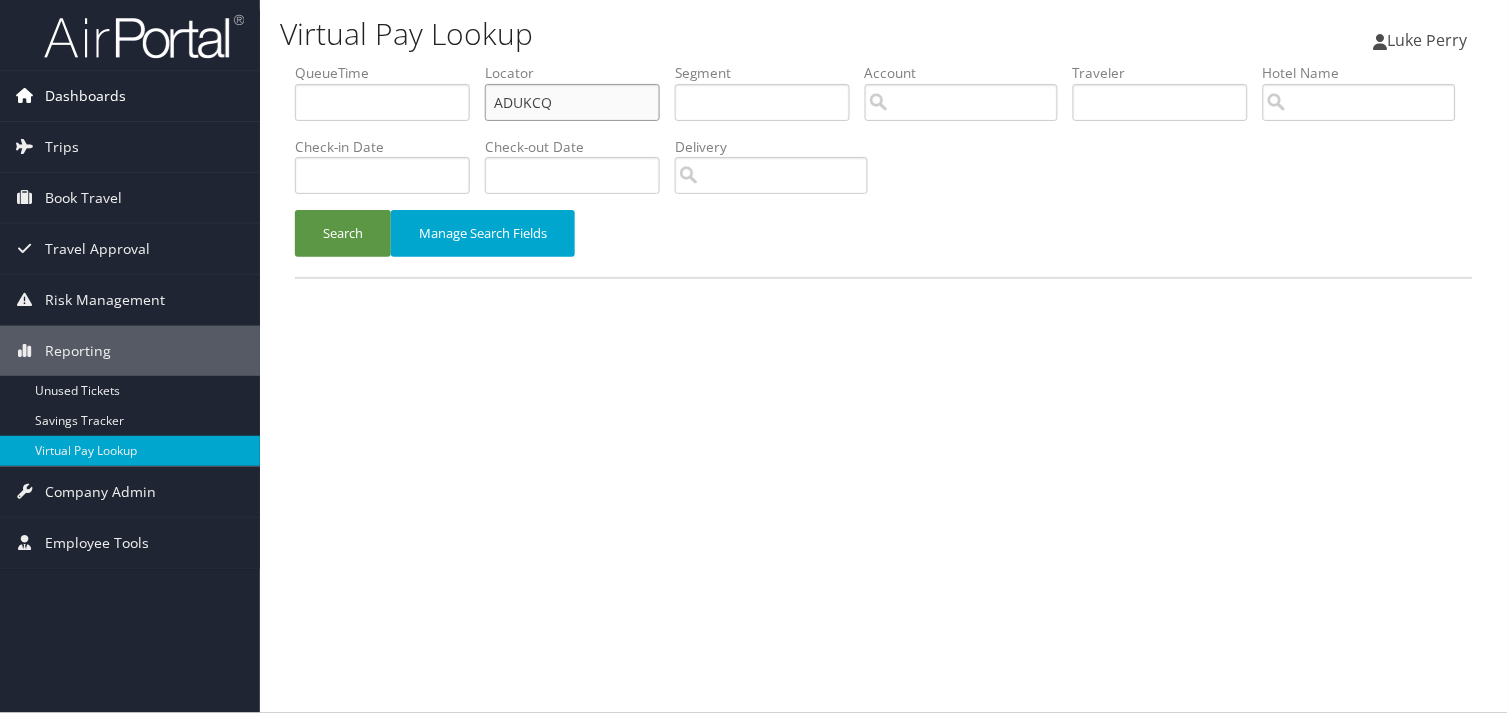 click on "Dashboards AirPortal 360™ (Manager) My Travel Dashboard   Trips Airtinerary® Lookup Current/Future Trips Past Trips Trips Missing Hotels Hotel Check-ins   Book Travel Approval Request (Beta)   Travel Approval Pending Trip Approvals Approved Trips Canceled Trips Approvals (Beta)   Risk Management SecurityLogic® Map Assistance Requests Travel Alerts Notifications   Reporting Unused Tickets Savings Tracker Virtual Pay Lookup   Company Admin Company Information Configure Approval Types (Beta) People Users (Beta) Vendor Contracts Travel Policy Service Fees  Reporting Fields (Beta) Report Settings Virtual Pay Settings   Employee Tools Help Desk" at bounding box center [754, 356] 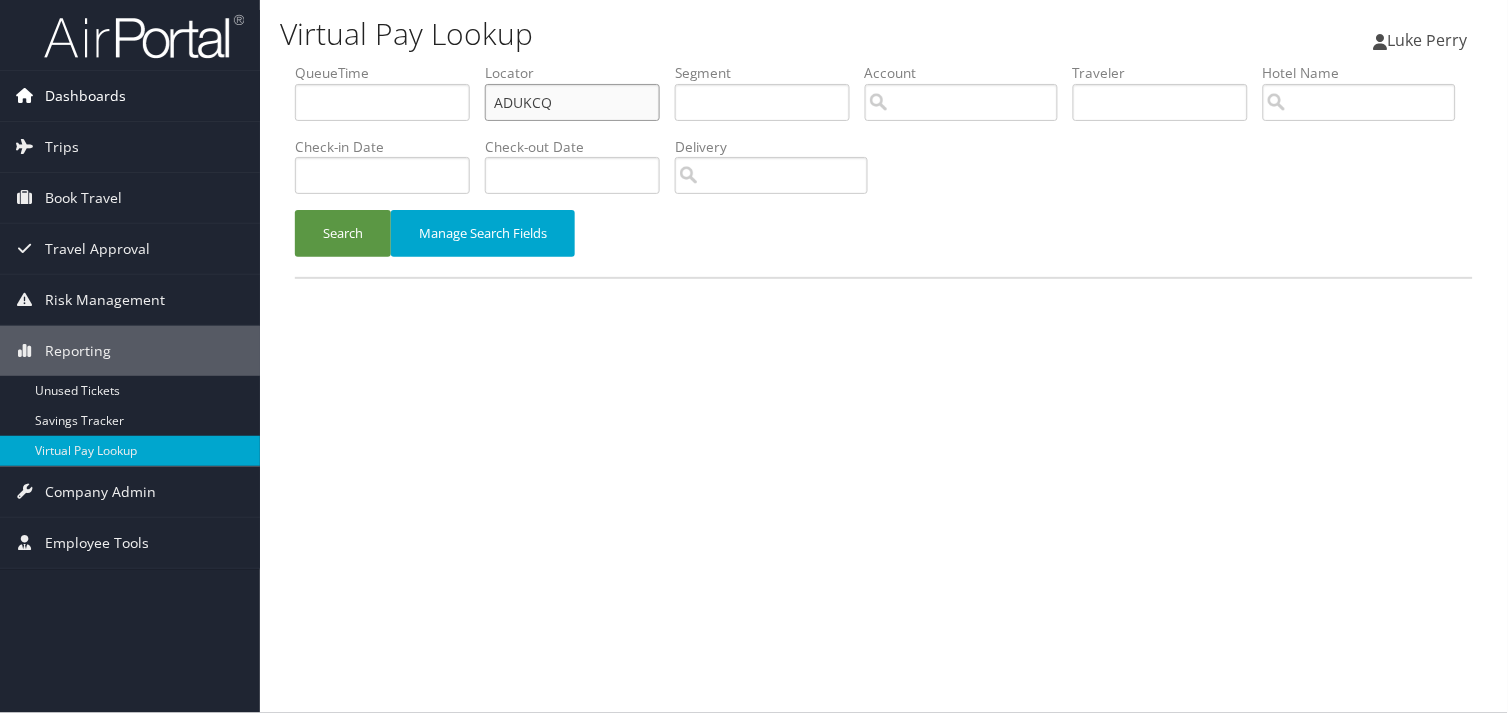 paste on "JYERFU" 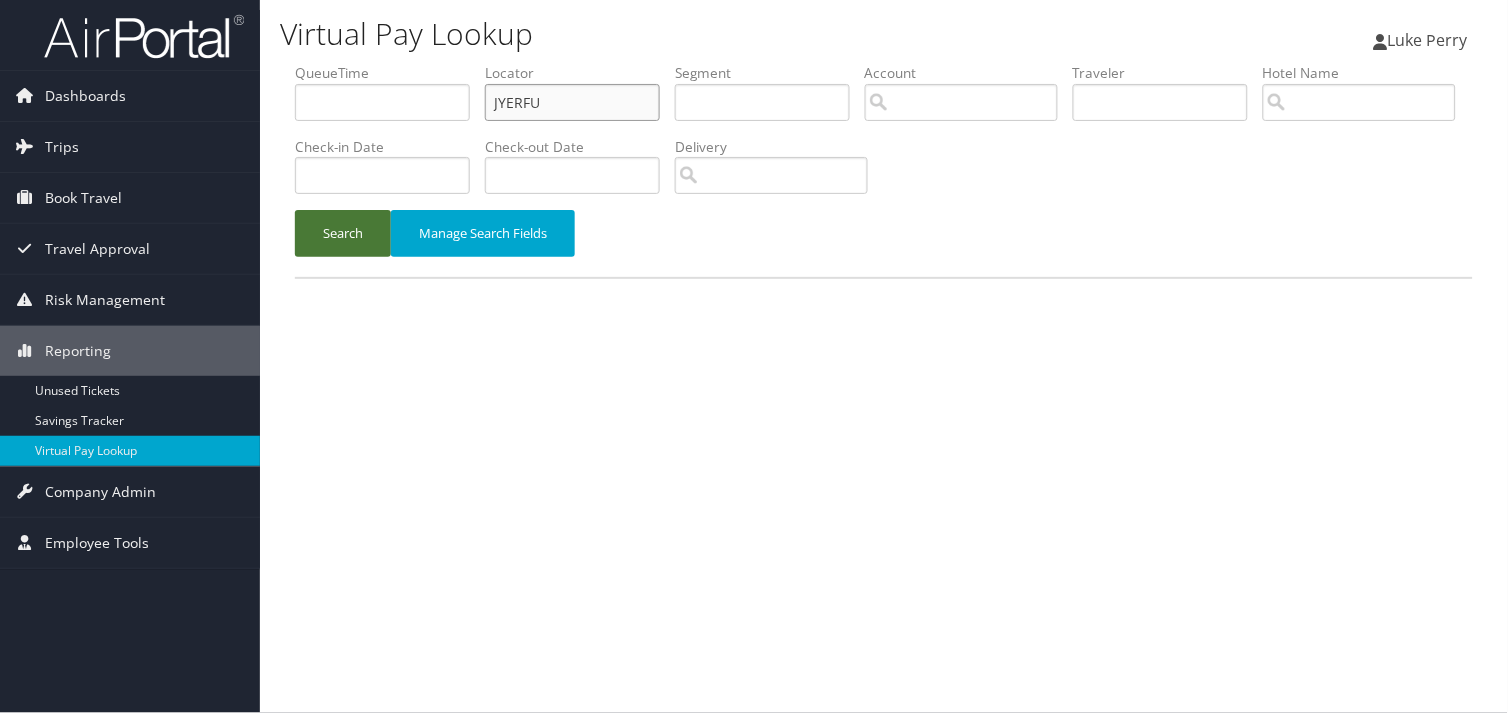 type on "JYERFU" 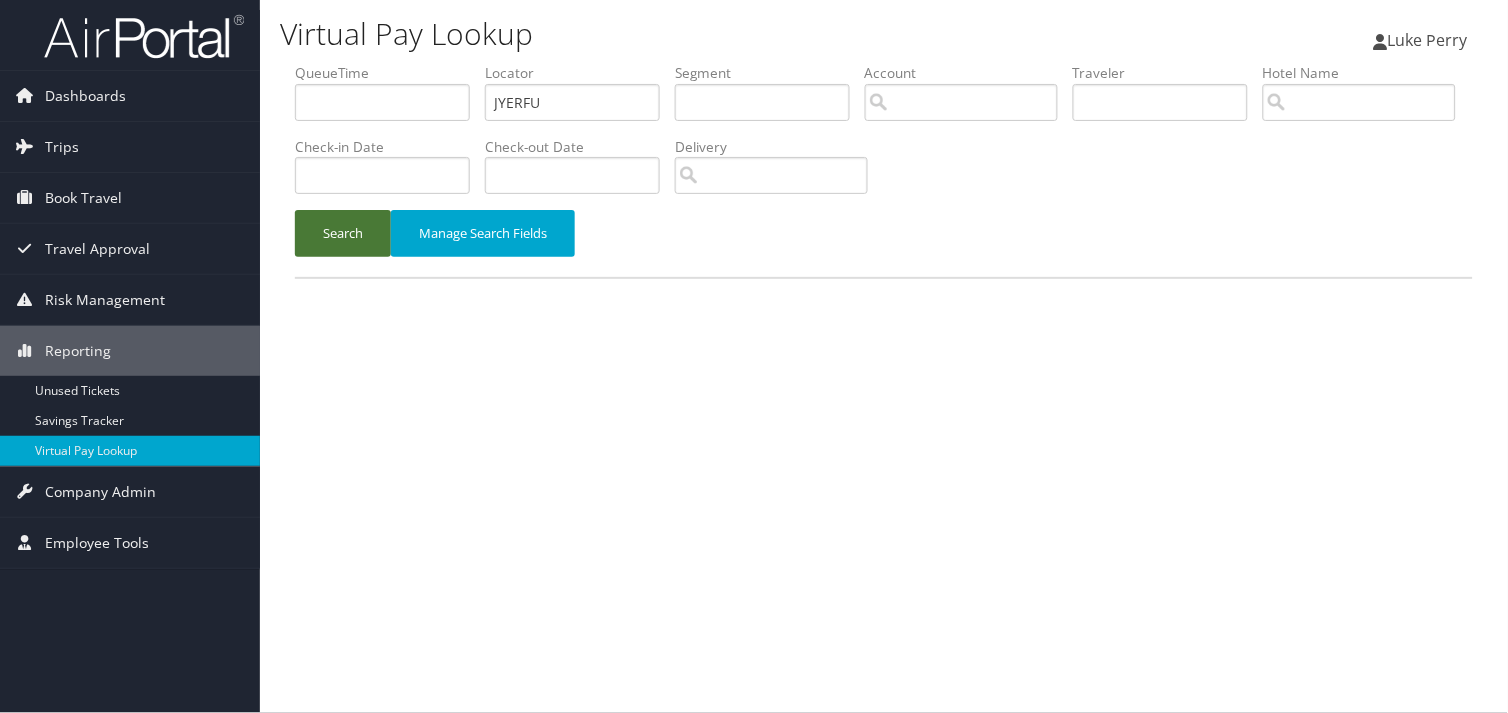 click on "Search" at bounding box center (343, 233) 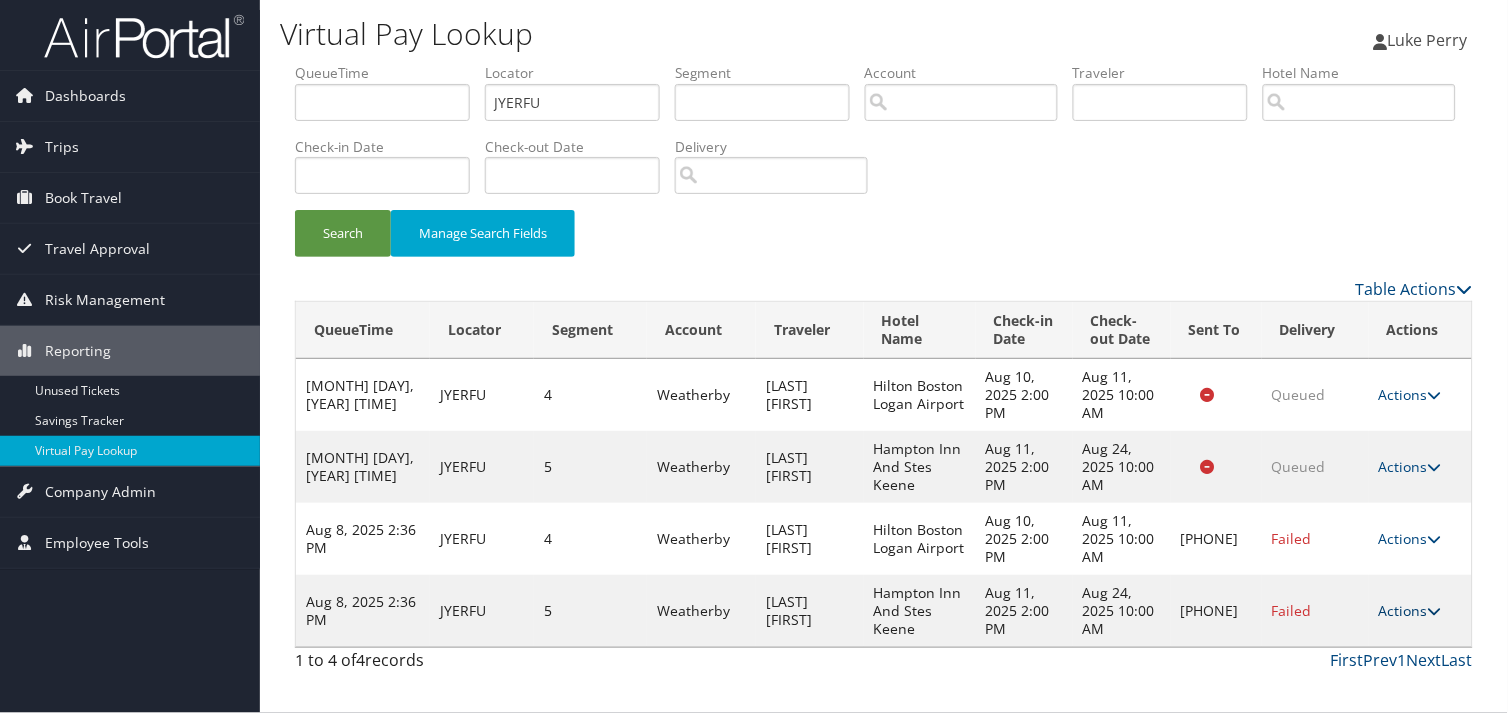 click on "Actions" at bounding box center [1410, 610] 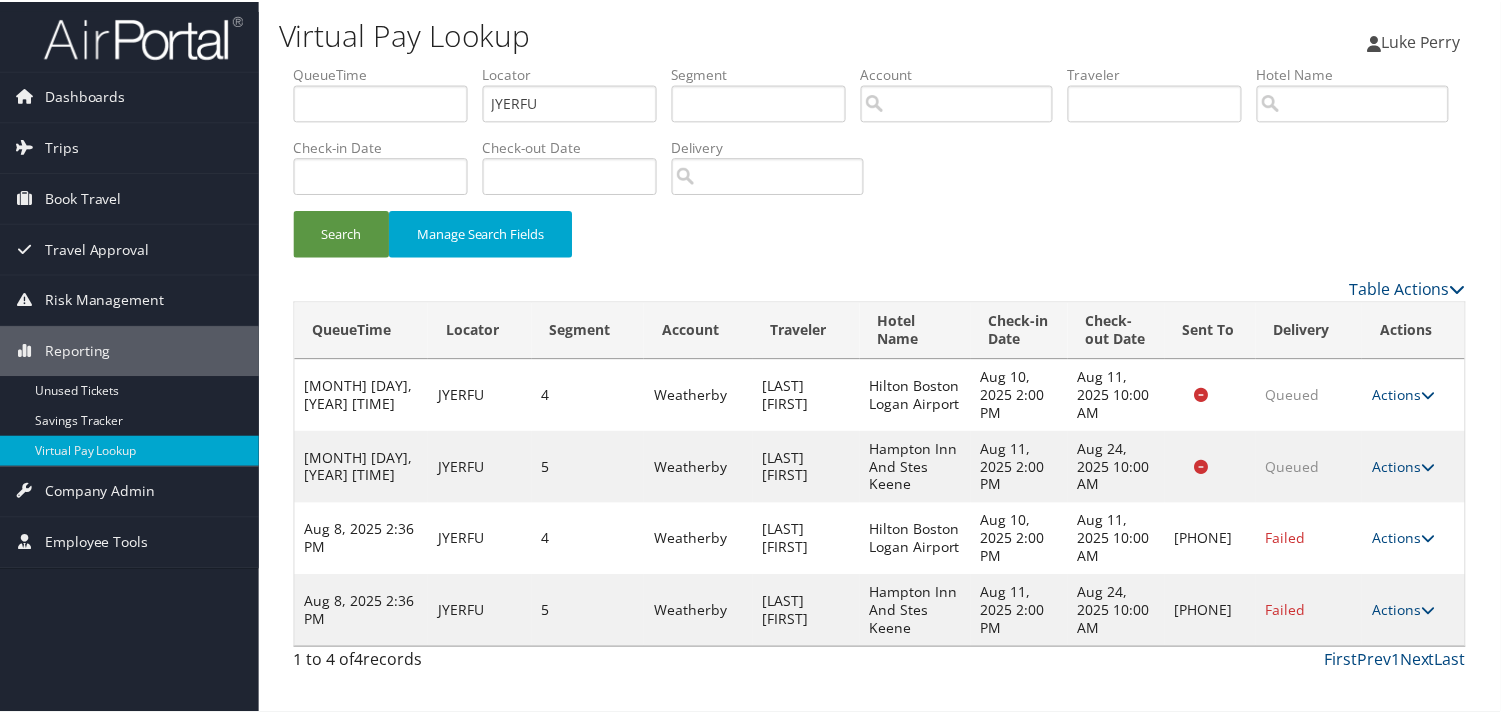 scroll, scrollTop: 46, scrollLeft: 0, axis: vertical 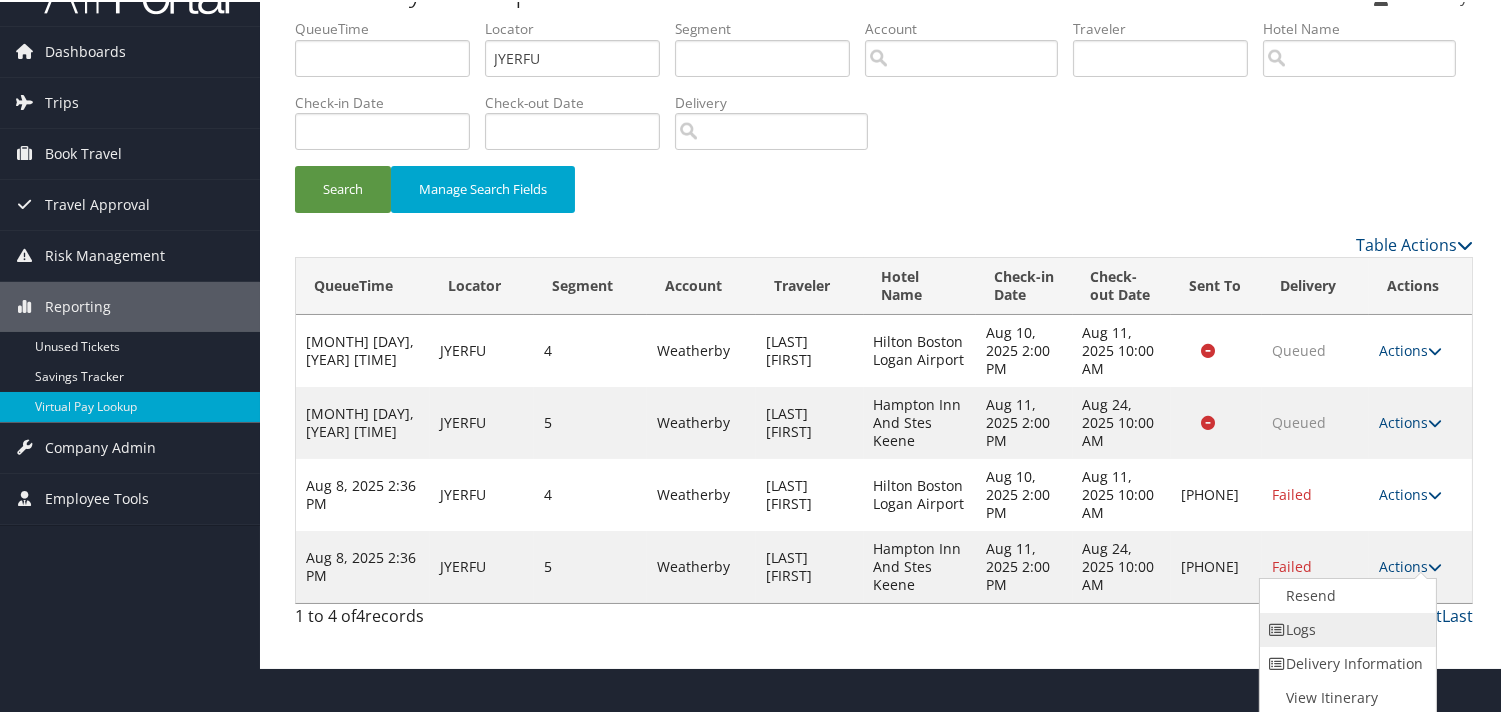 click on "Logs" at bounding box center (1345, 628) 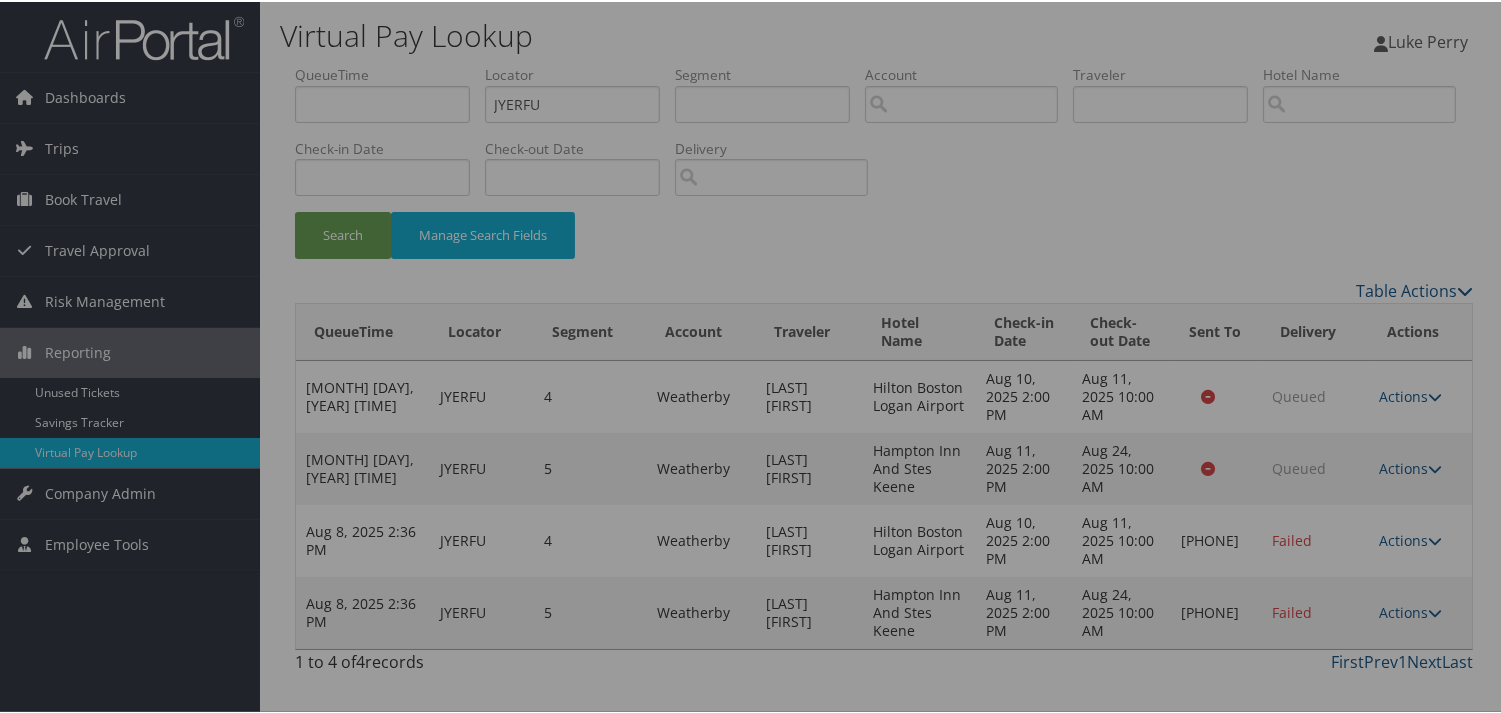 scroll, scrollTop: 0, scrollLeft: 0, axis: both 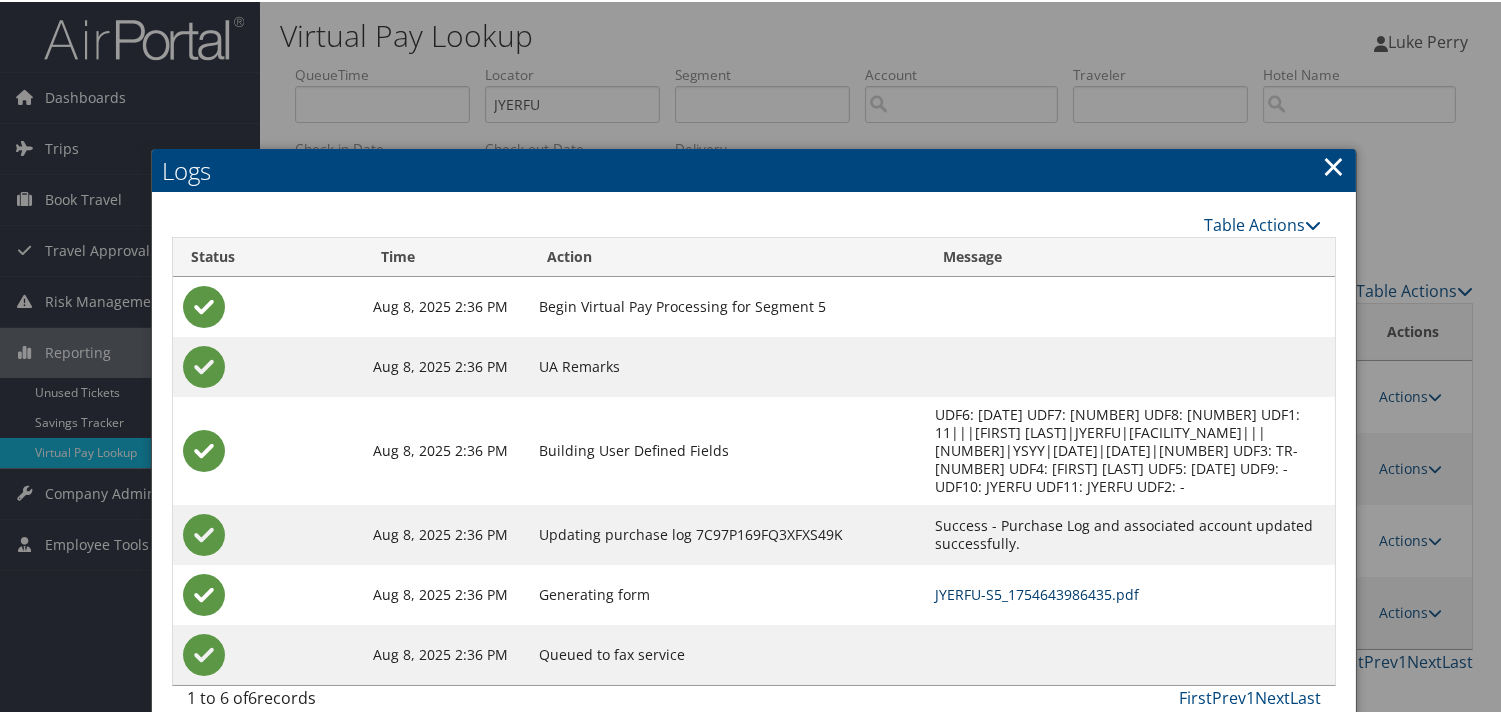 click on "JYERFU-S5_1754643986435.pdf" at bounding box center [1037, 592] 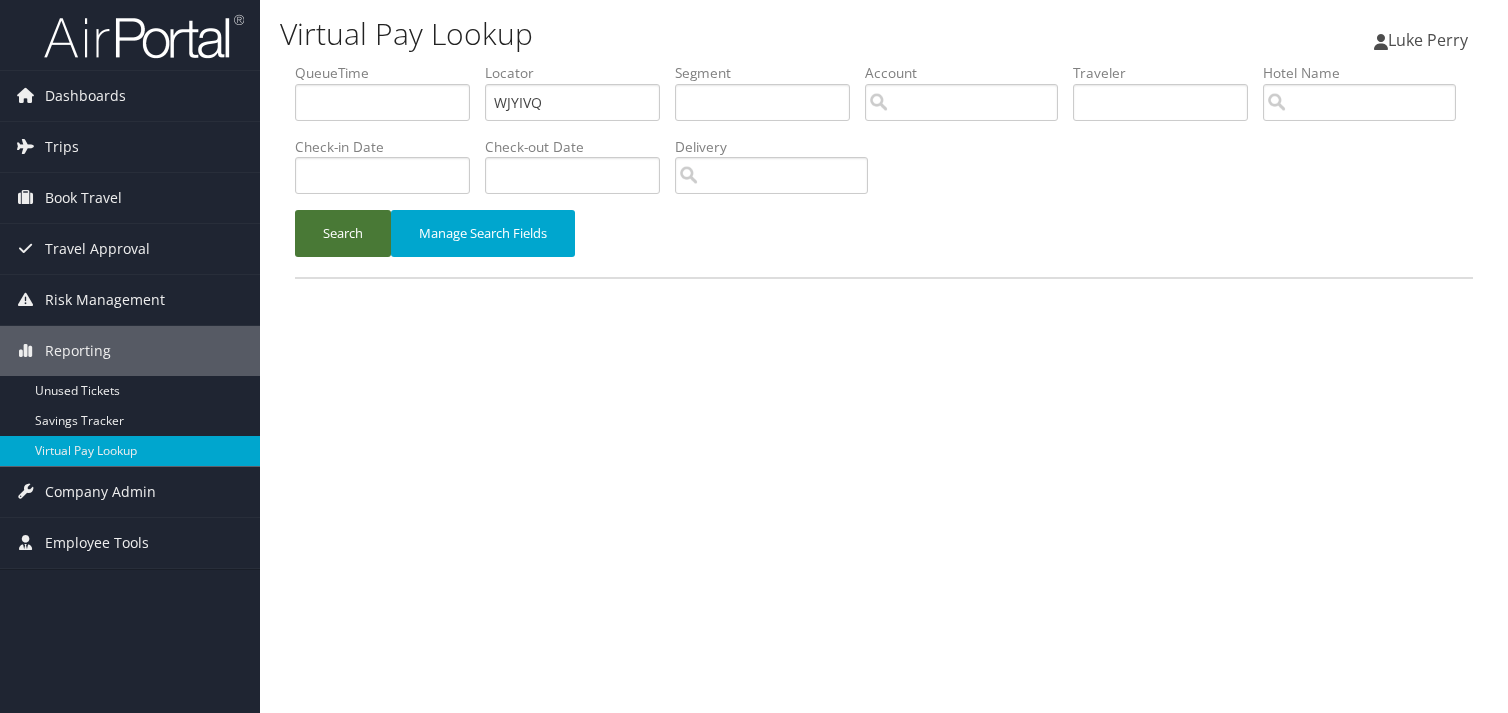 click on "Search" at bounding box center (343, 233) 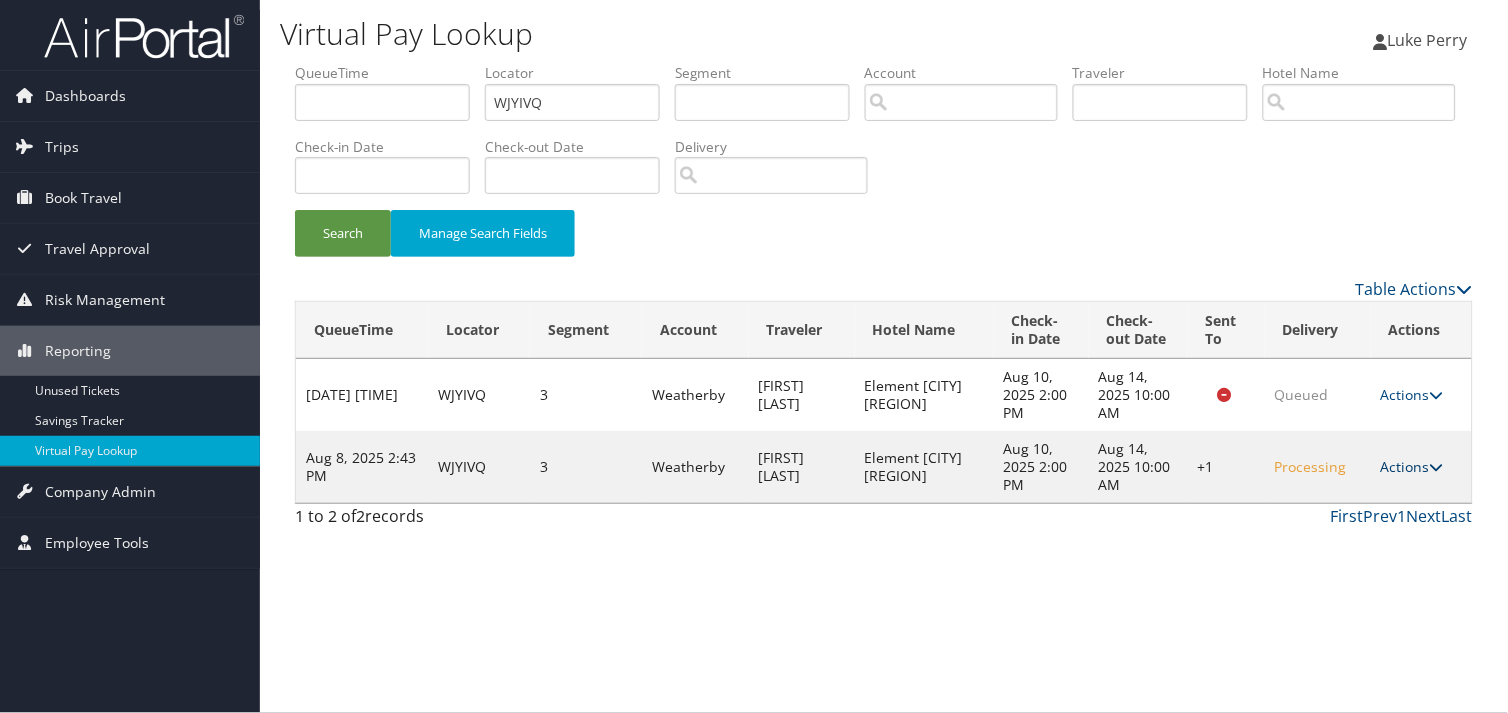 click on "Actions" at bounding box center (1412, 466) 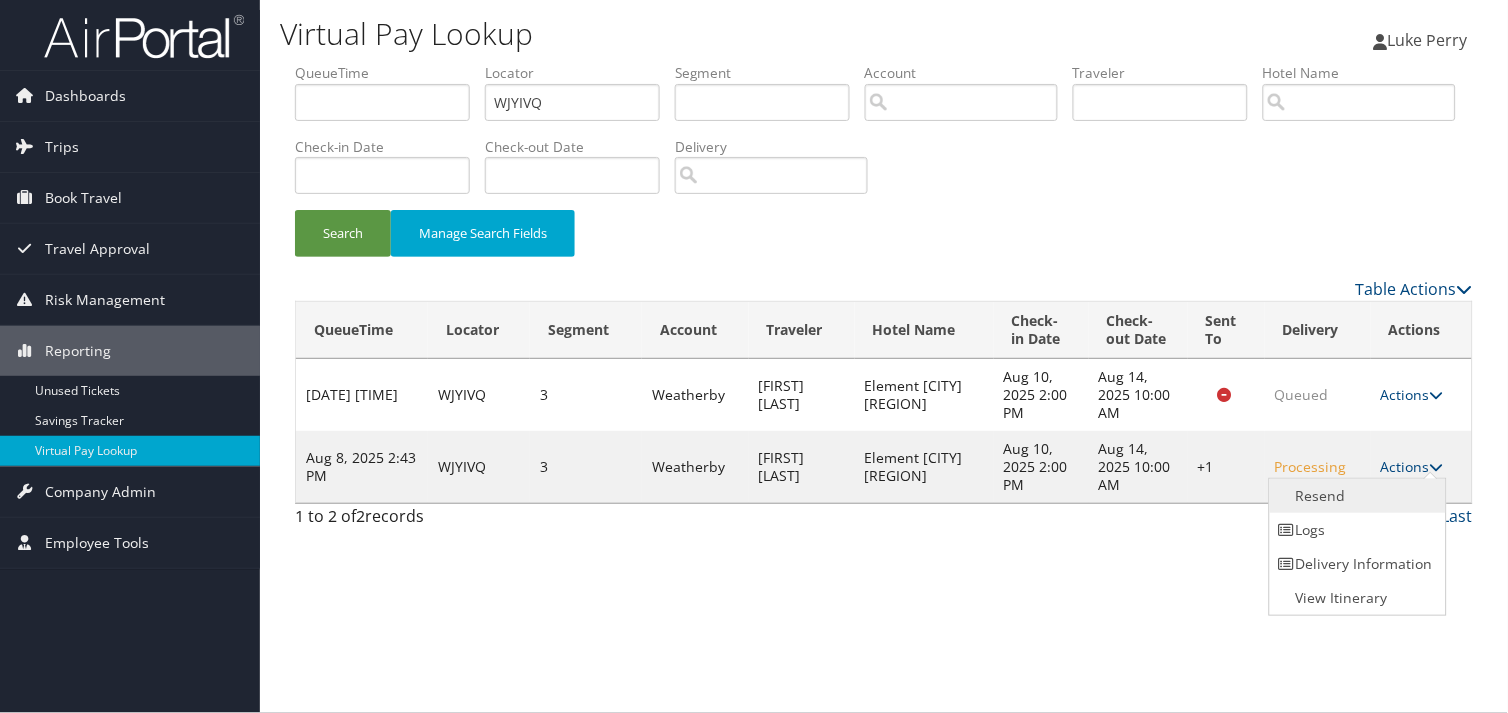 click on "Resend" at bounding box center (1355, 496) 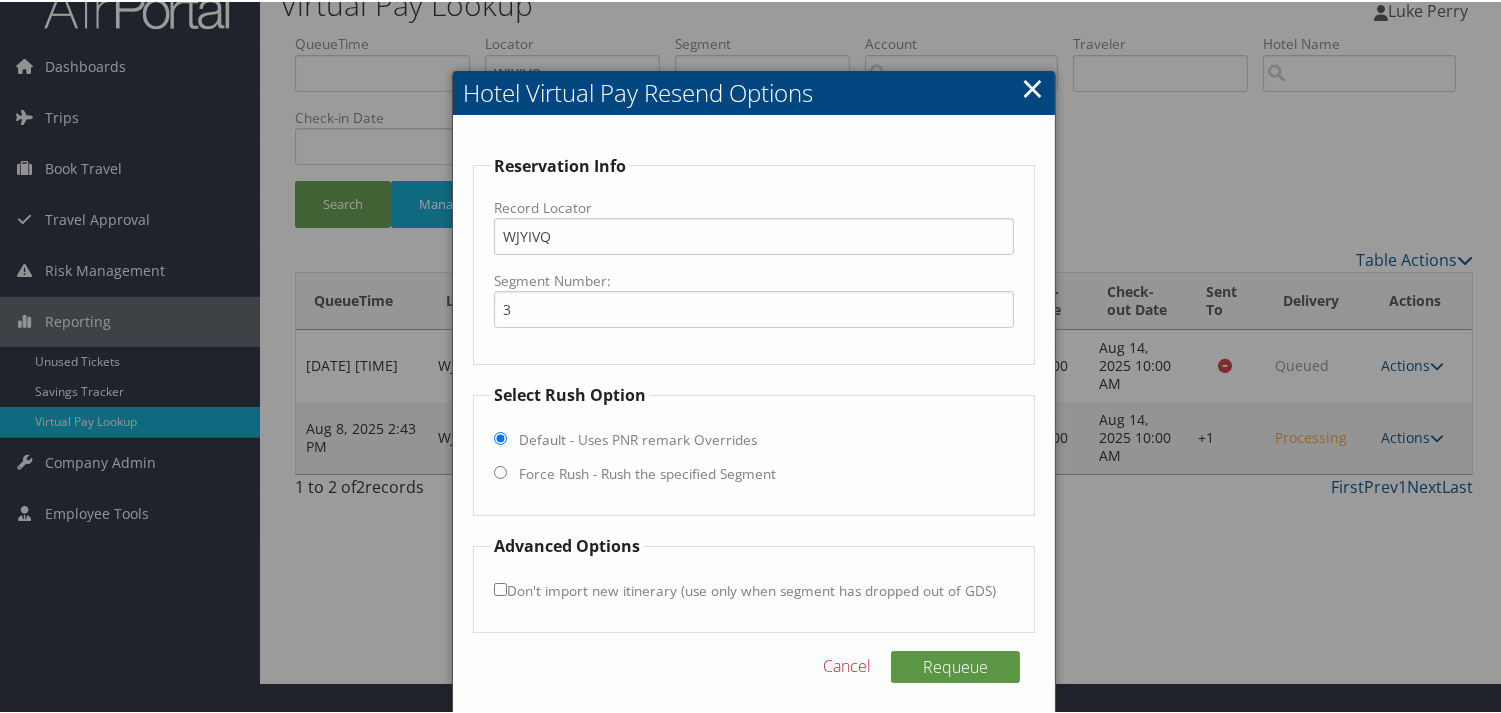 scroll, scrollTop: 38, scrollLeft: 0, axis: vertical 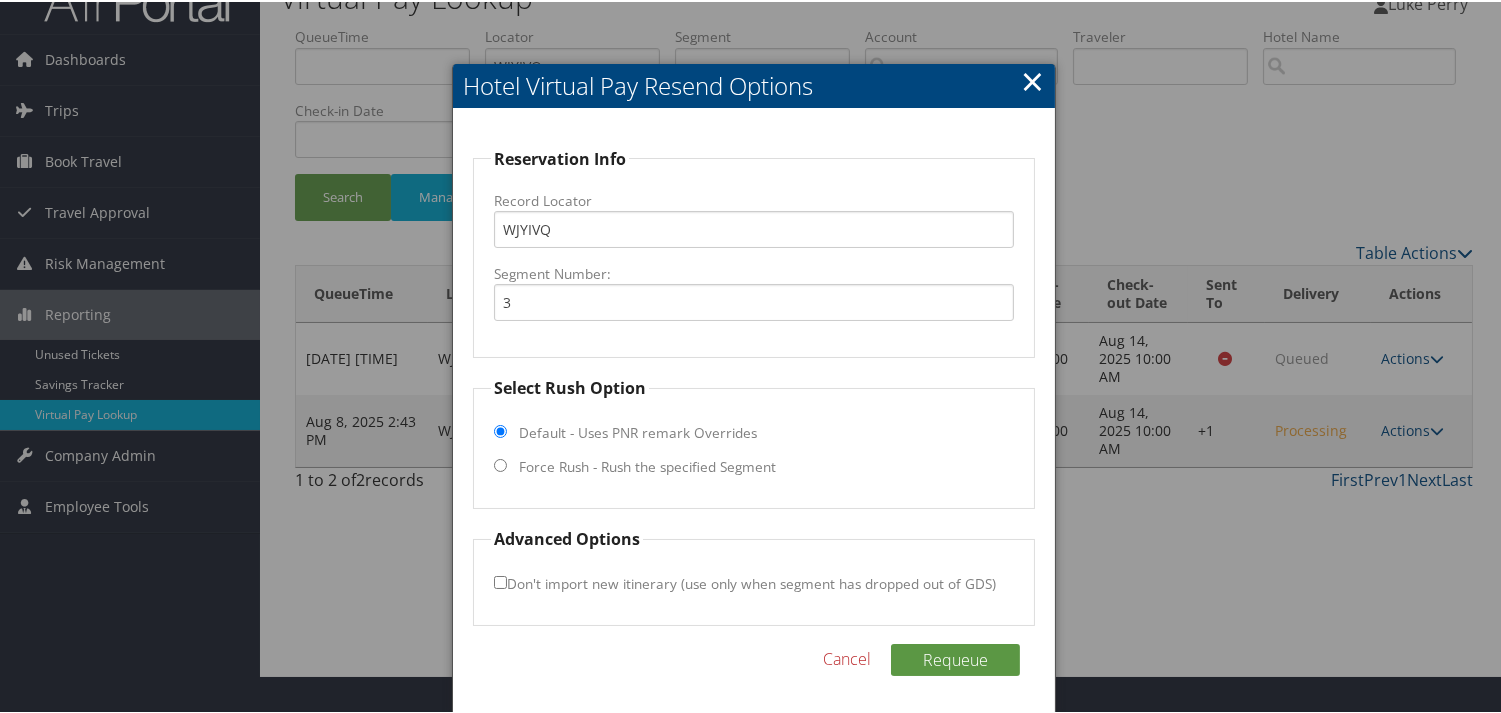 click on "Force Rush - Rush the specified Segment" at bounding box center (647, 465) 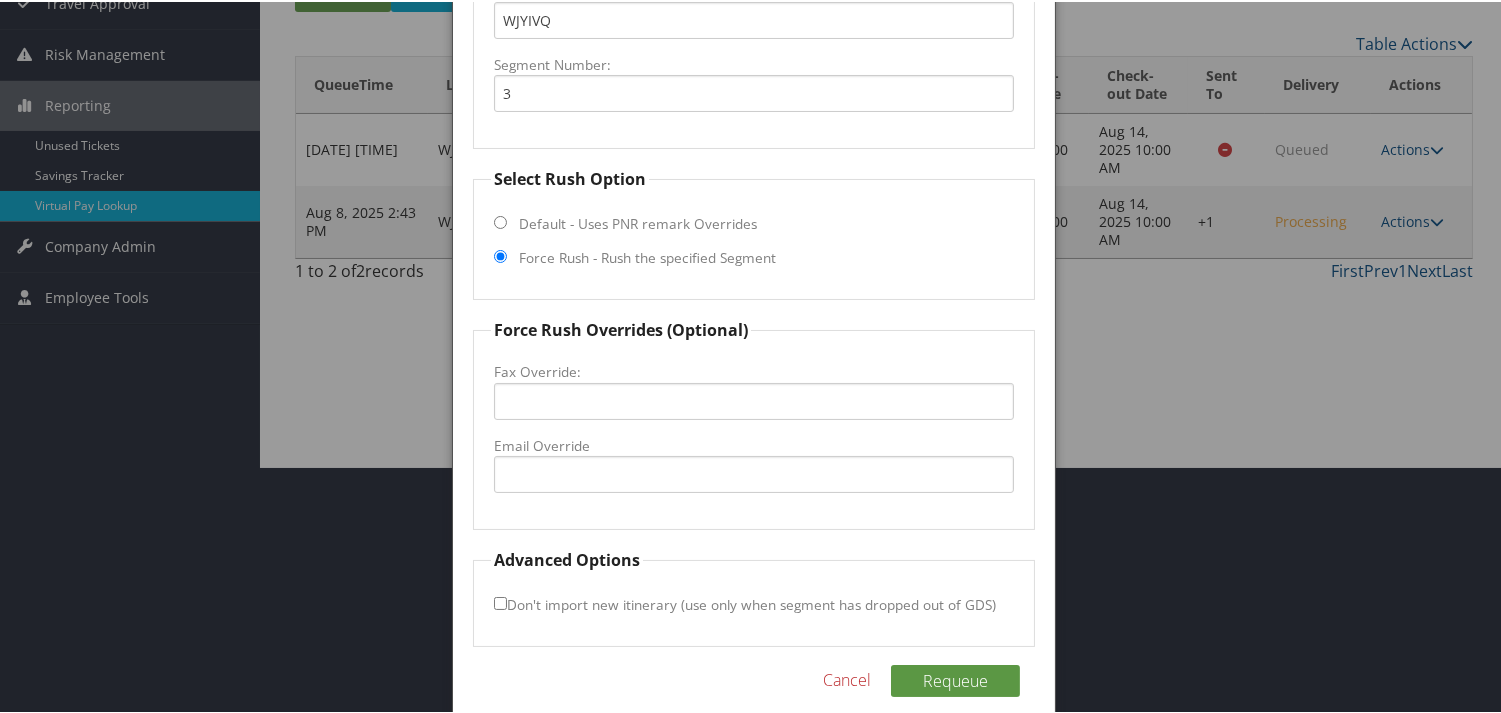 scroll, scrollTop: 268, scrollLeft: 0, axis: vertical 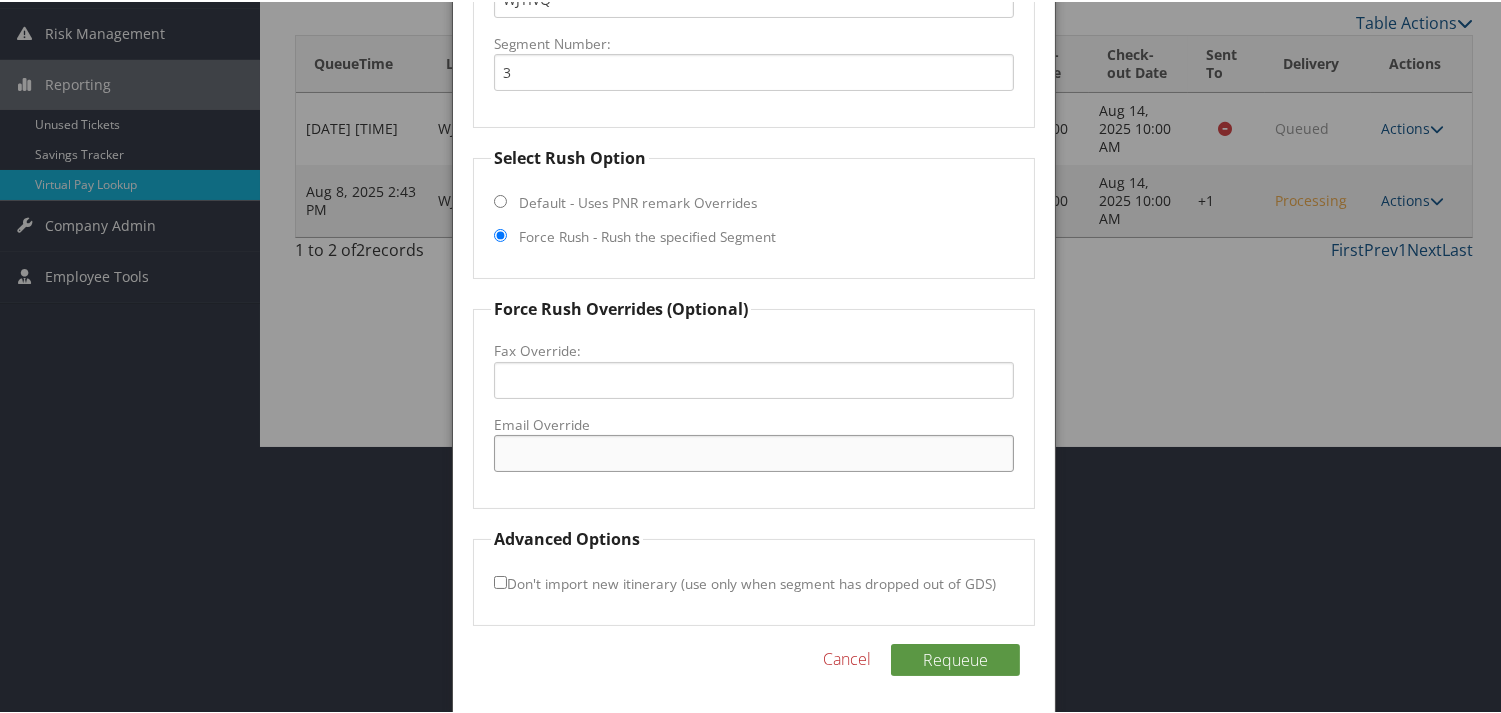 click on "Email Override" at bounding box center [753, 451] 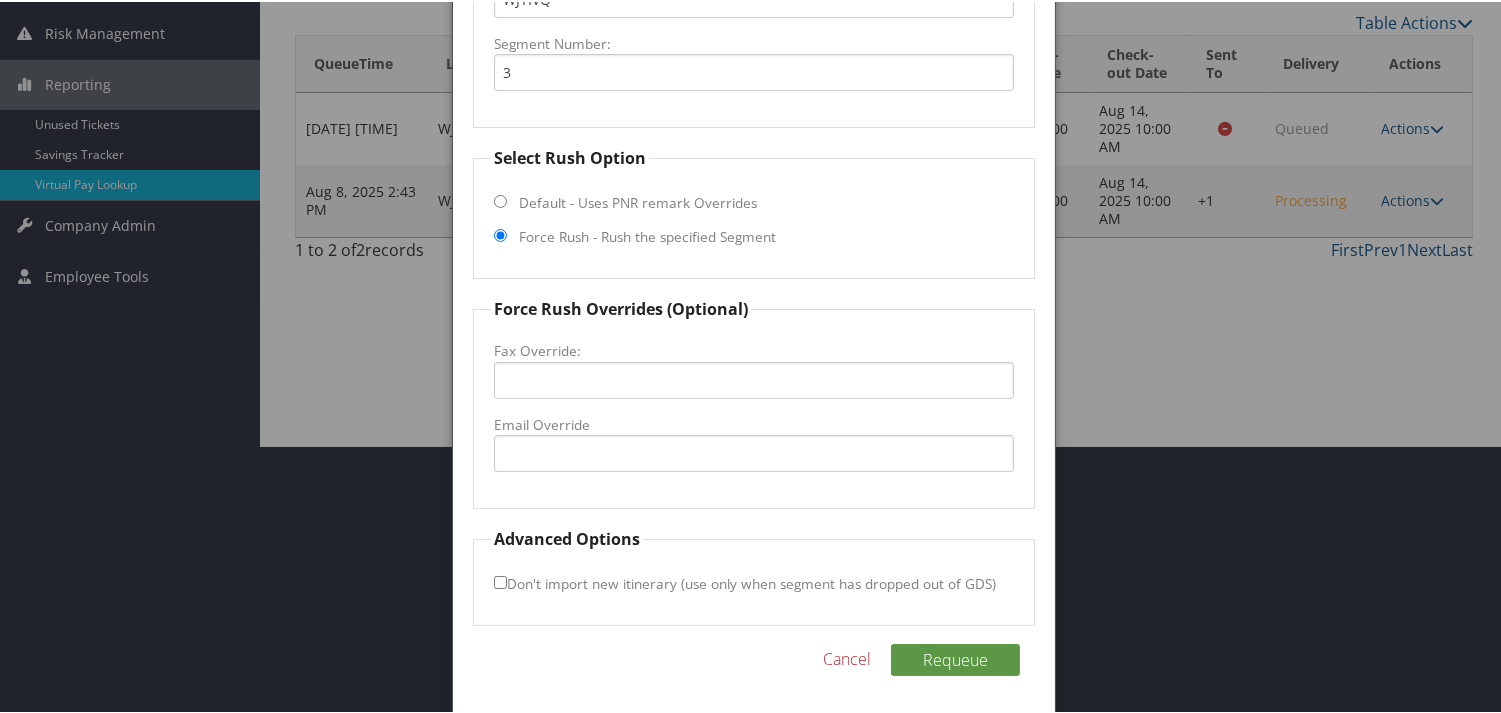 click at bounding box center (754, 356) 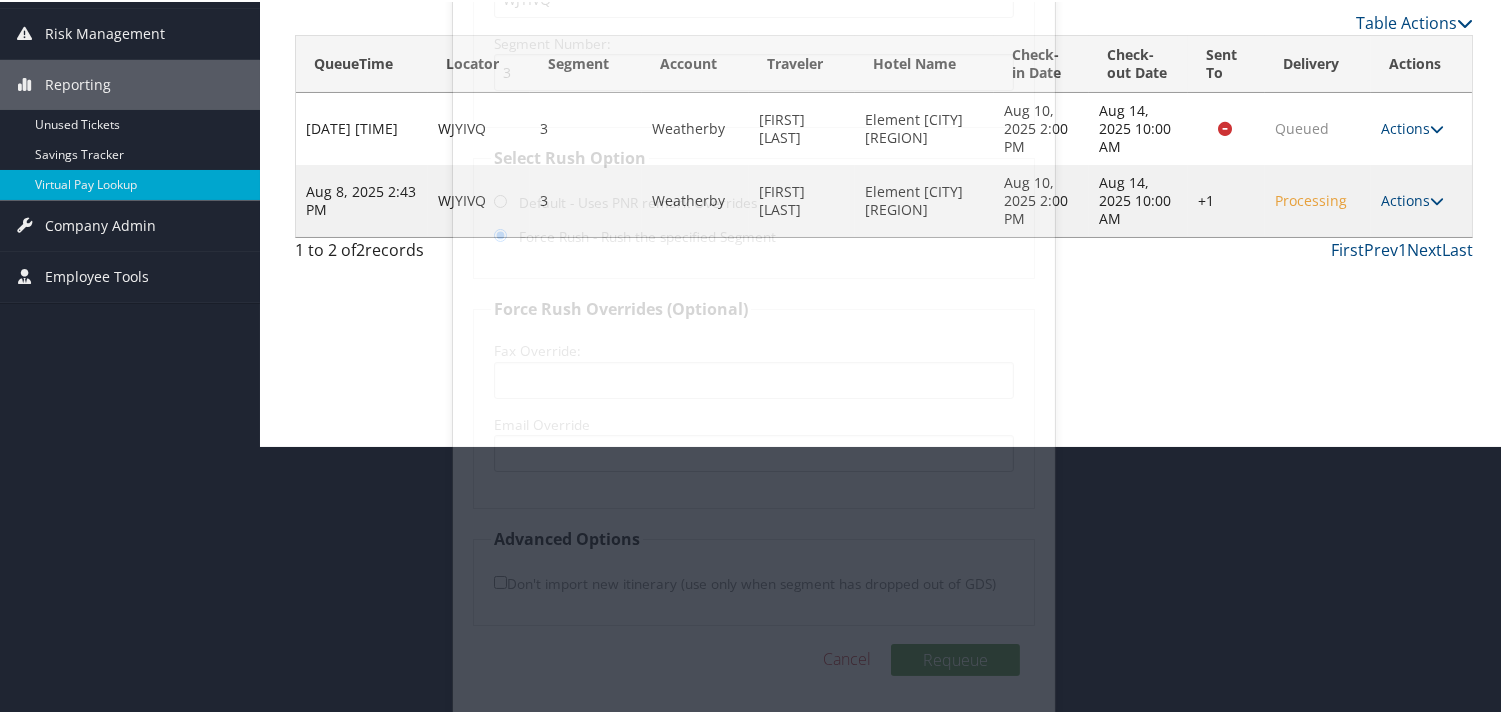 scroll, scrollTop: 0, scrollLeft: 0, axis: both 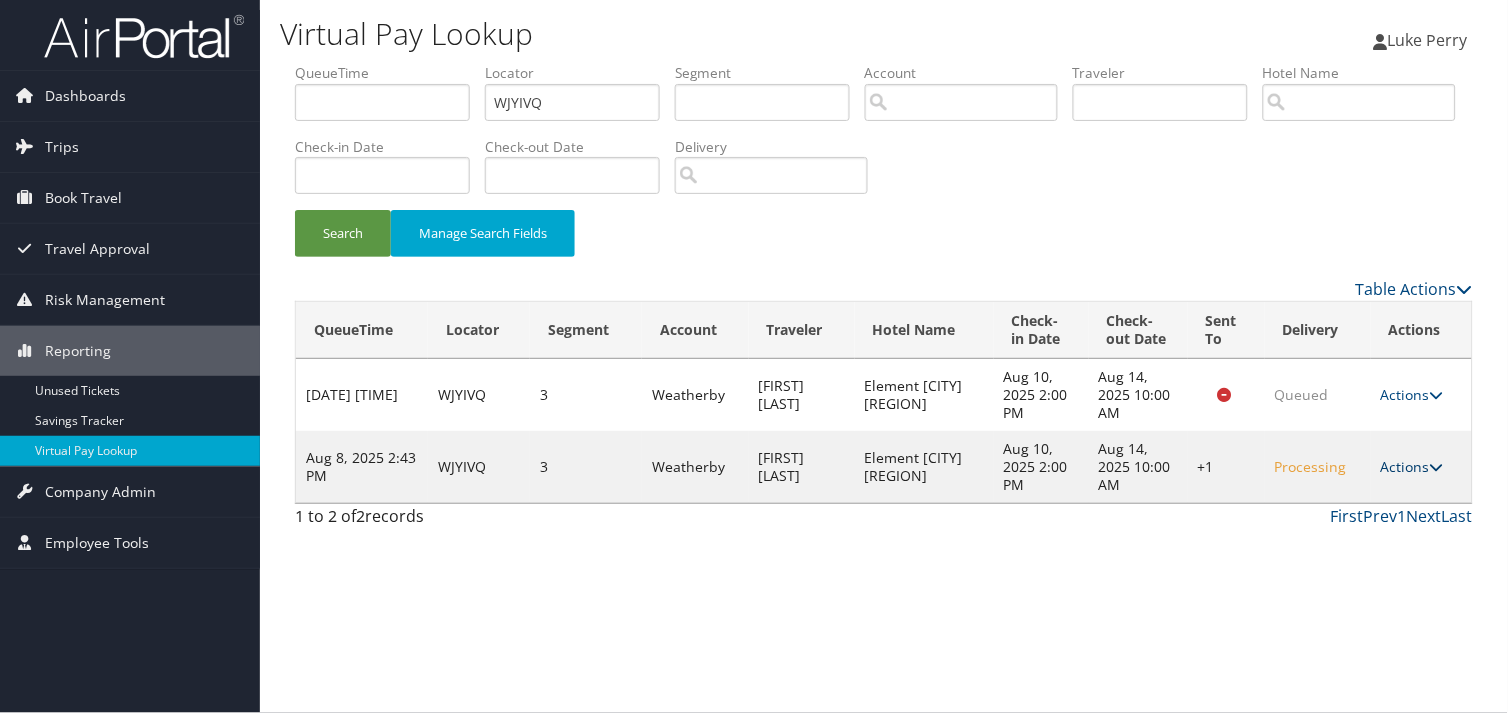 click on "Actions" at bounding box center (1412, 466) 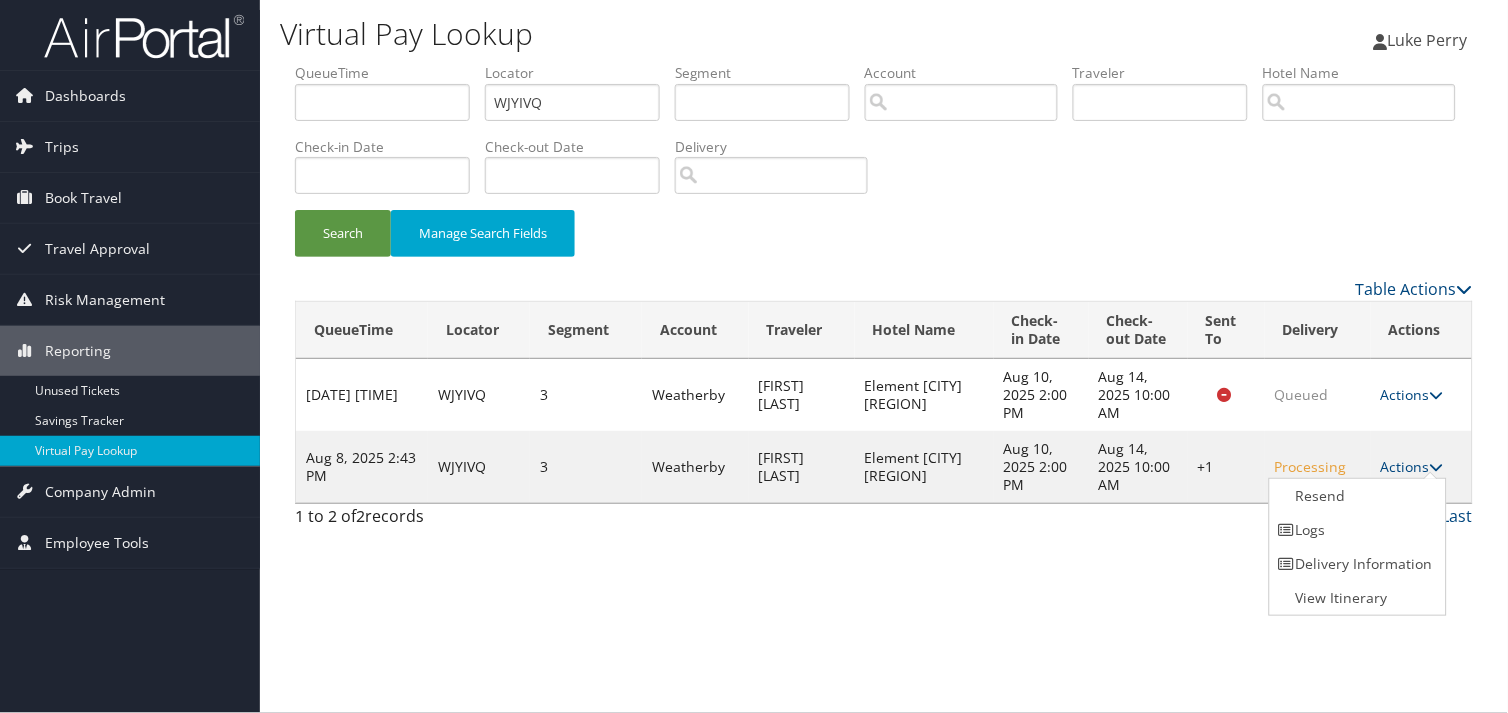 click on "Resend" at bounding box center (1355, 496) 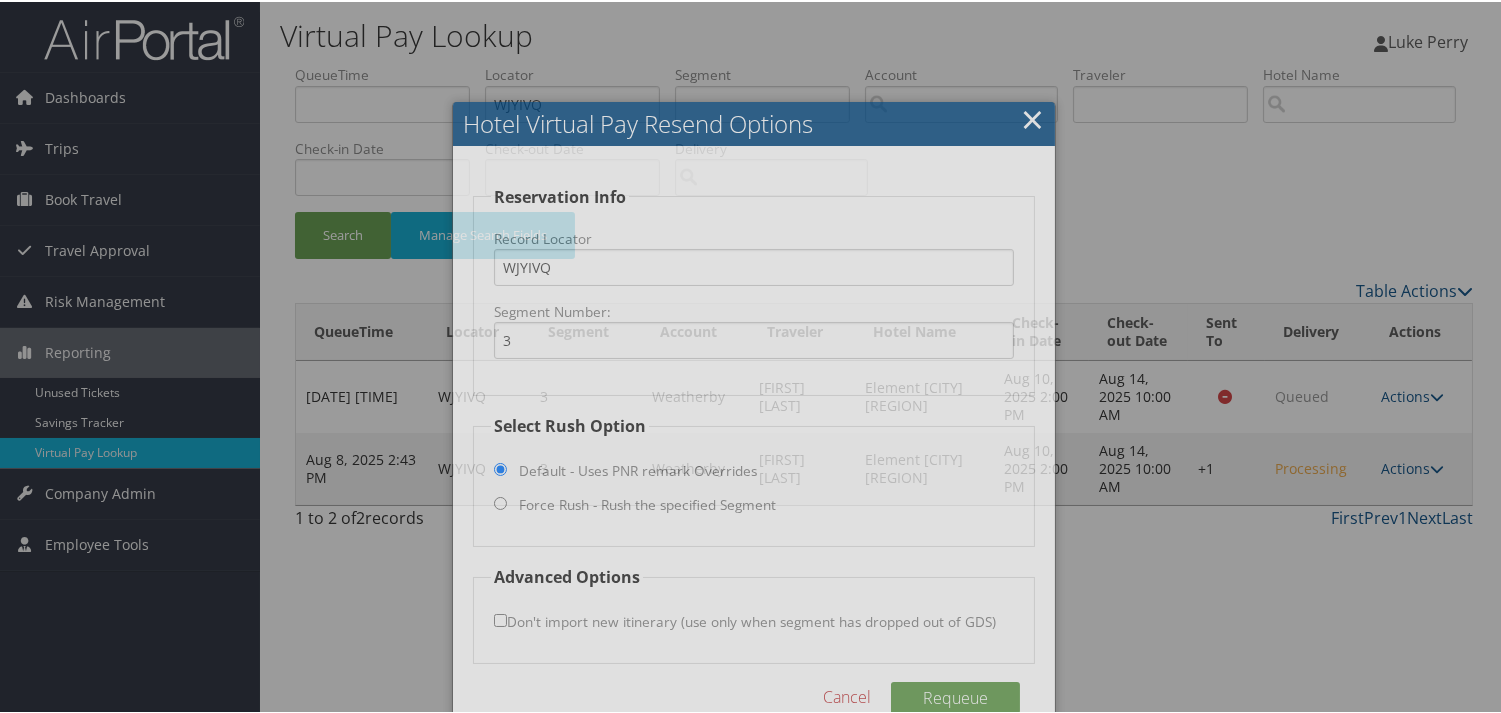 scroll, scrollTop: 38, scrollLeft: 0, axis: vertical 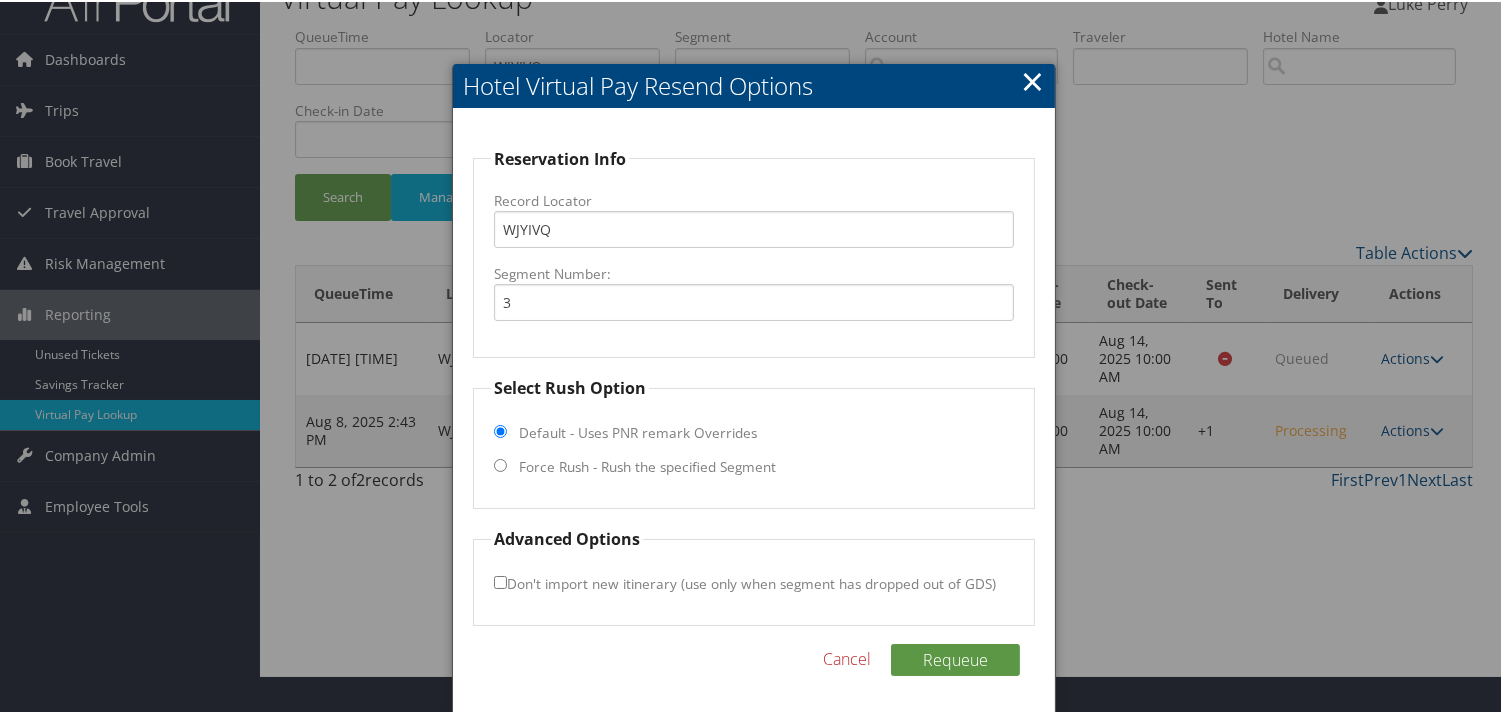 click on "Select Rush Option
Default - Uses PNR remark Overrides
Force Rush - Rush the specified Segment" at bounding box center (753, 440) 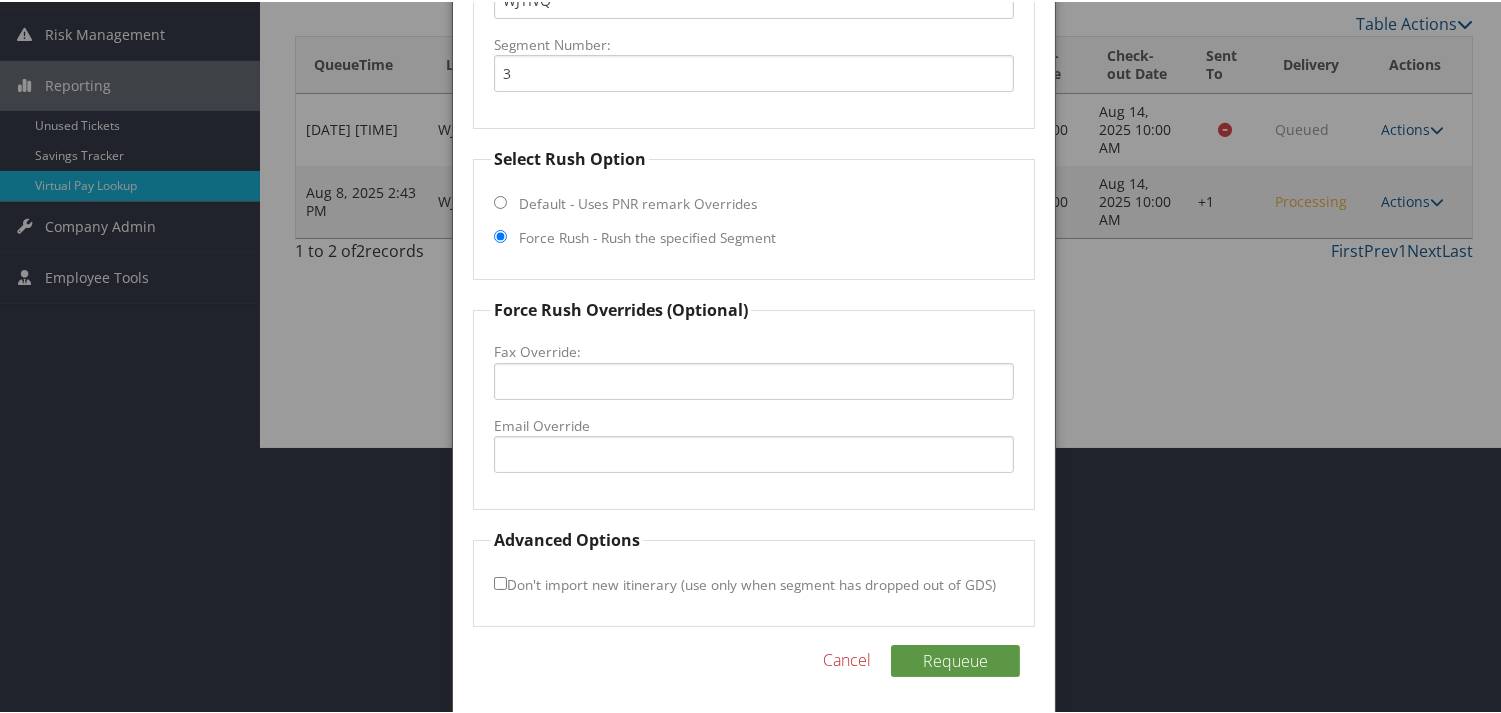 scroll, scrollTop: 268, scrollLeft: 0, axis: vertical 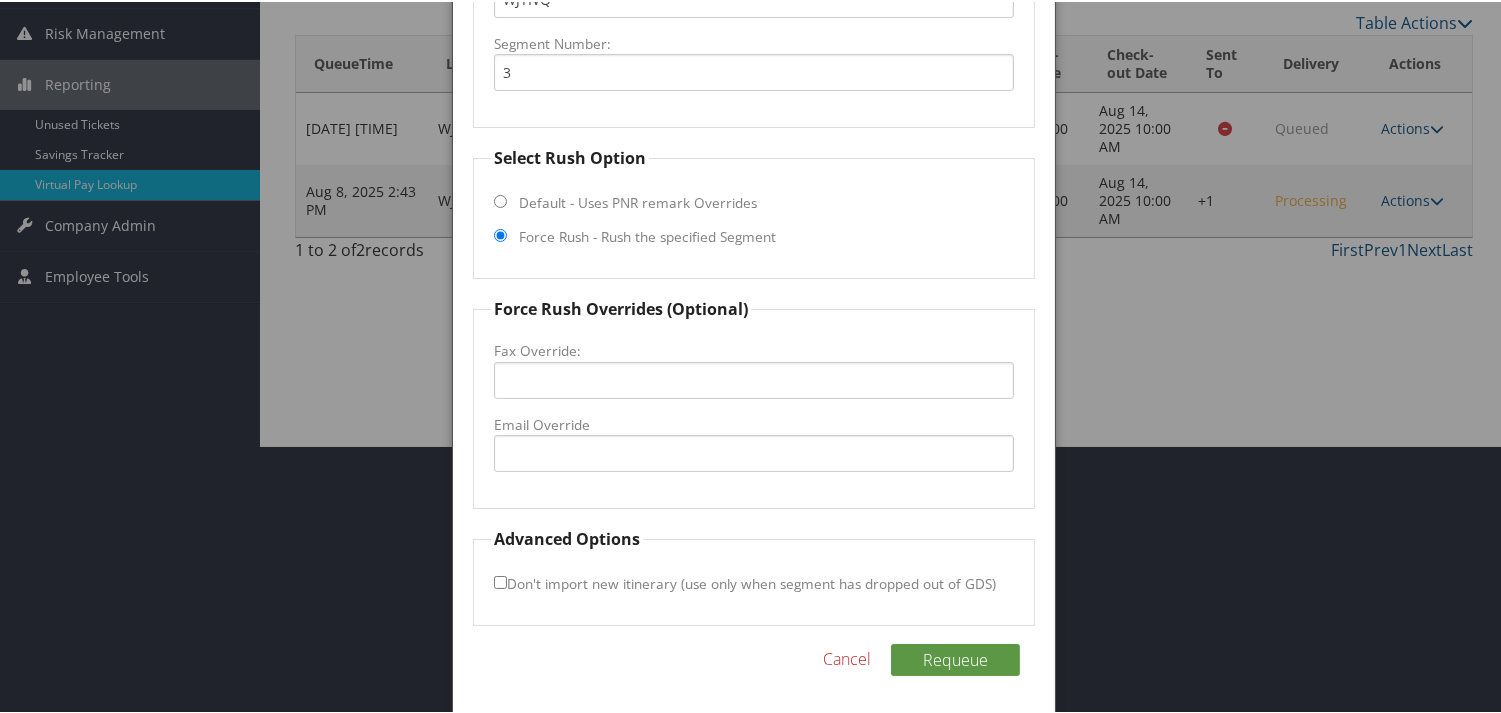 click on "Email Override" at bounding box center [753, 423] 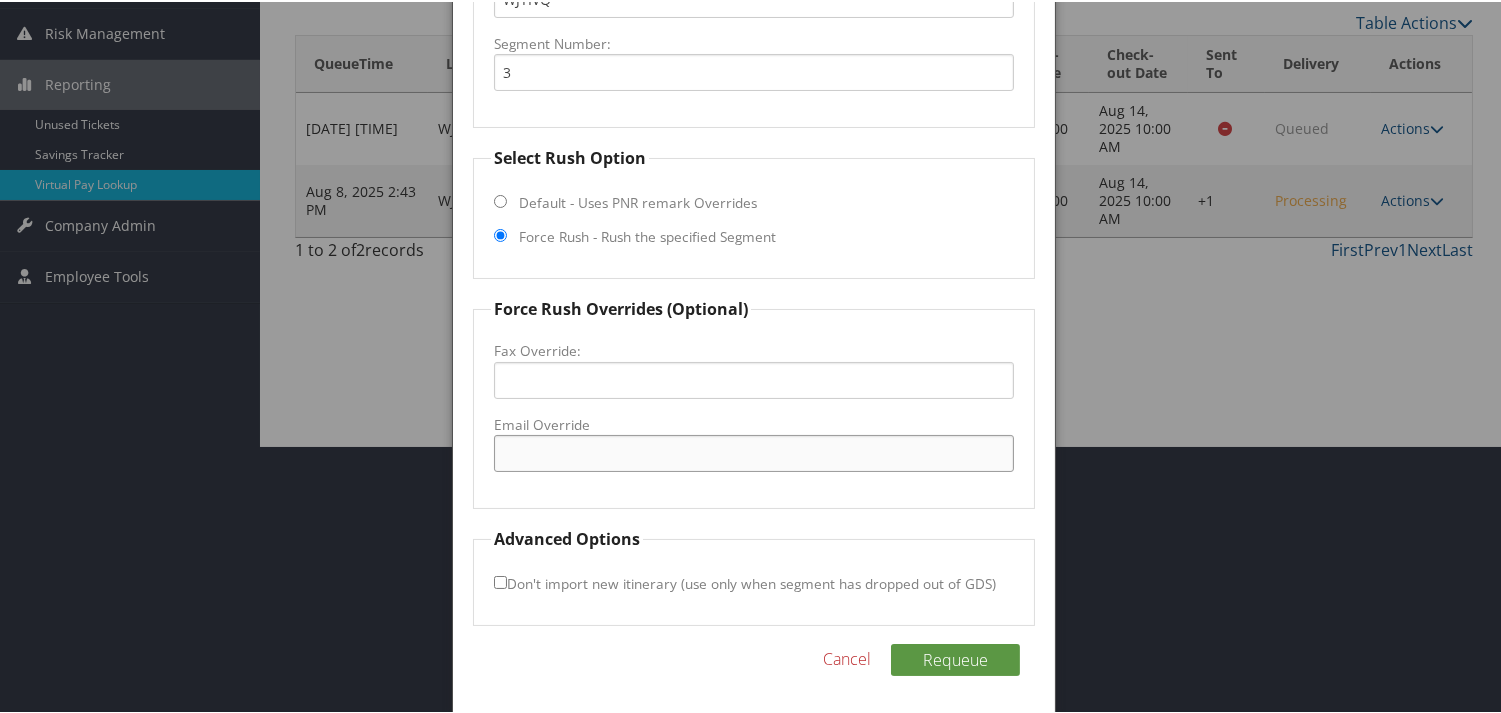 click on "Email Override" at bounding box center [753, 451] 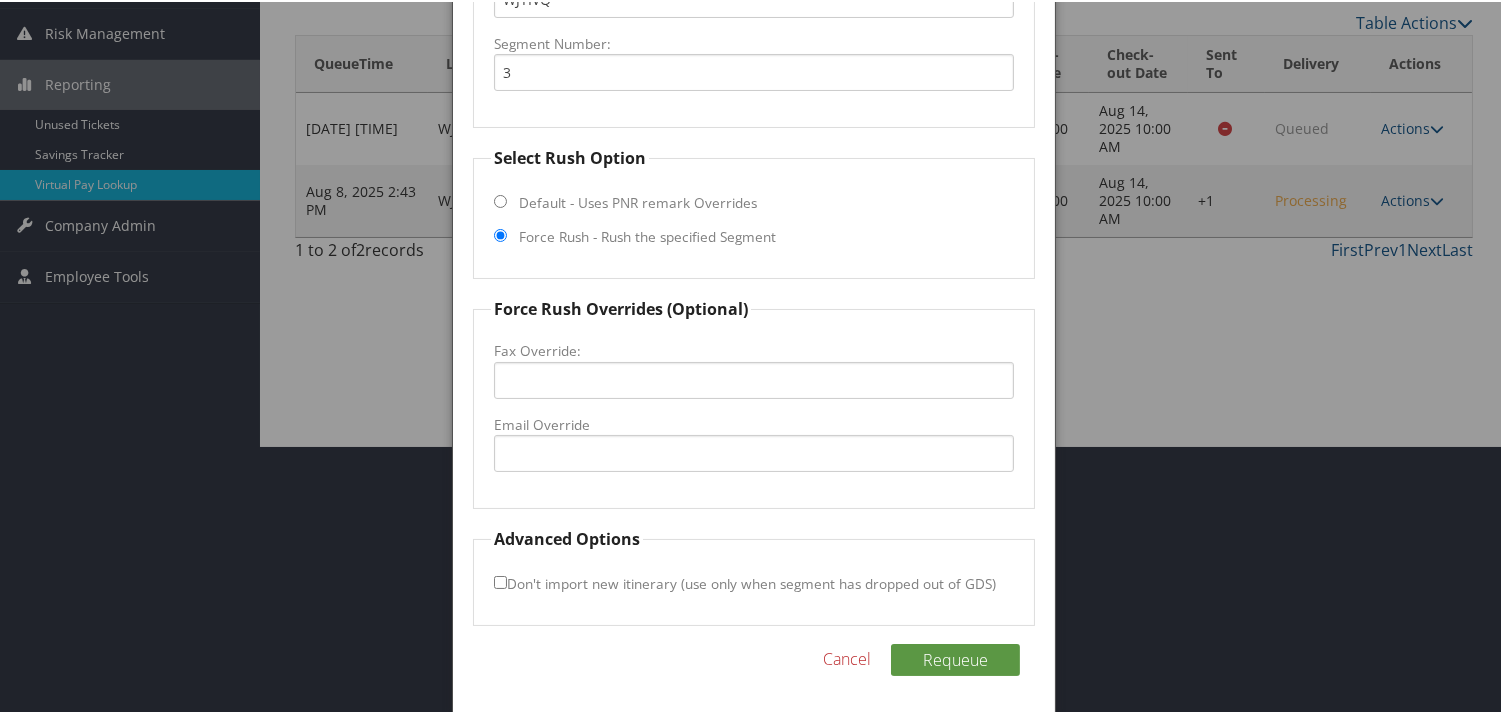 click on "Select Rush Option
Default - Uses PNR remark Overrides
Force Rush - Rush the specified Segment" at bounding box center (753, 210) 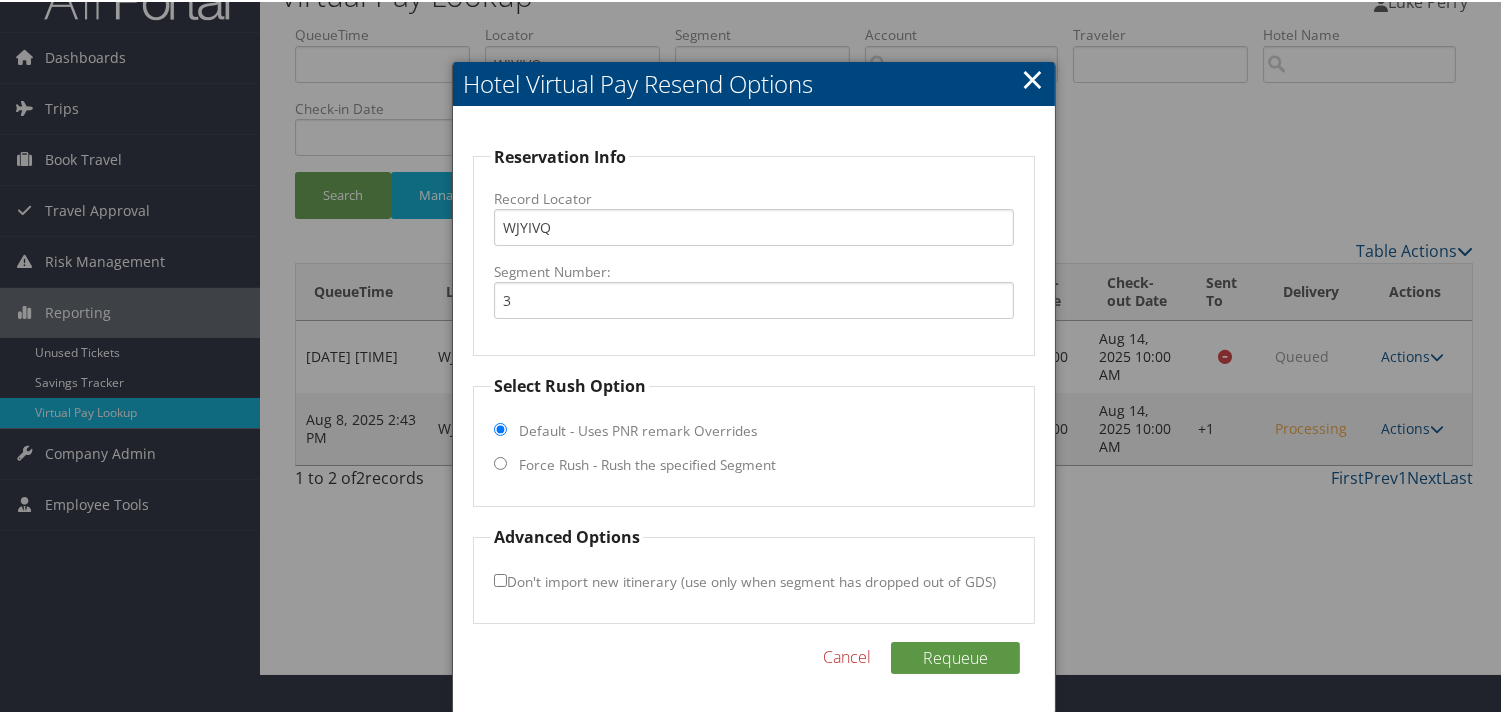 scroll, scrollTop: 38, scrollLeft: 0, axis: vertical 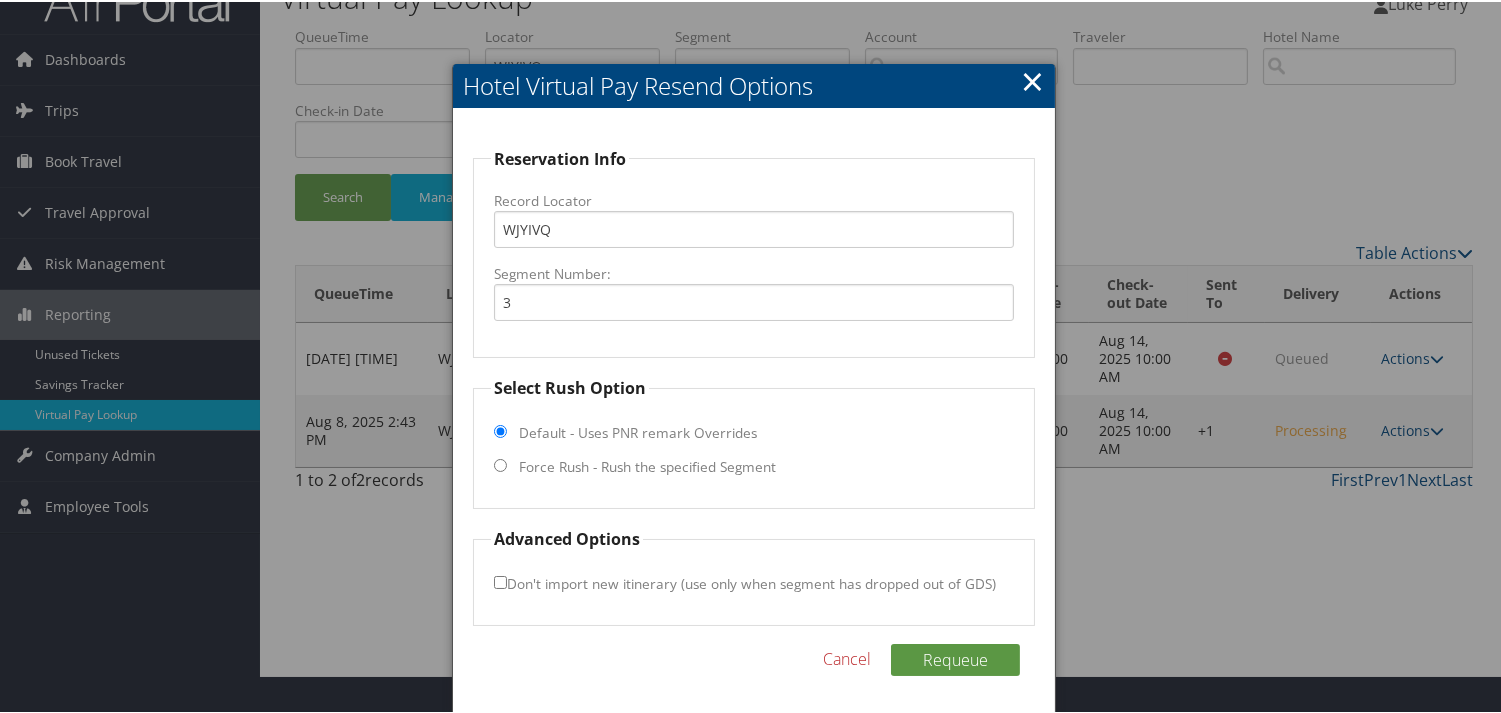 click on "Force Rush - Rush the specified Segment" at bounding box center (500, 463) 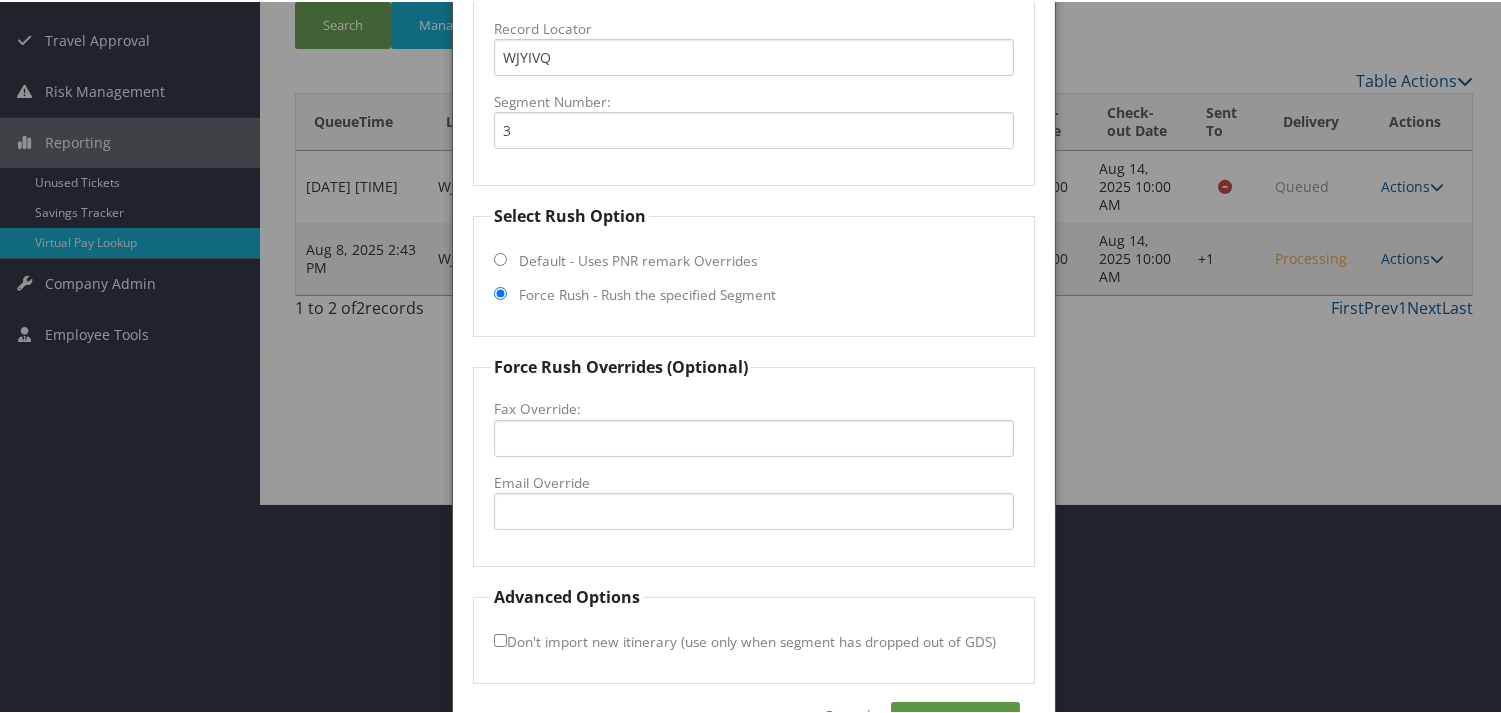 scroll, scrollTop: 157, scrollLeft: 0, axis: vertical 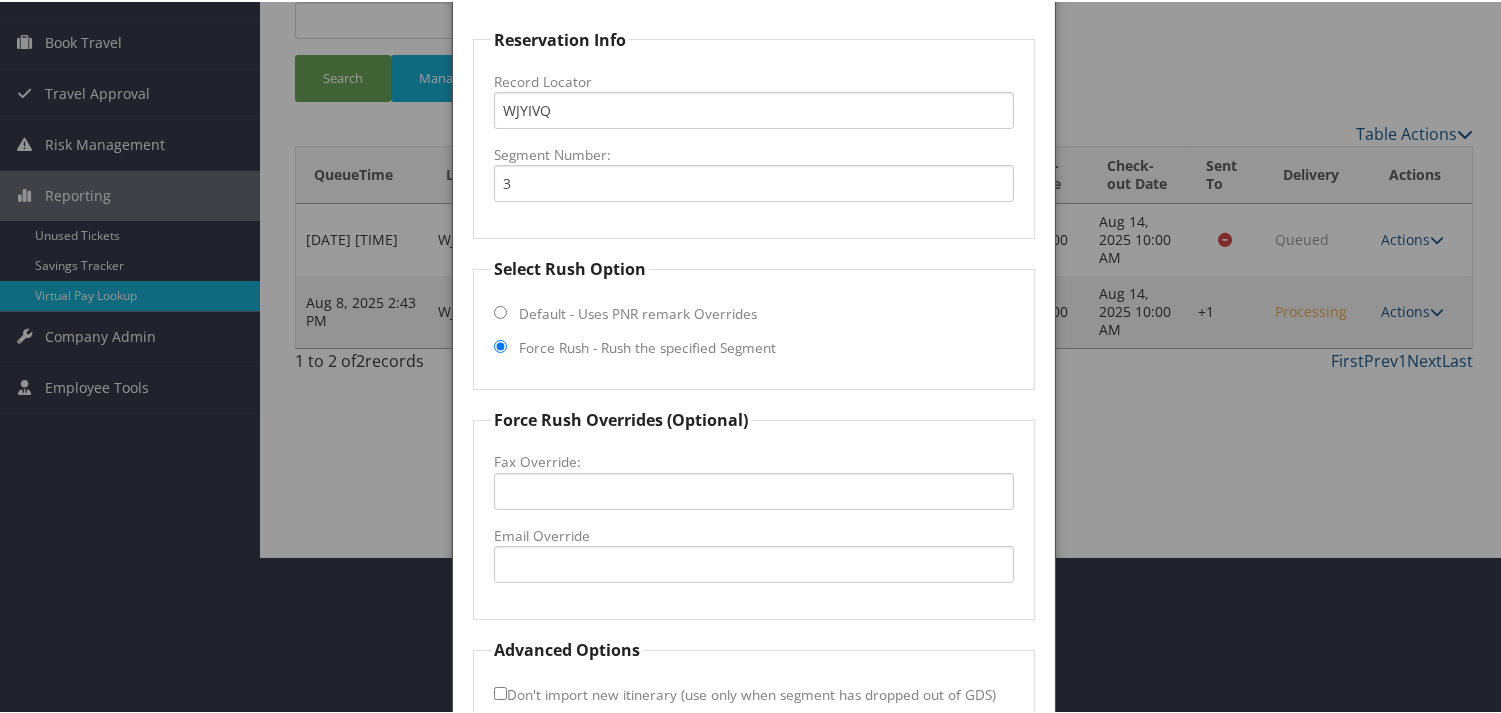 click at bounding box center (754, 356) 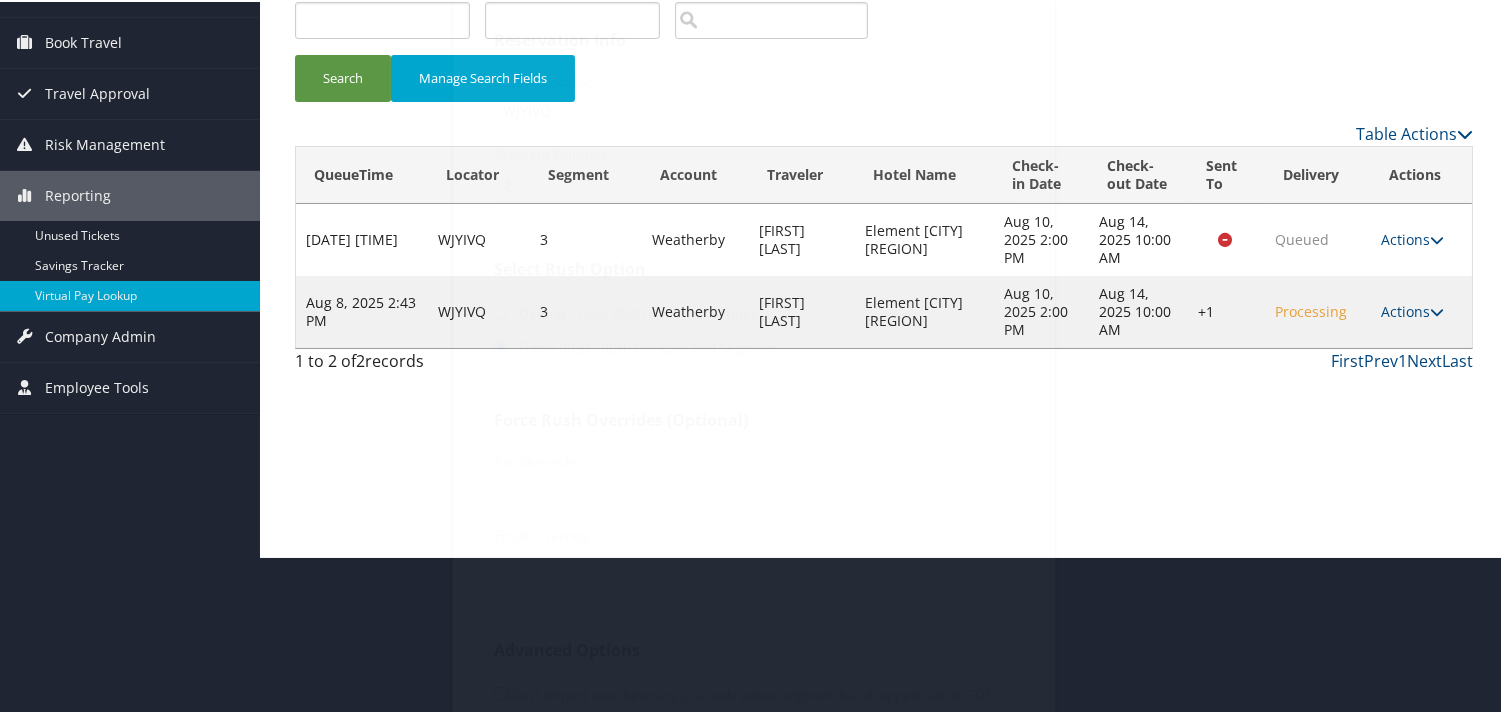 scroll, scrollTop: 0, scrollLeft: 0, axis: both 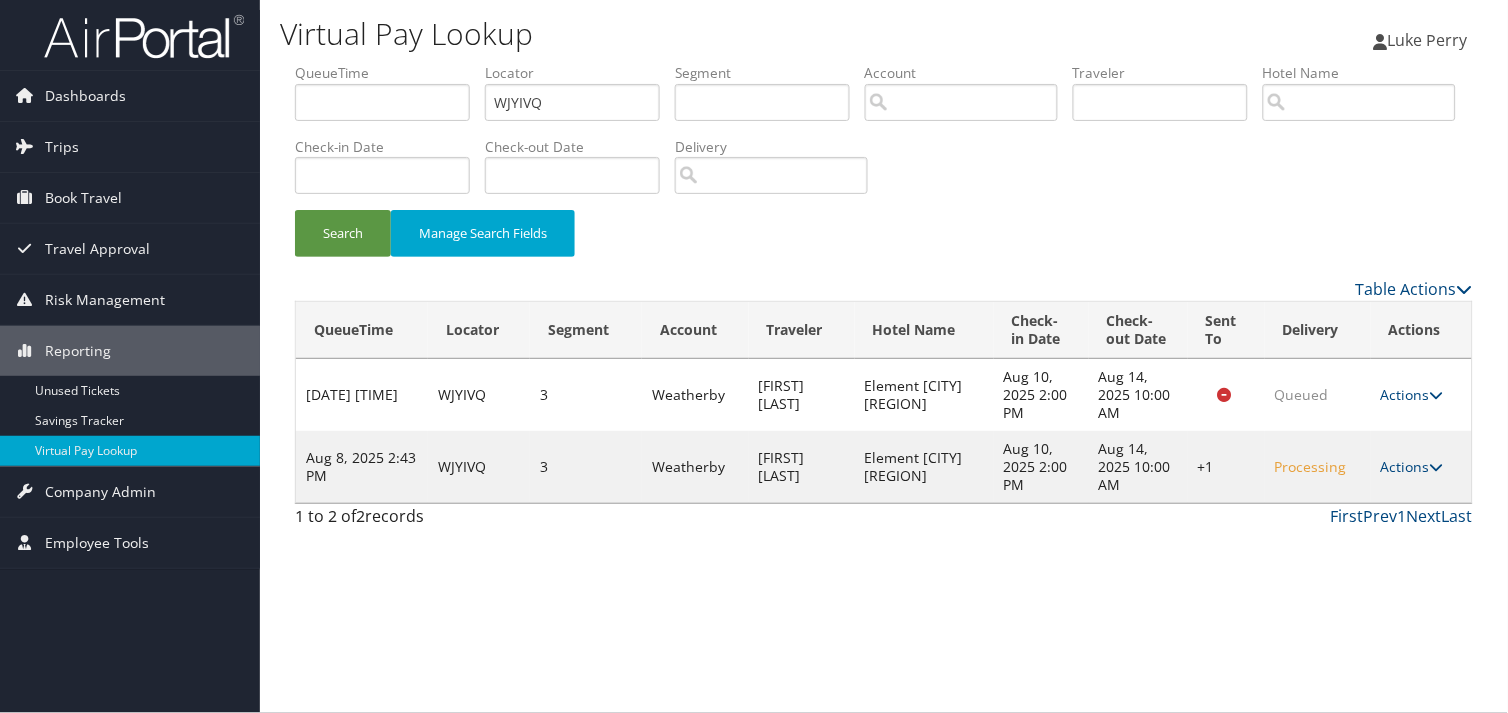 drag, startPoint x: 911, startPoint y: 586, endPoint x: 1138, endPoint y: 551, distance: 229.68239 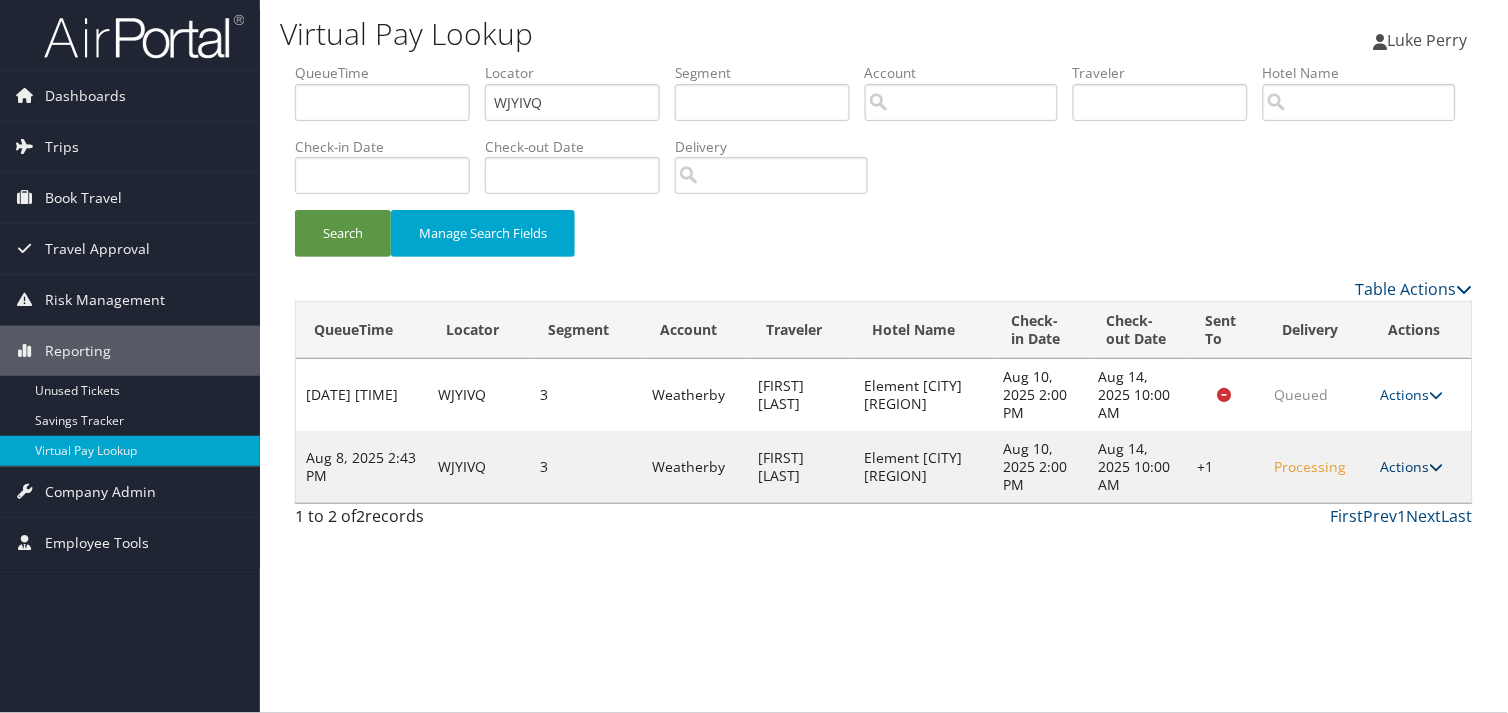 click on "Actions" at bounding box center (1412, 466) 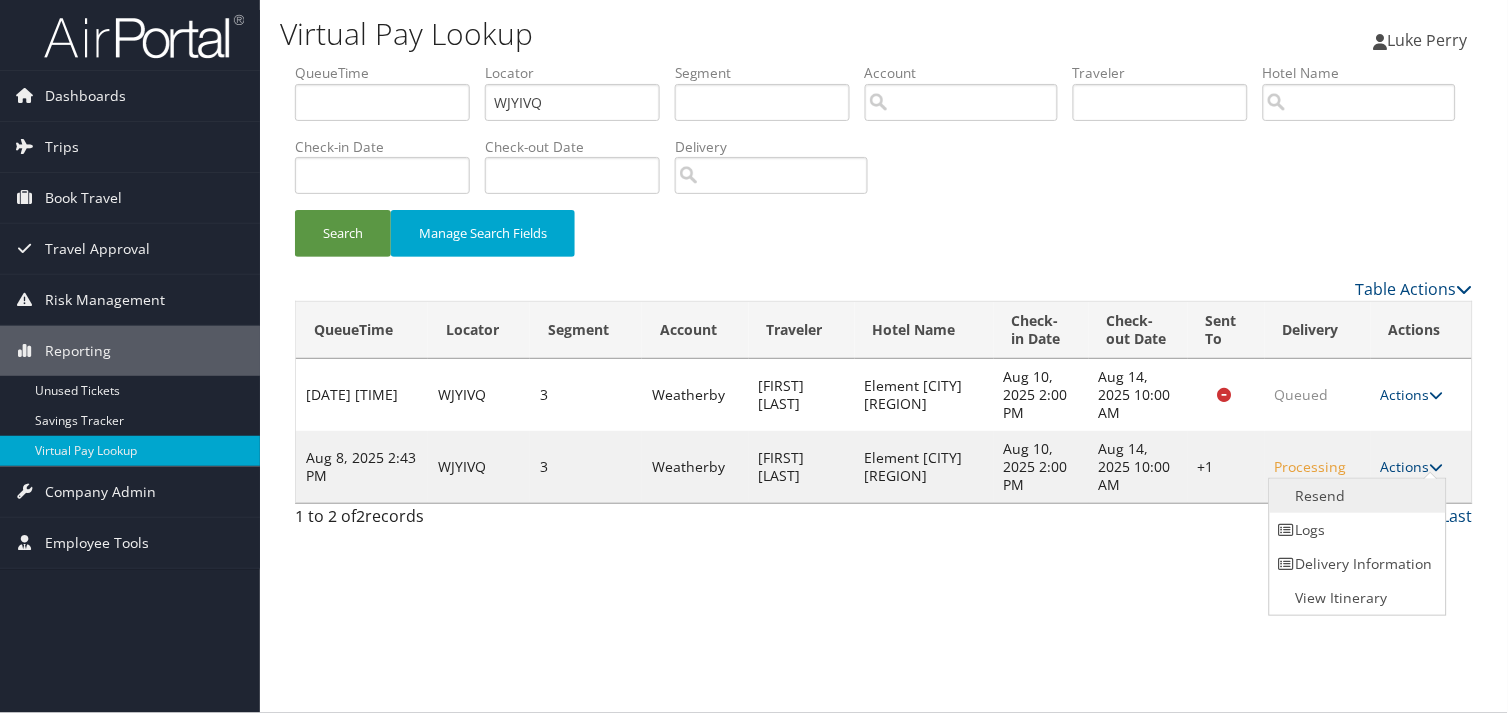 click on "Resend" at bounding box center [1355, 496] 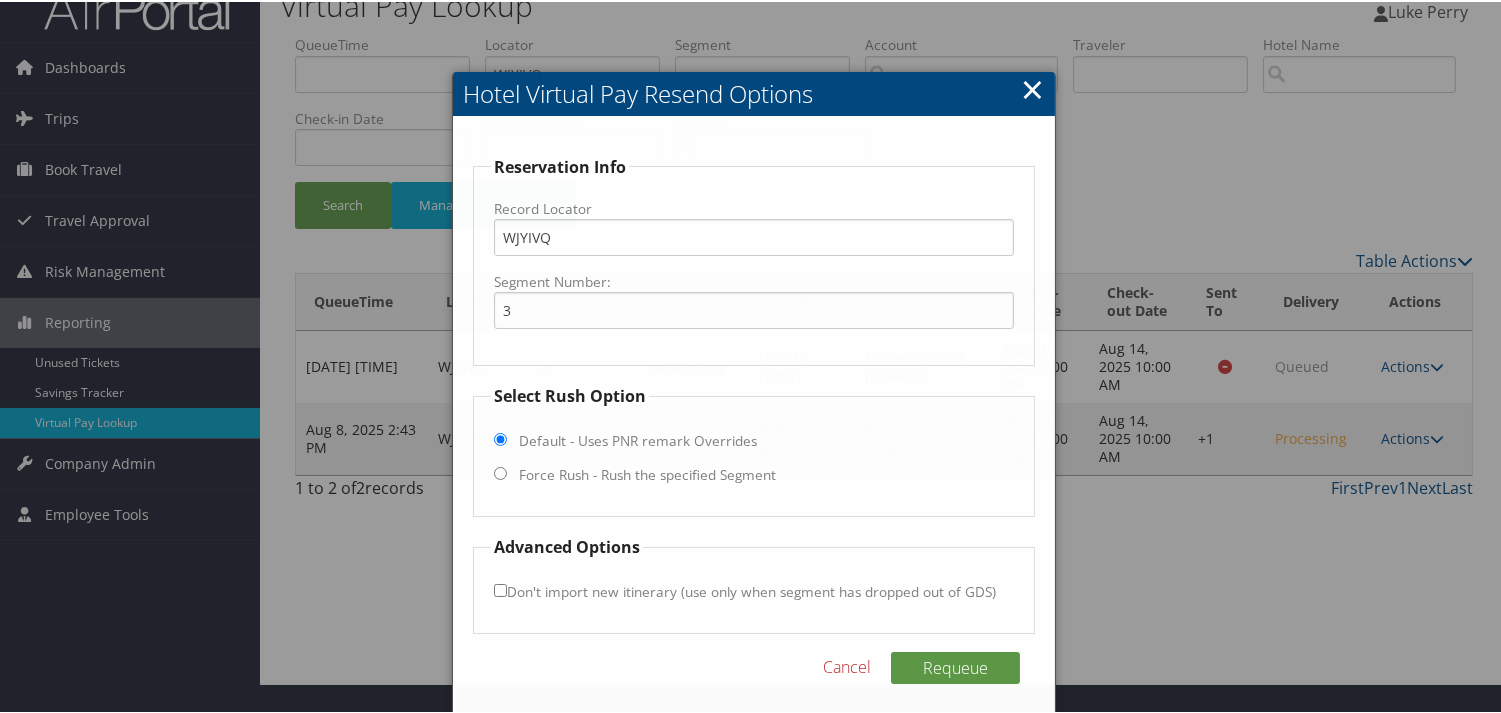 scroll, scrollTop: 38, scrollLeft: 0, axis: vertical 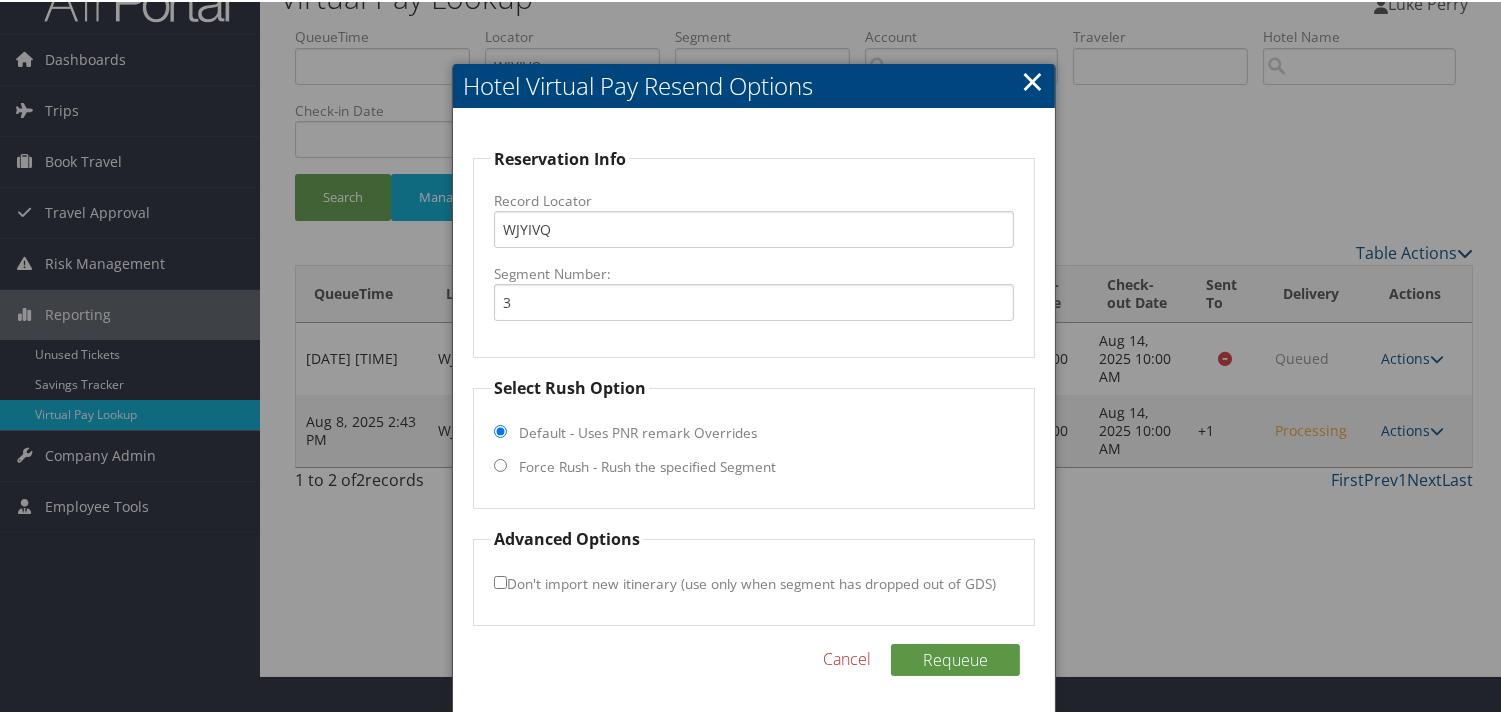 click on "Force Rush - Rush the specified Segment" at bounding box center [647, 465] 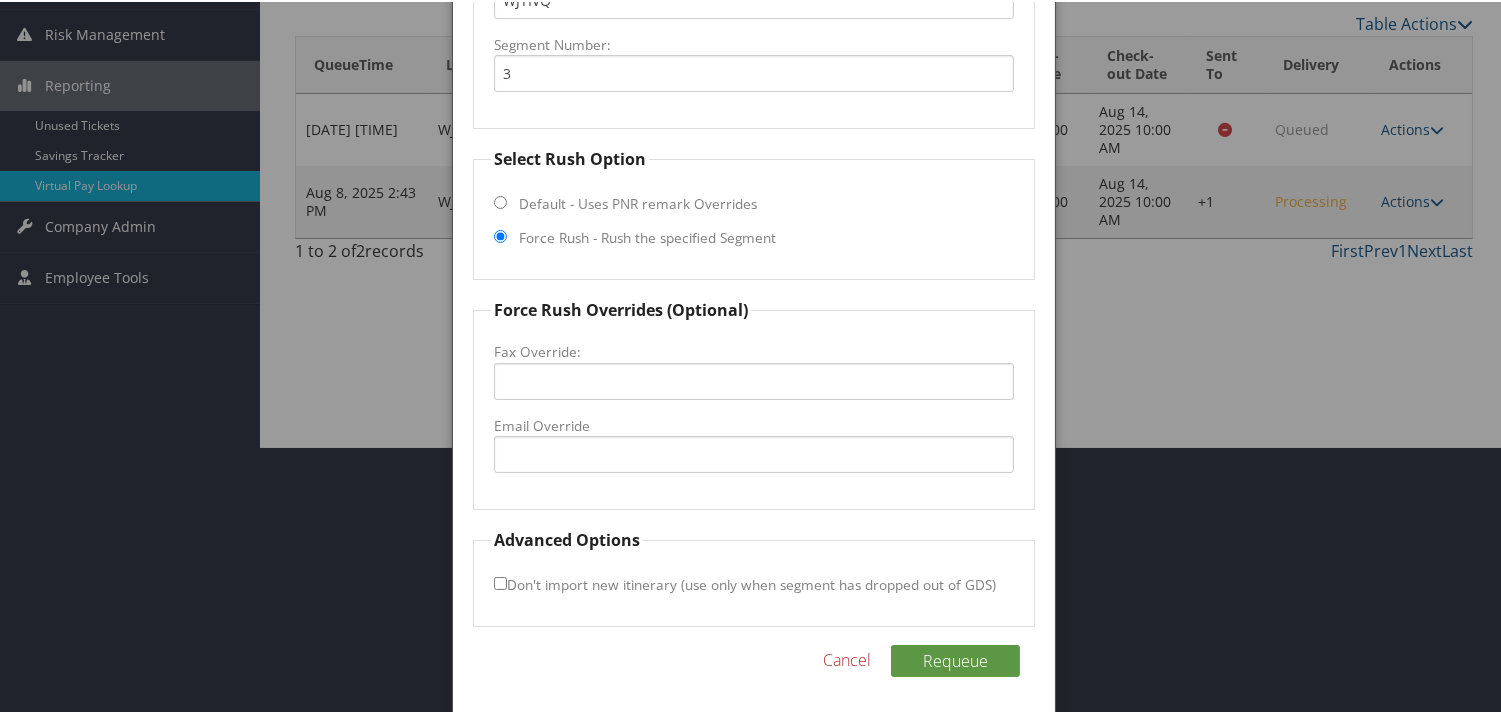 scroll, scrollTop: 268, scrollLeft: 0, axis: vertical 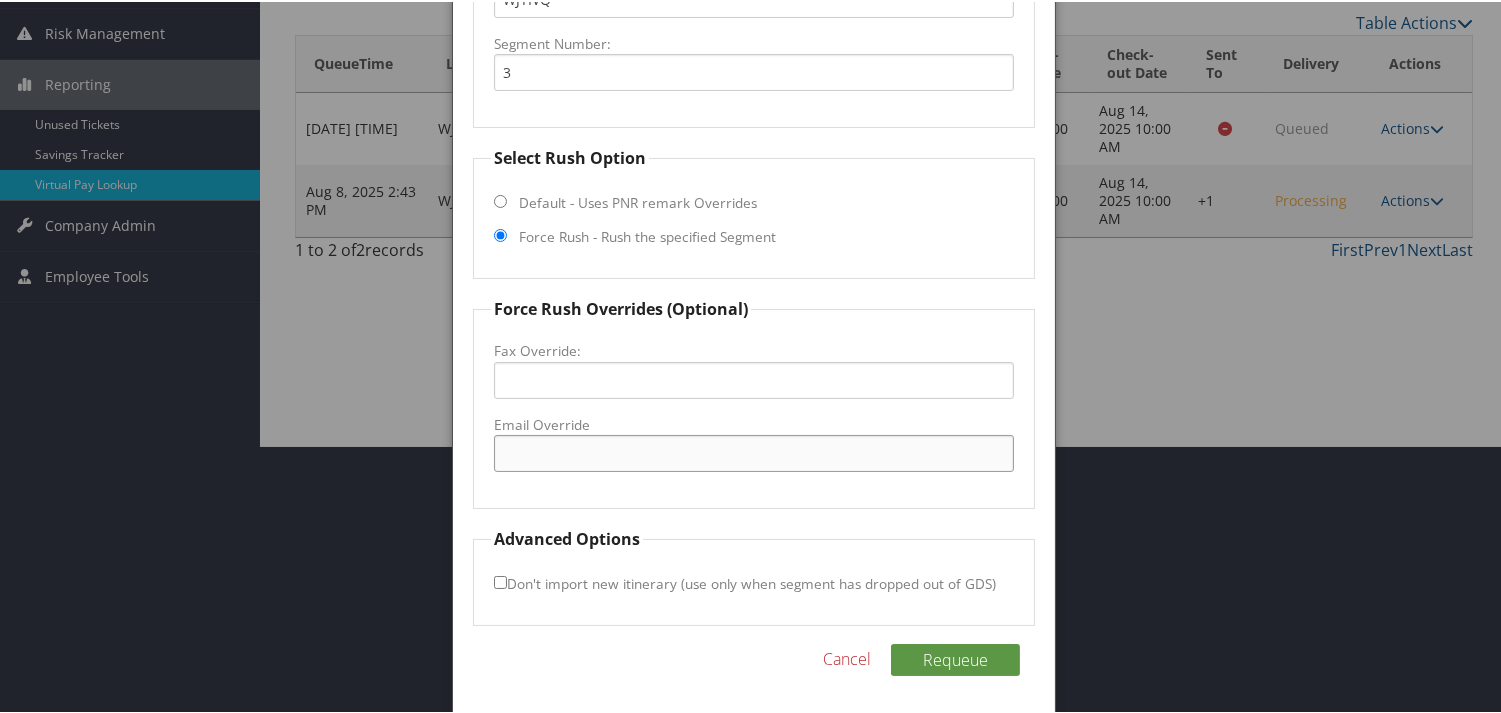 click on "Email Override" at bounding box center (753, 451) 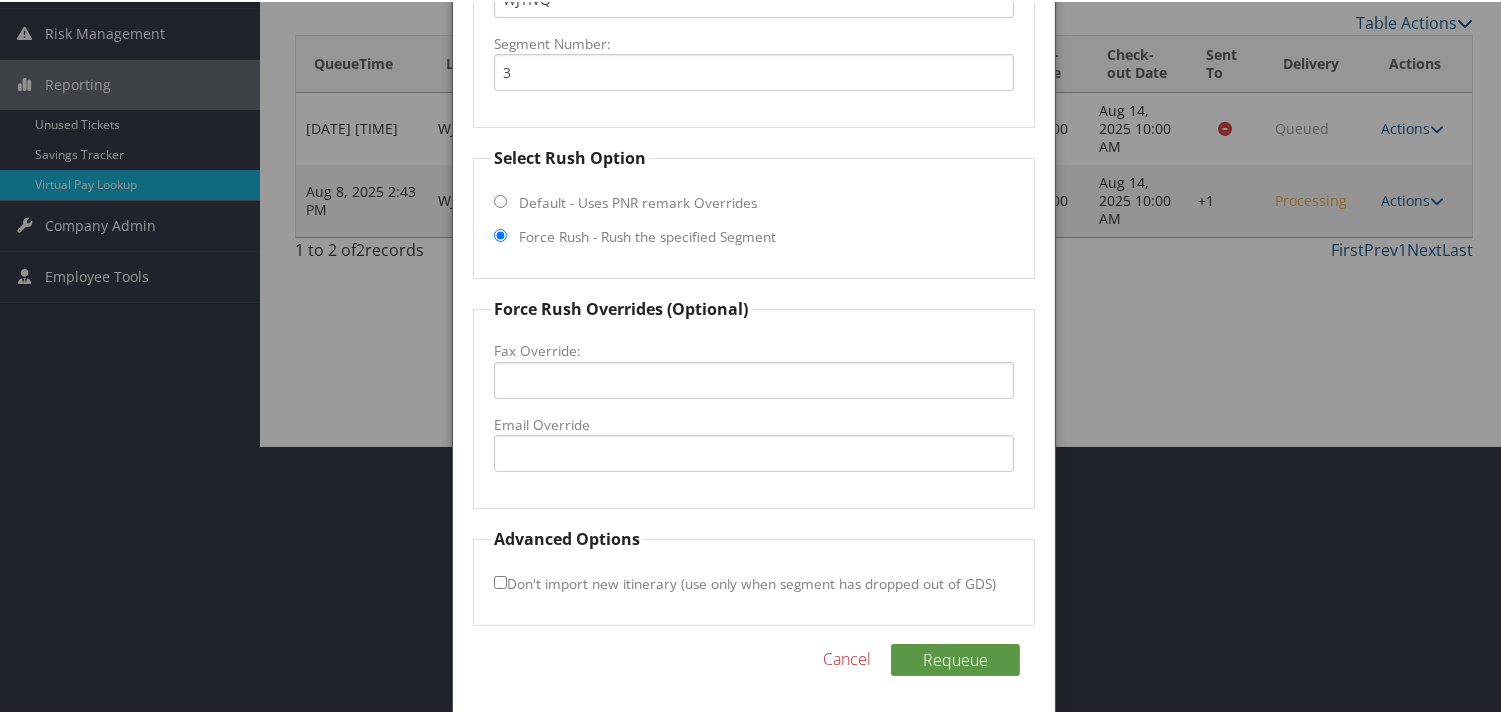 click at bounding box center (754, 356) 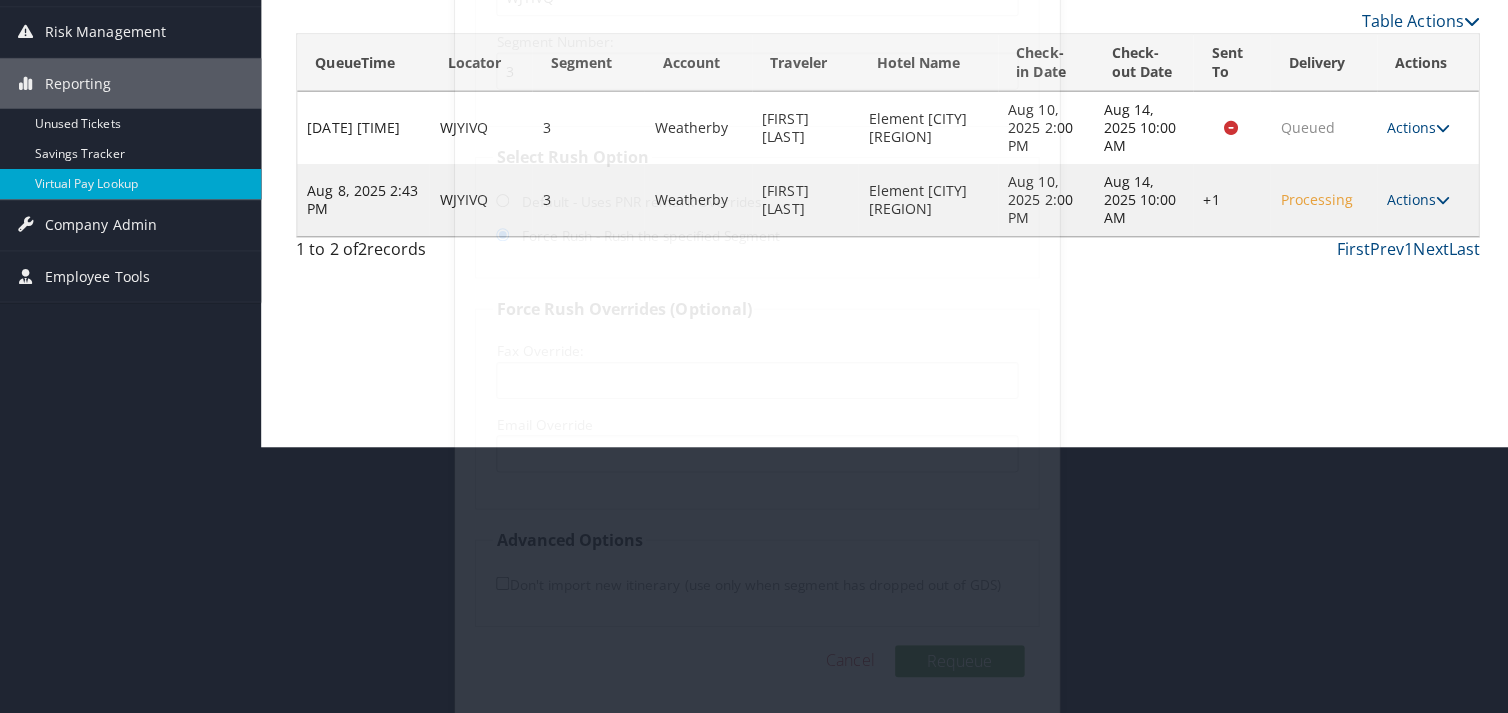 scroll, scrollTop: 0, scrollLeft: 0, axis: both 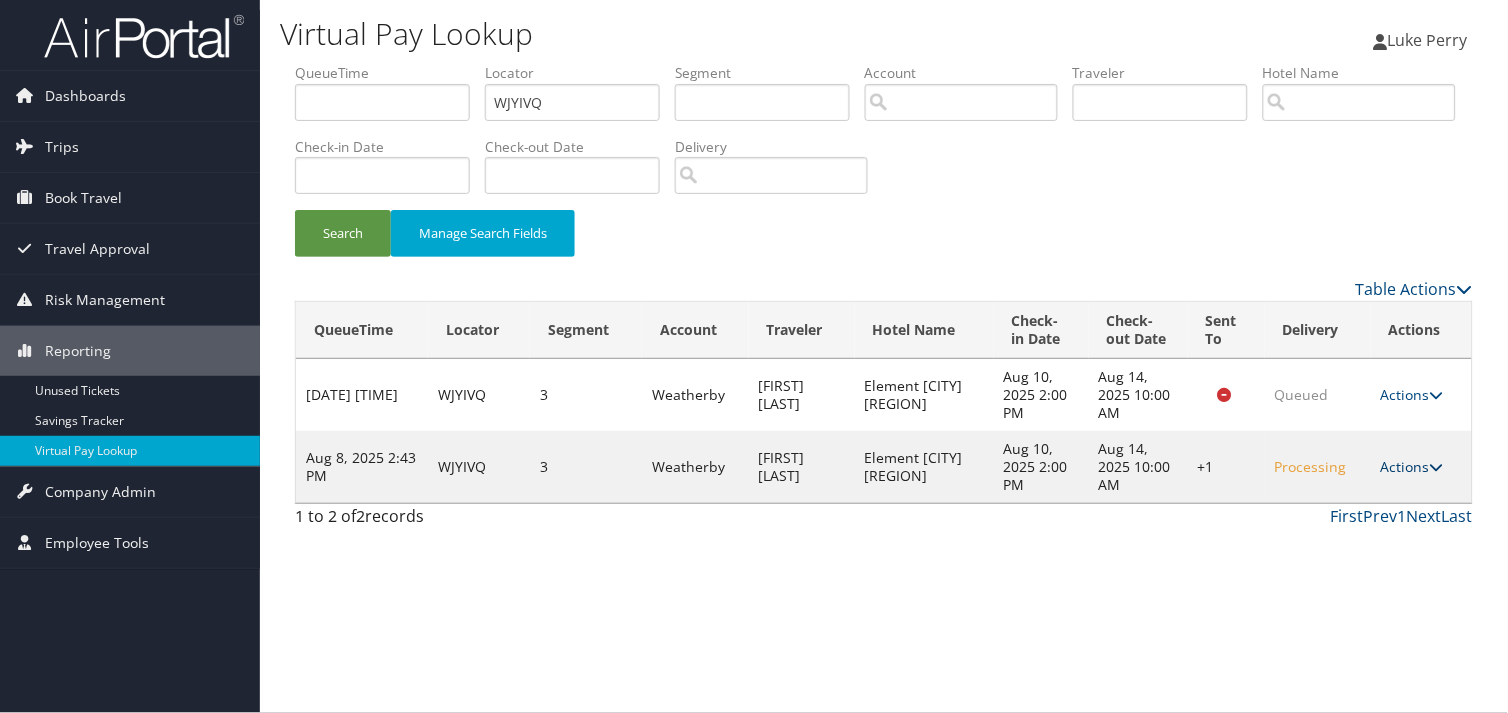 click on "Actions" at bounding box center [1412, 466] 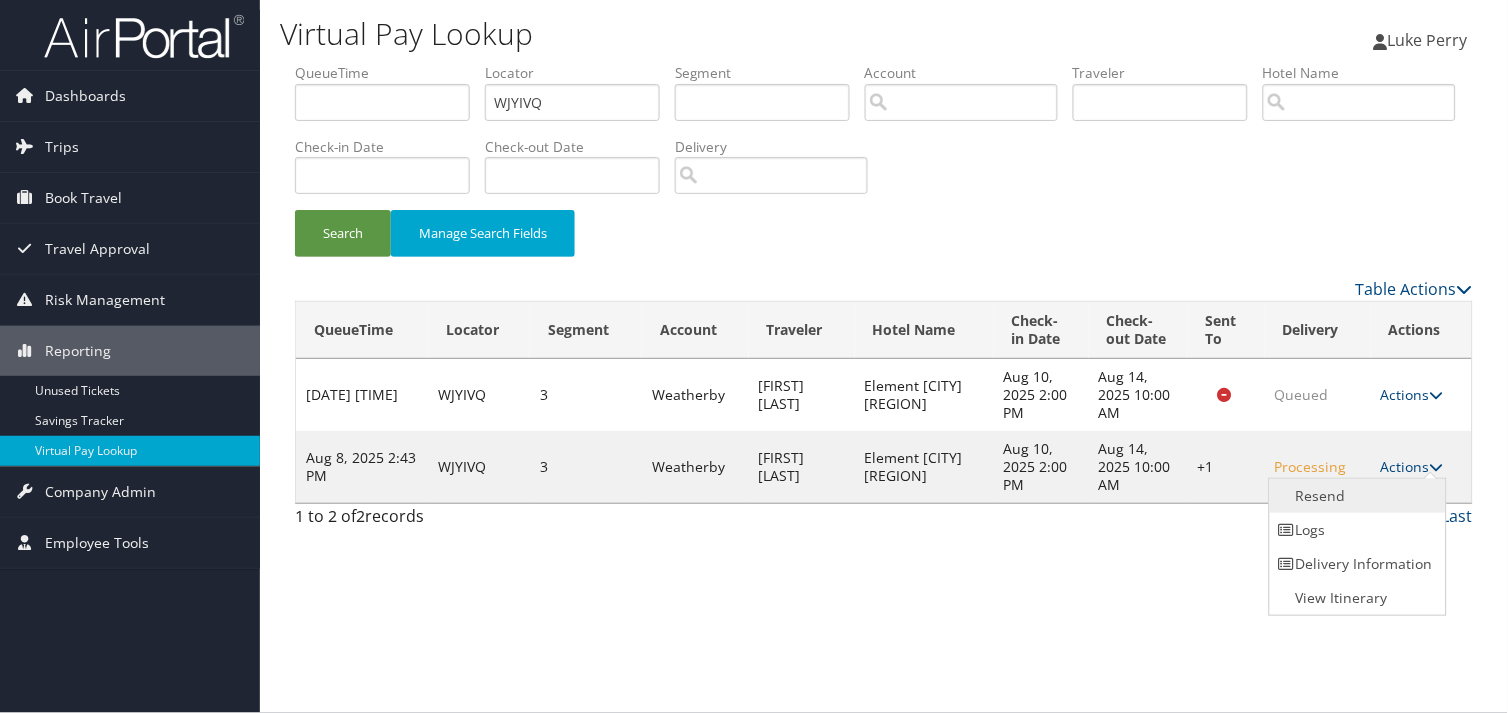 click on "Resend" at bounding box center [1355, 496] 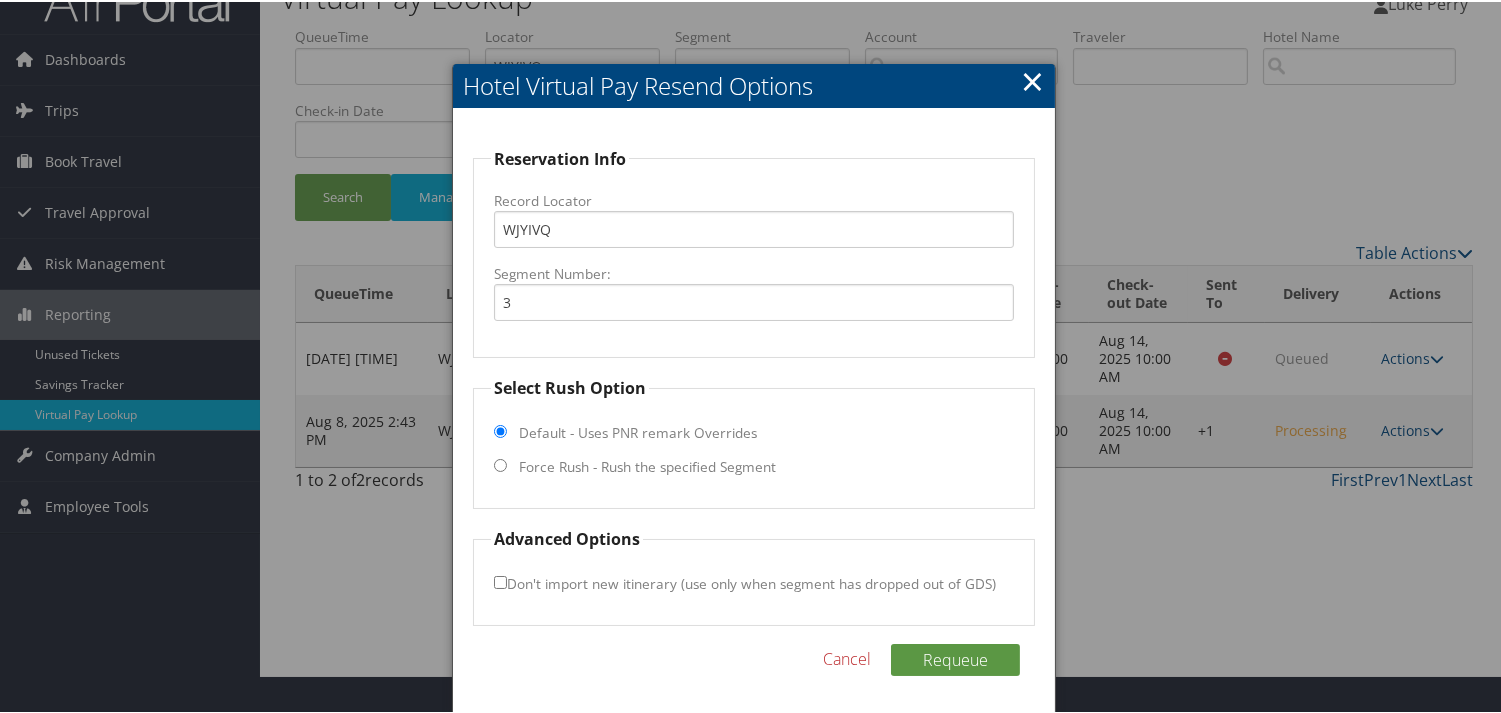 click on "Force Rush - Rush the specified Segment" at bounding box center (647, 465) 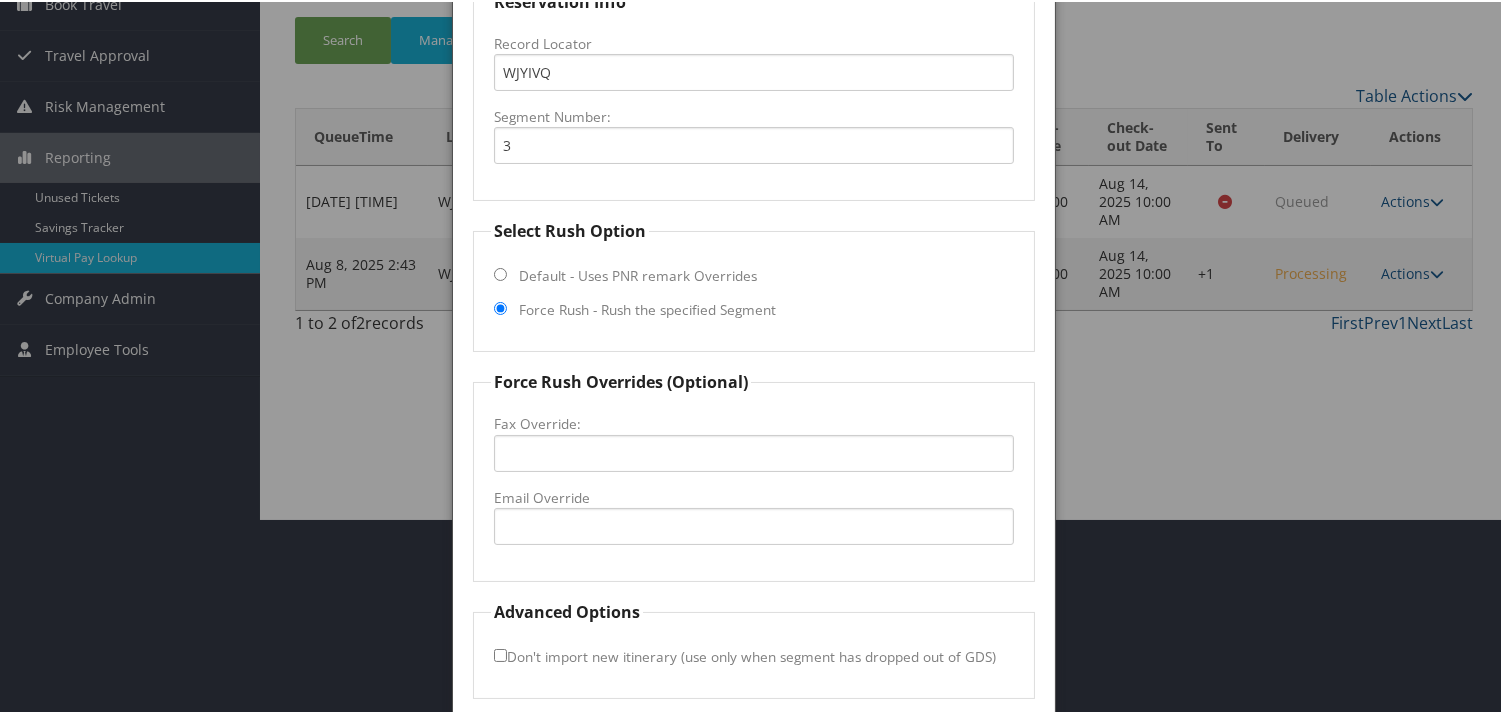 scroll, scrollTop: 268, scrollLeft: 0, axis: vertical 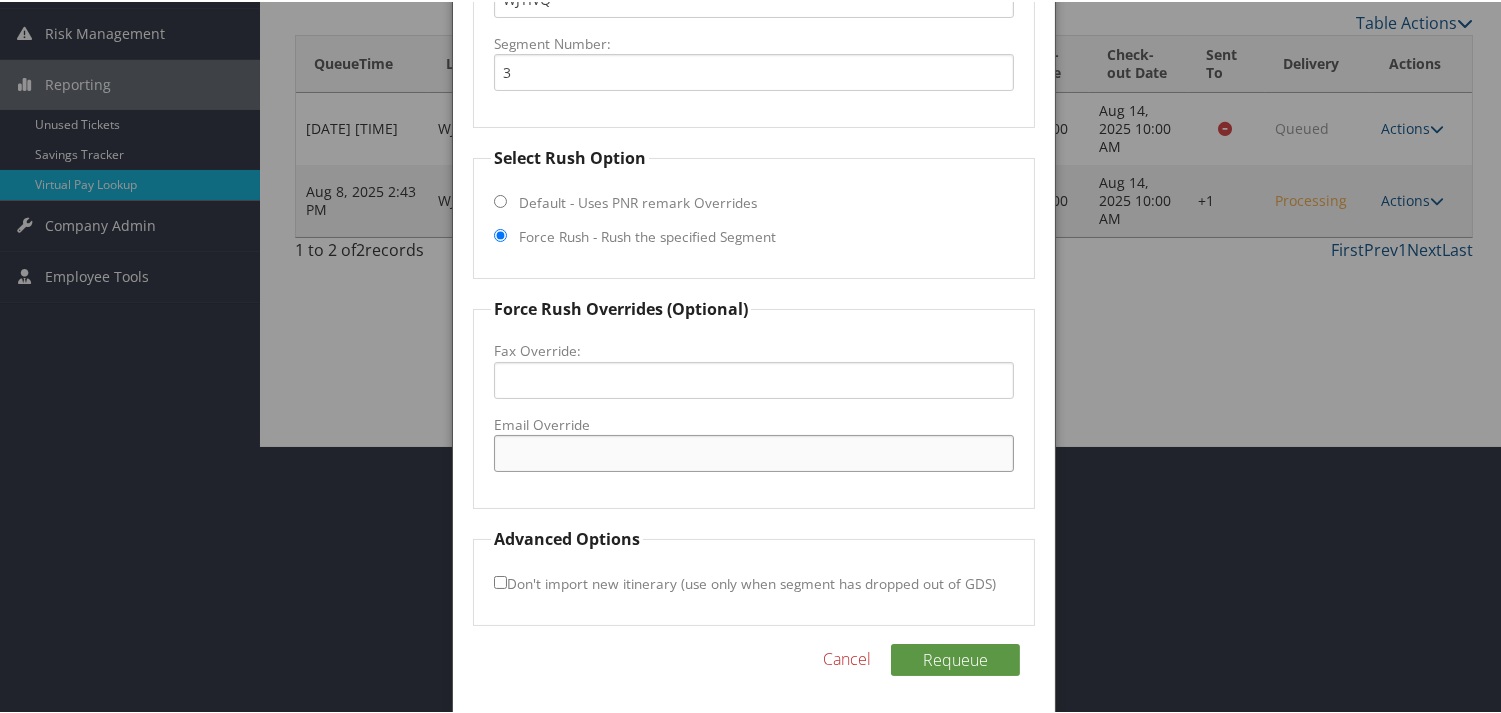 click on "Email Override" at bounding box center [753, 451] 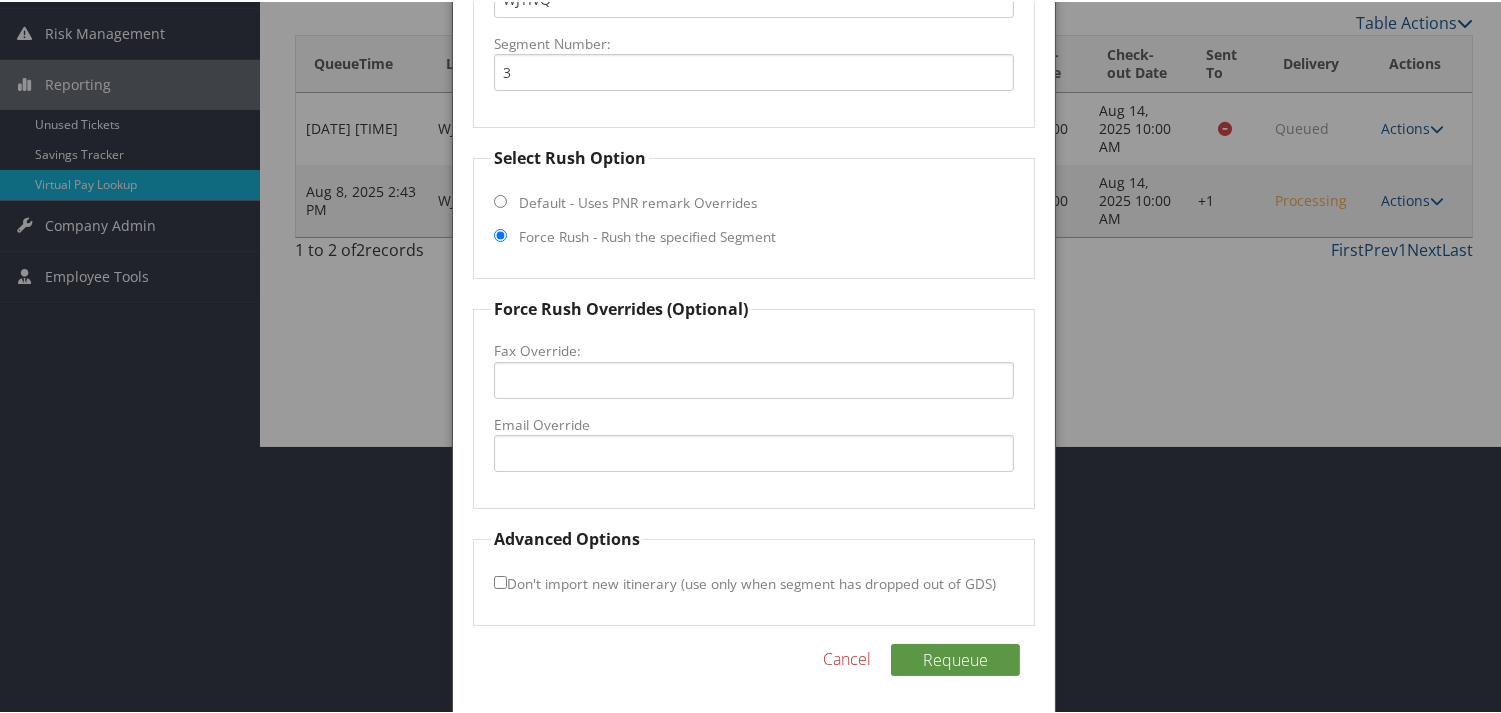 click at bounding box center (754, 356) 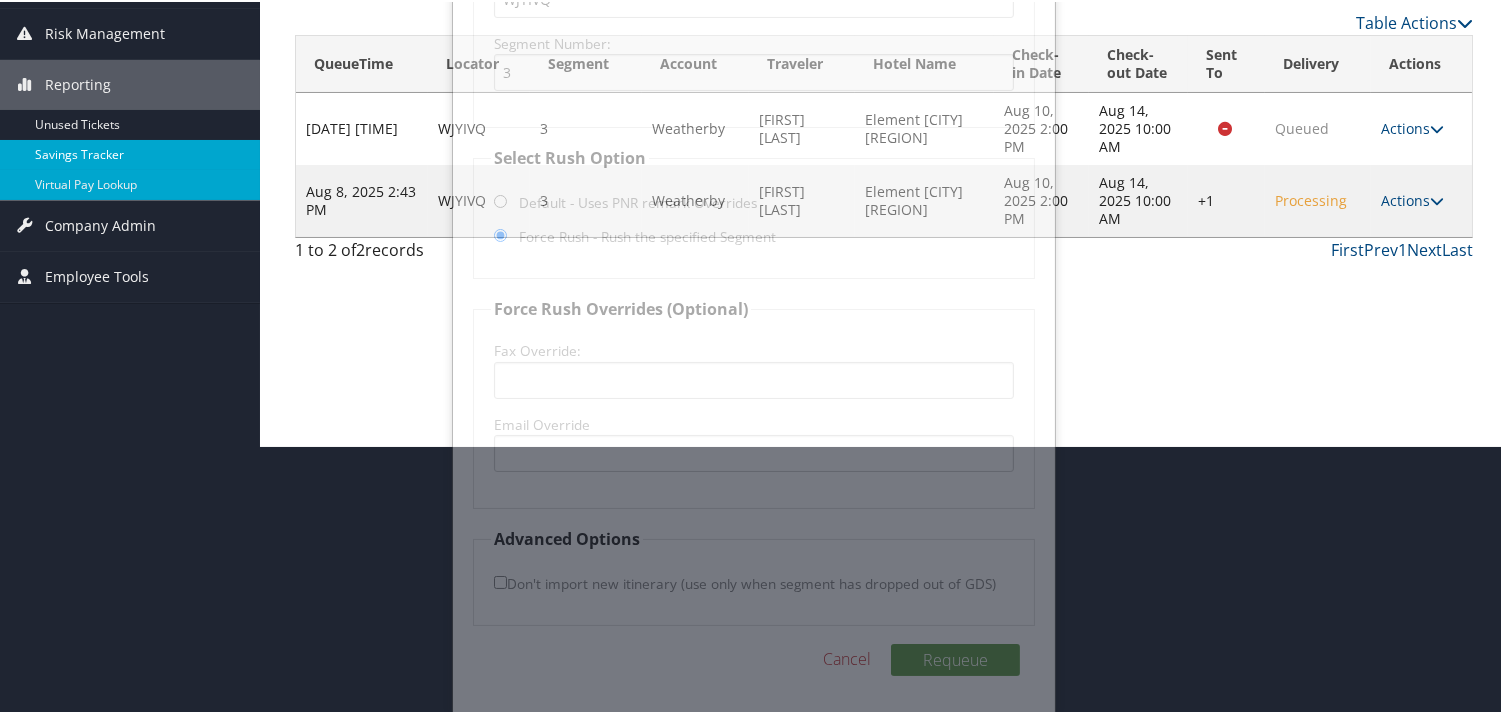 scroll, scrollTop: 0, scrollLeft: 0, axis: both 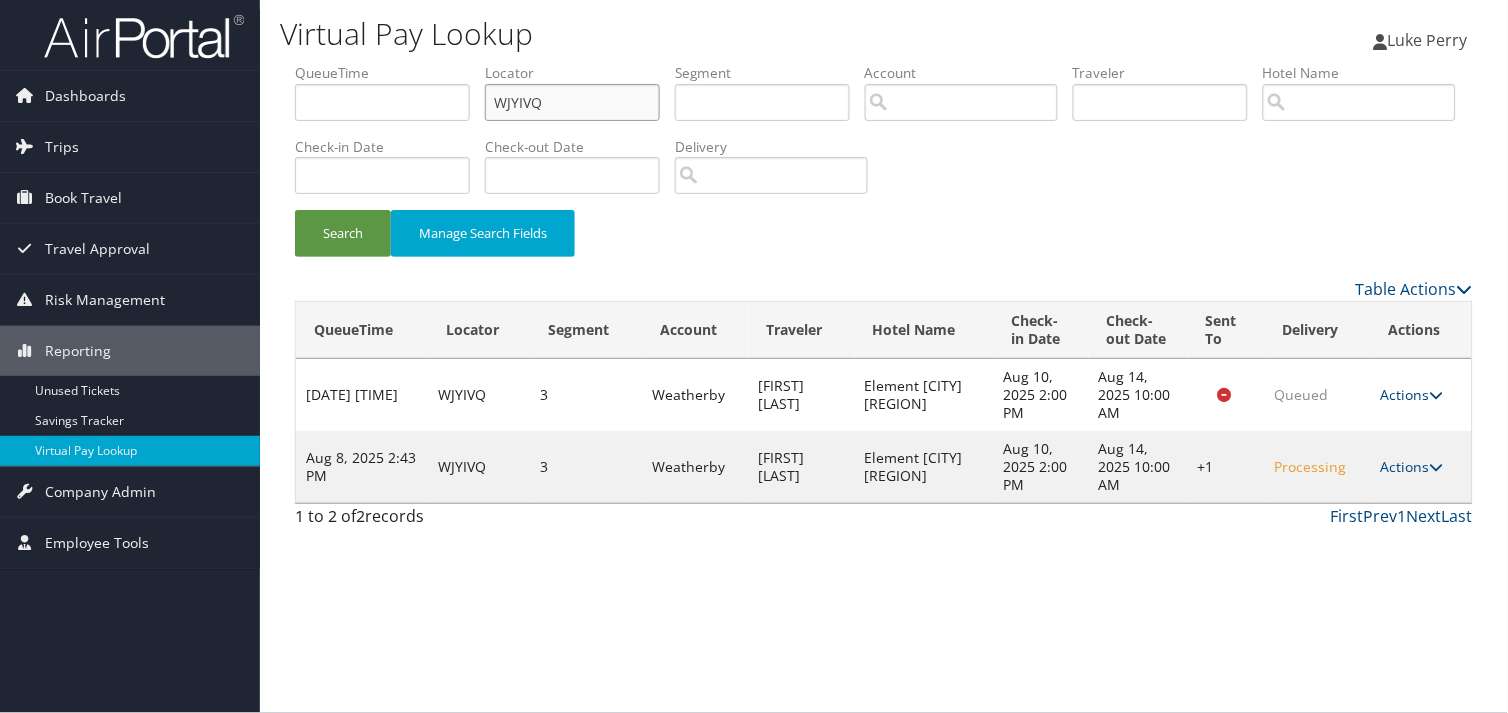 drag, startPoint x: 553, startPoint y: 105, endPoint x: 416, endPoint y: 101, distance: 137.05838 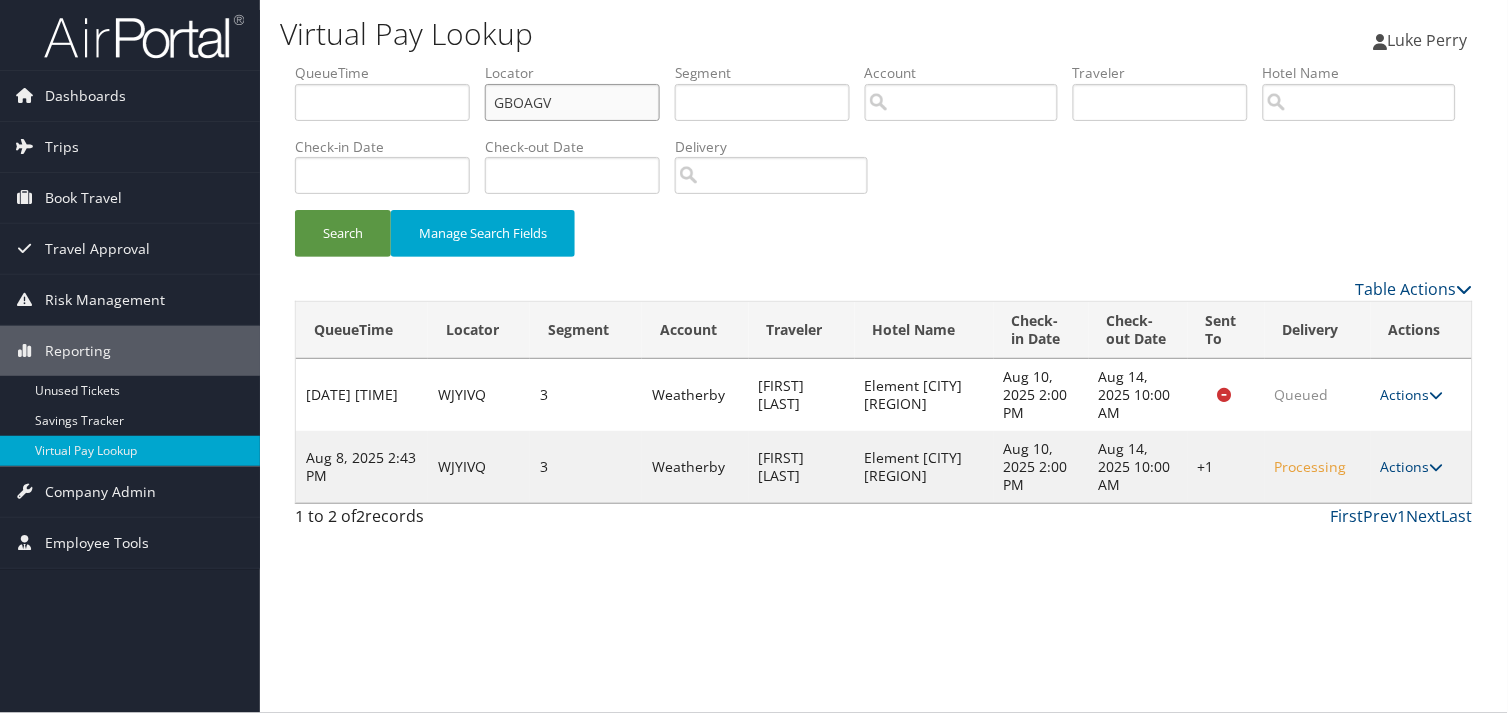 click on "GBOAGV" at bounding box center (572, 102) 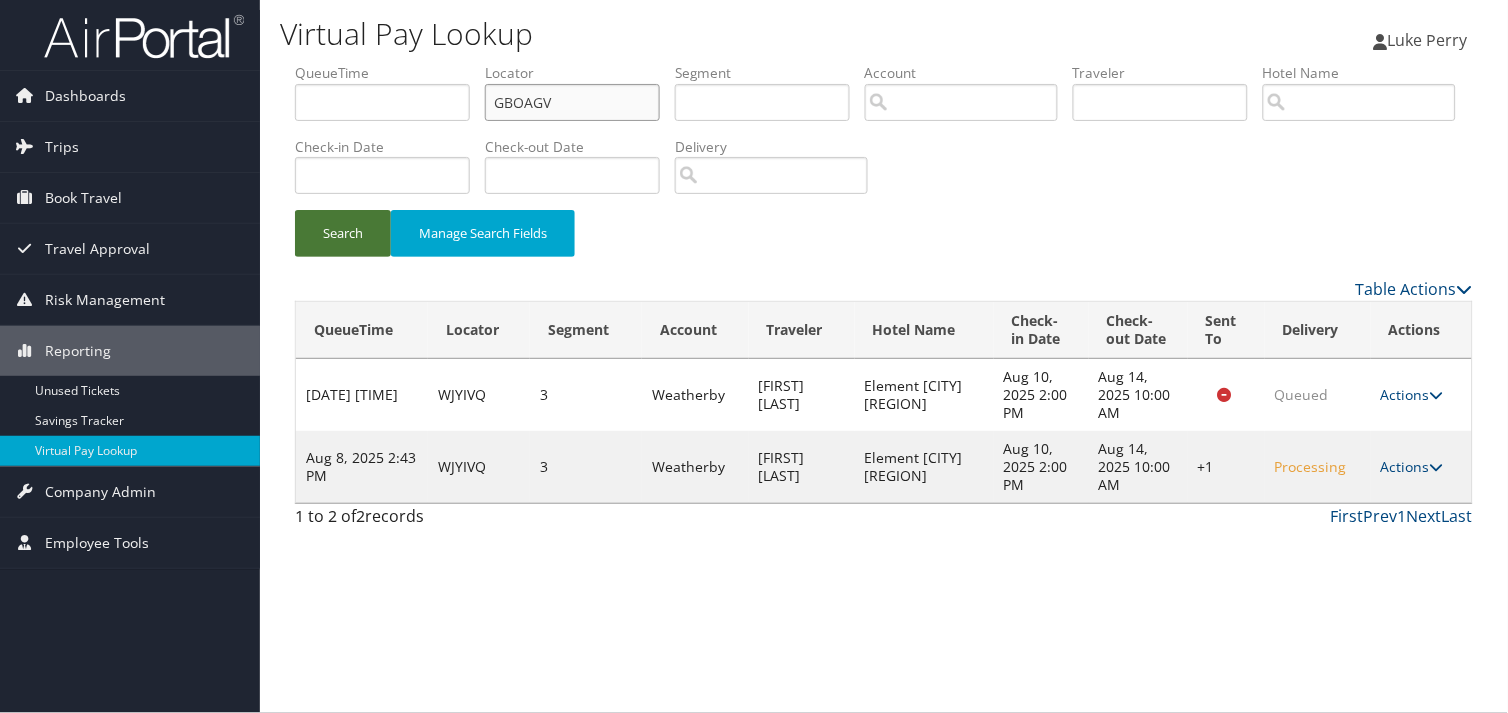 type on "GBOAGV" 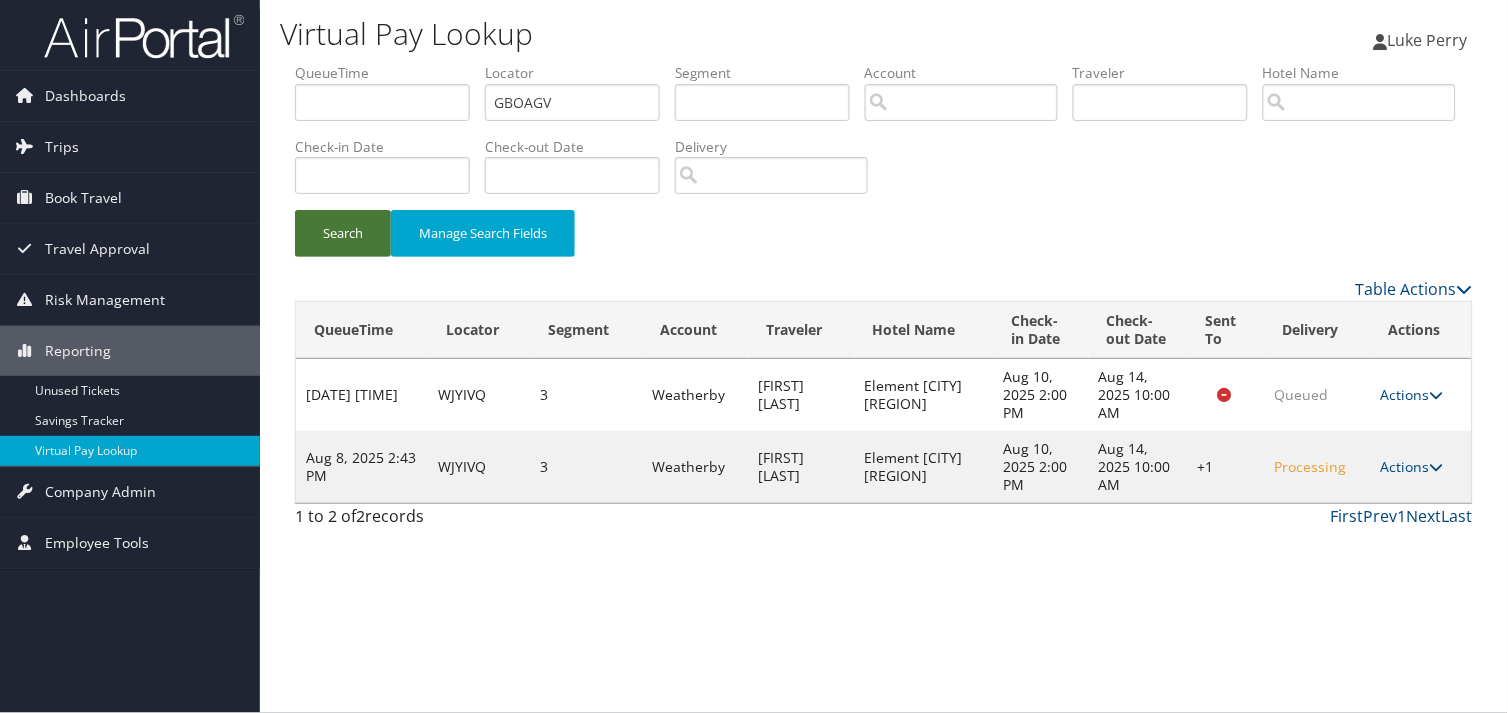 click on "Search" at bounding box center (343, 233) 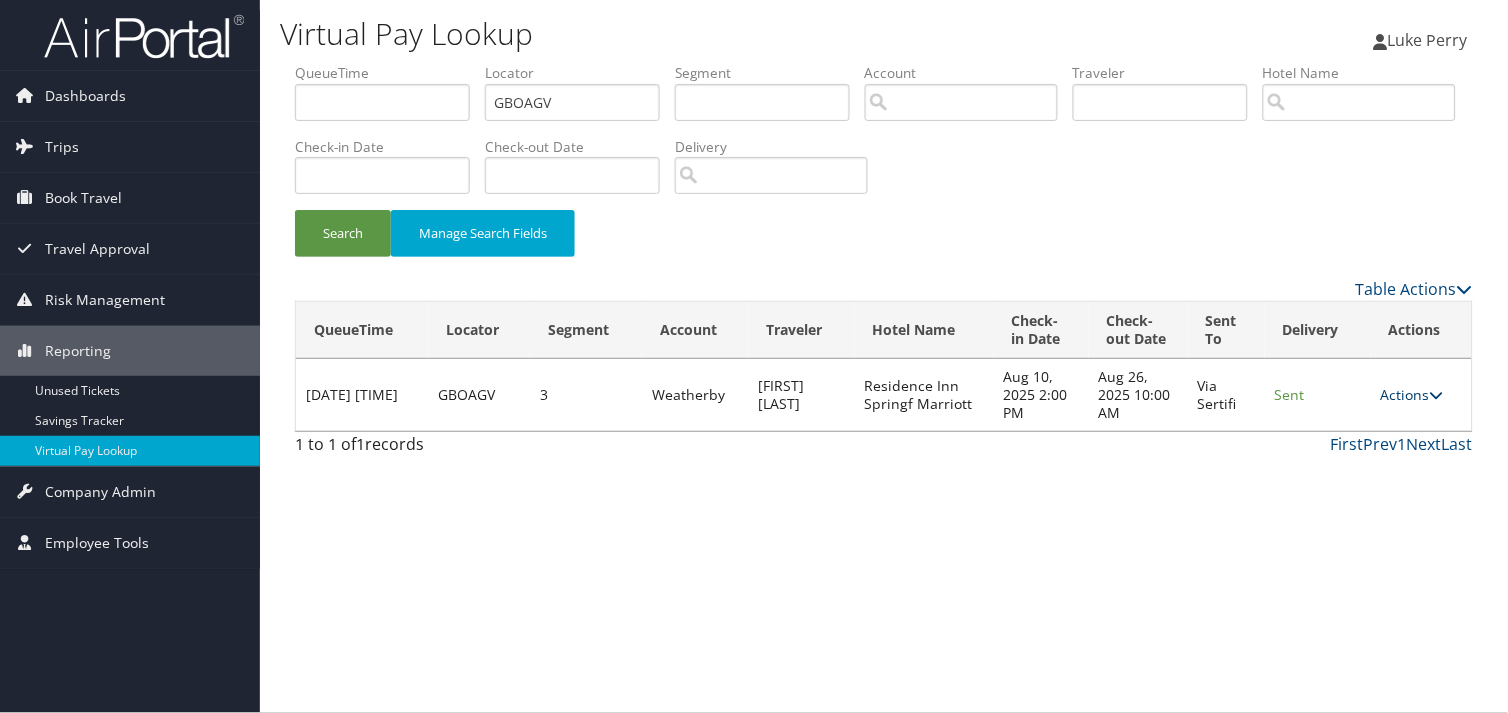 click on "Actions" at bounding box center [1412, 394] 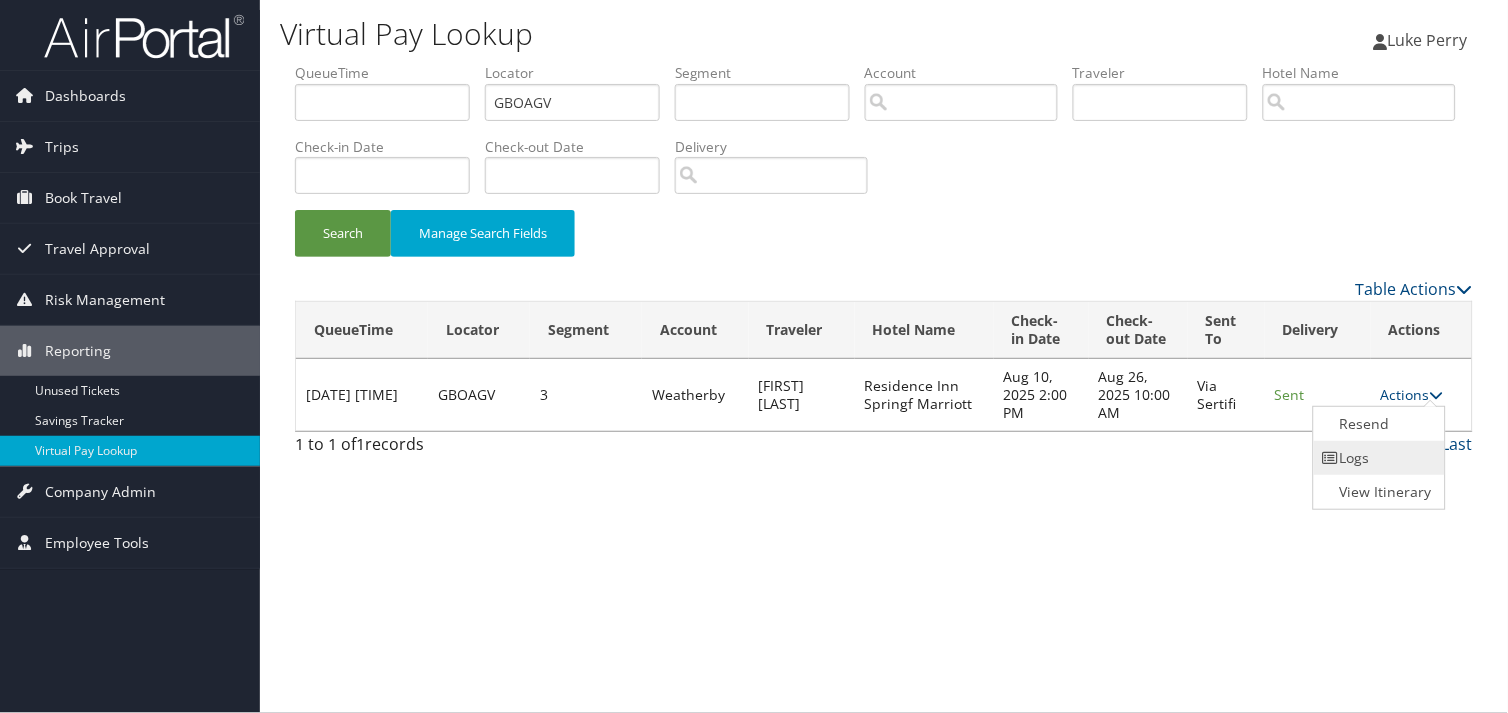 click on "Logs" at bounding box center [1377, 458] 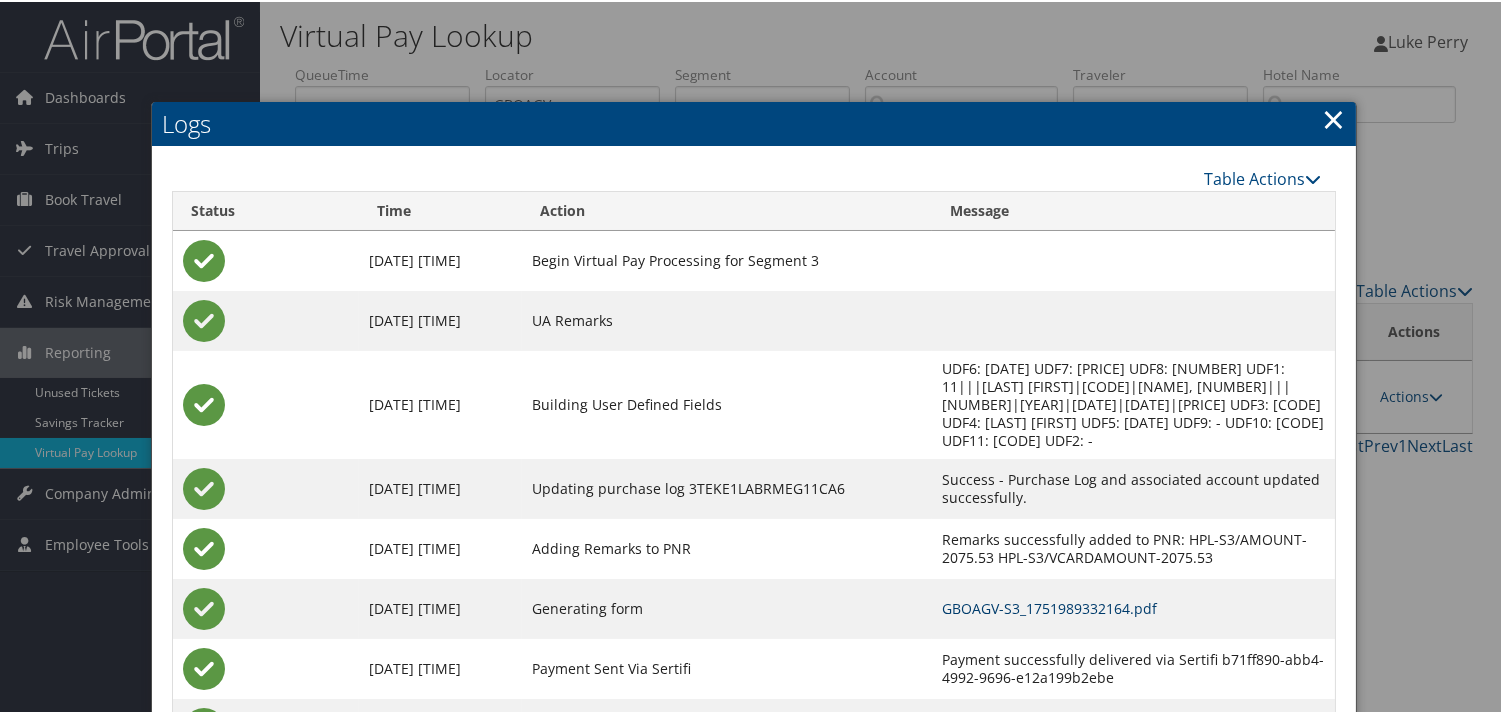 drag, startPoint x: 970, startPoint y: 620, endPoint x: 991, endPoint y: 625, distance: 21.587032 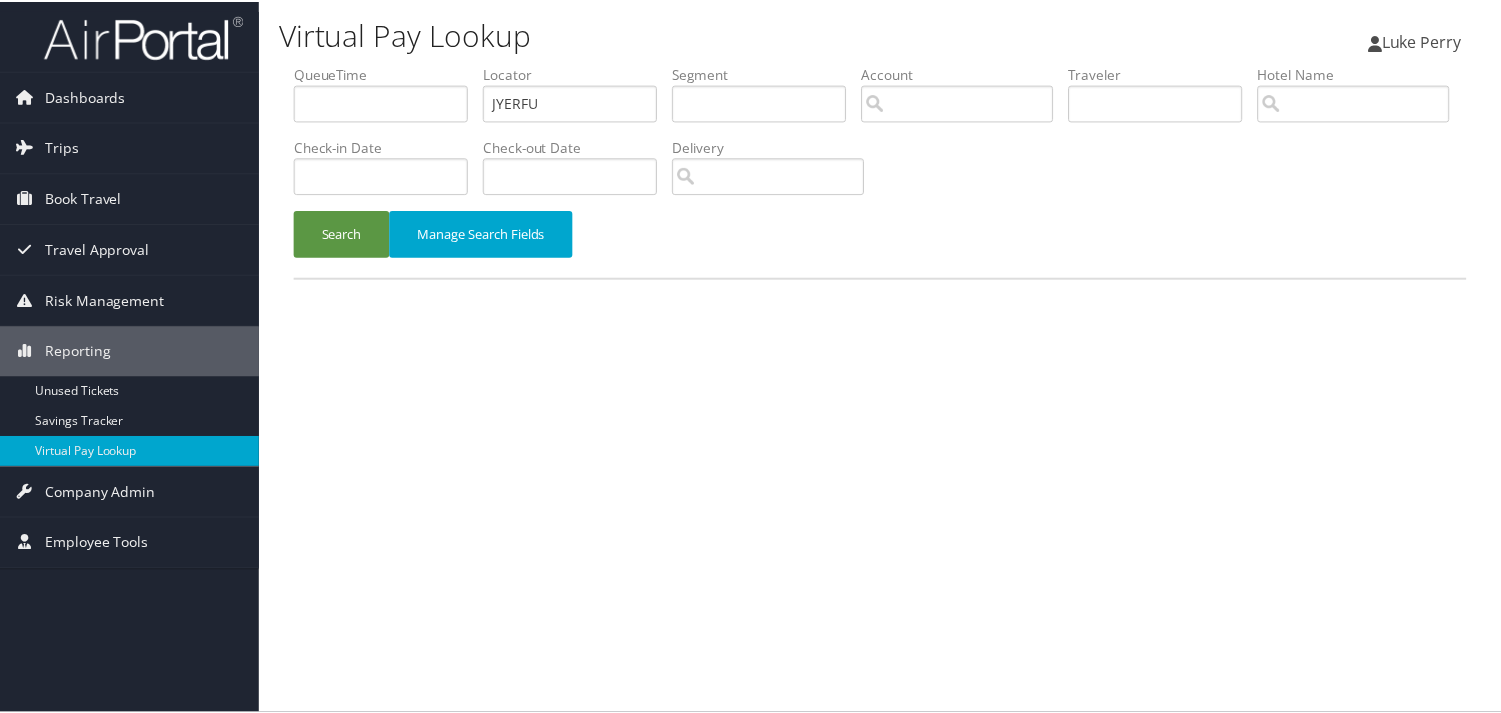 scroll, scrollTop: 0, scrollLeft: 0, axis: both 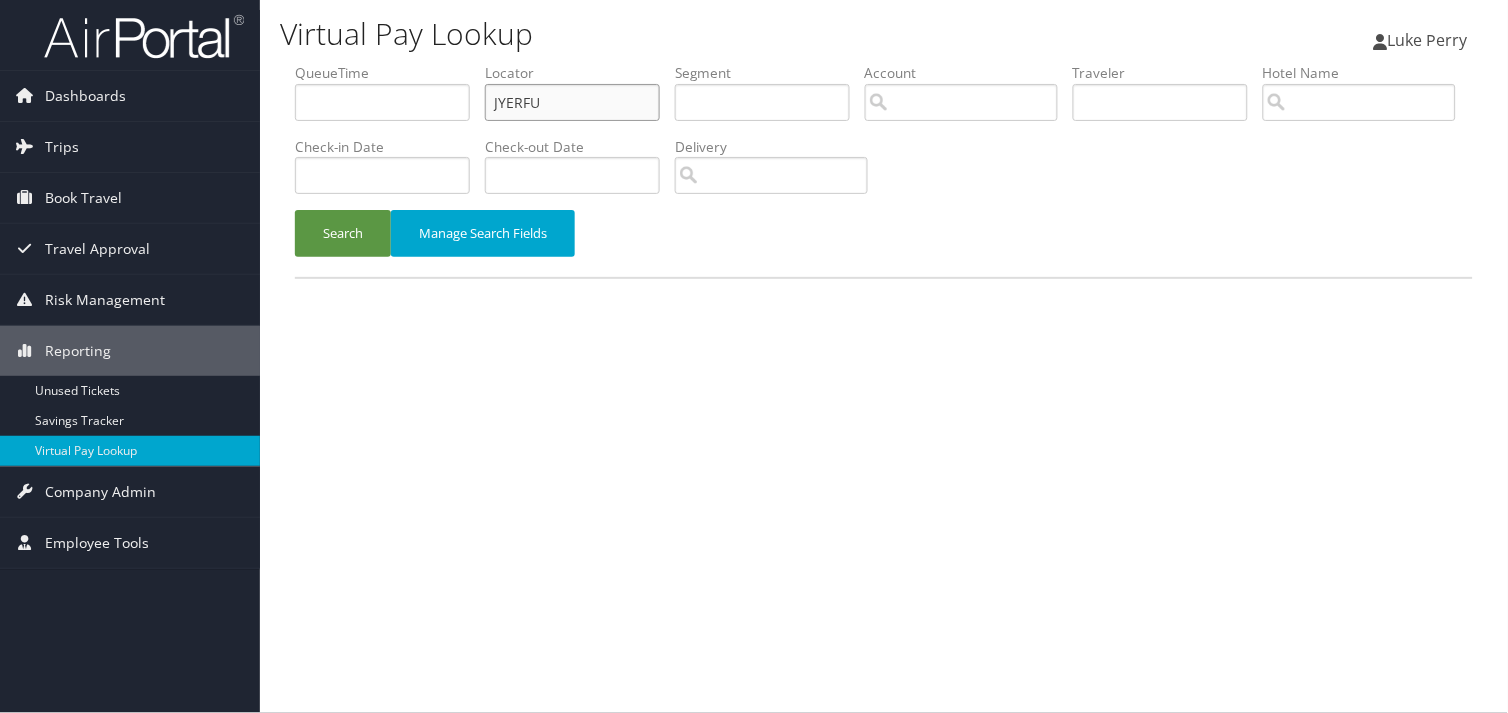 drag, startPoint x: 552, startPoint y: 106, endPoint x: 294, endPoint y: 106, distance: 258 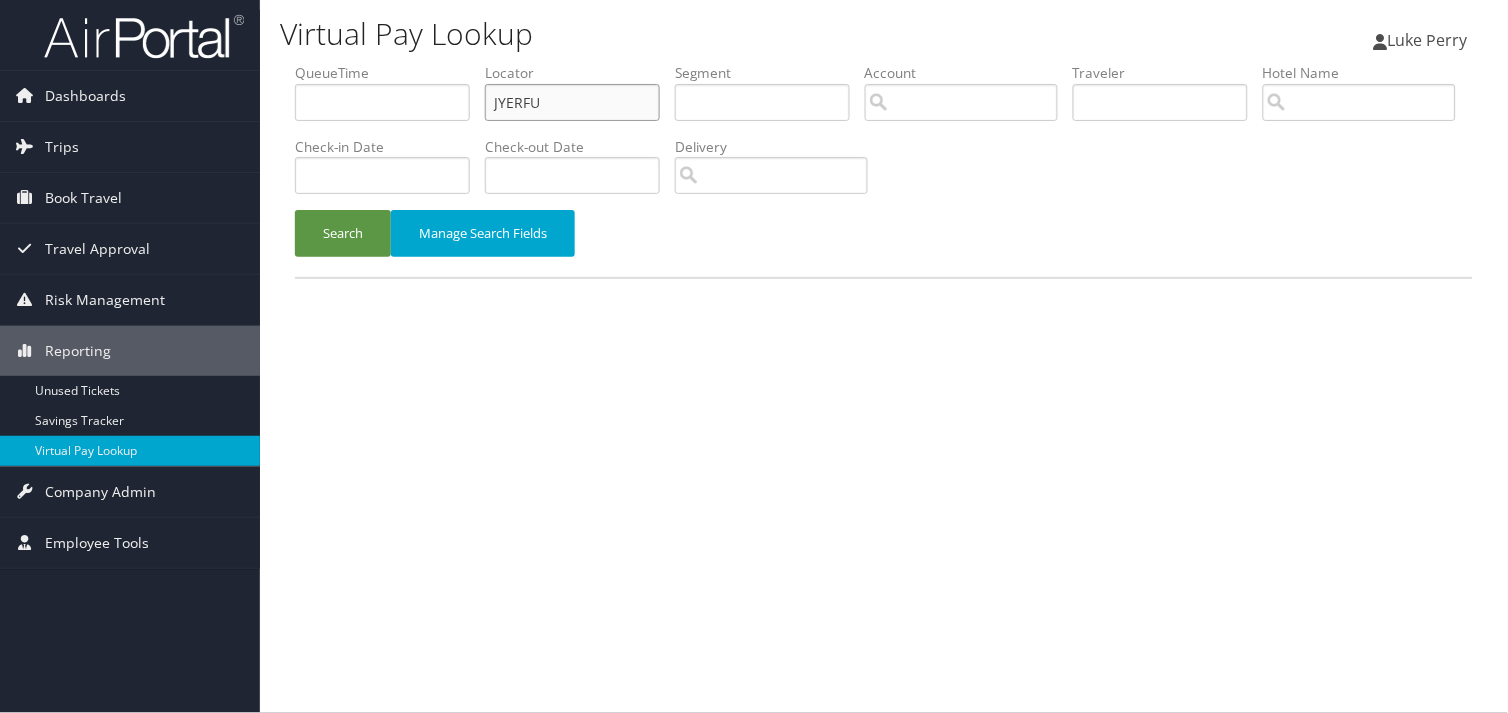 click on "QueueTime Locator JYERFU Segment Account Traveler Hotel Name Check-in Date Check-out Date Delivery" at bounding box center (884, 63) 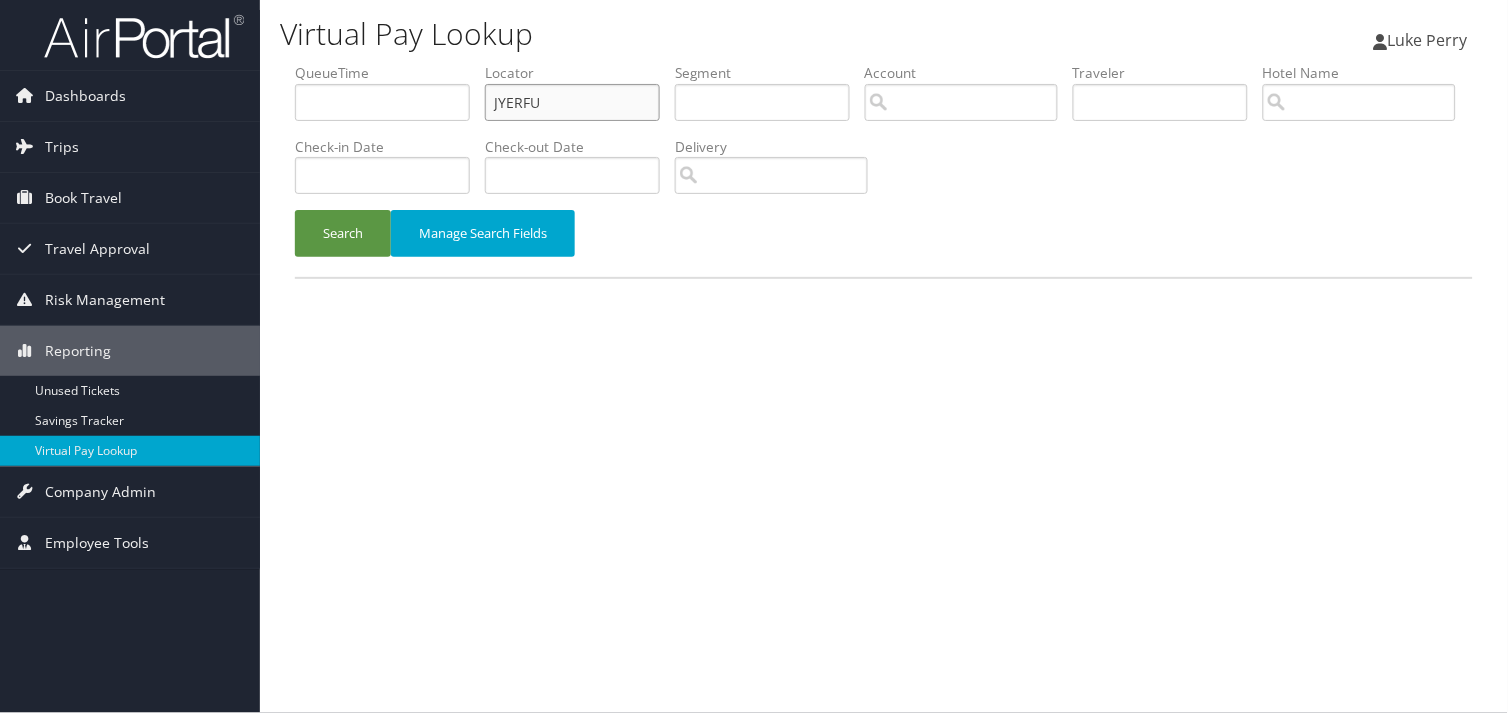 paste on "MPNGIW" 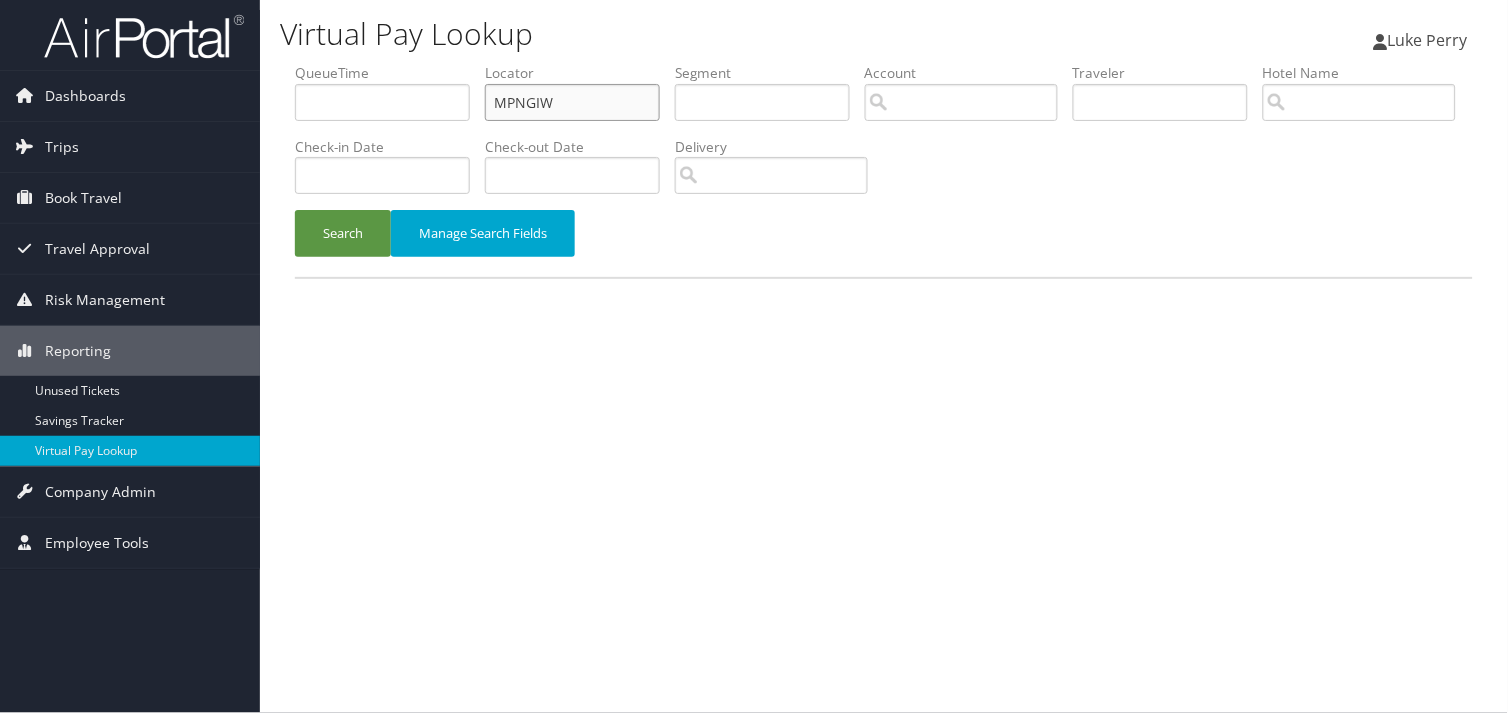 click on "MPNGIW" at bounding box center (572, 102) 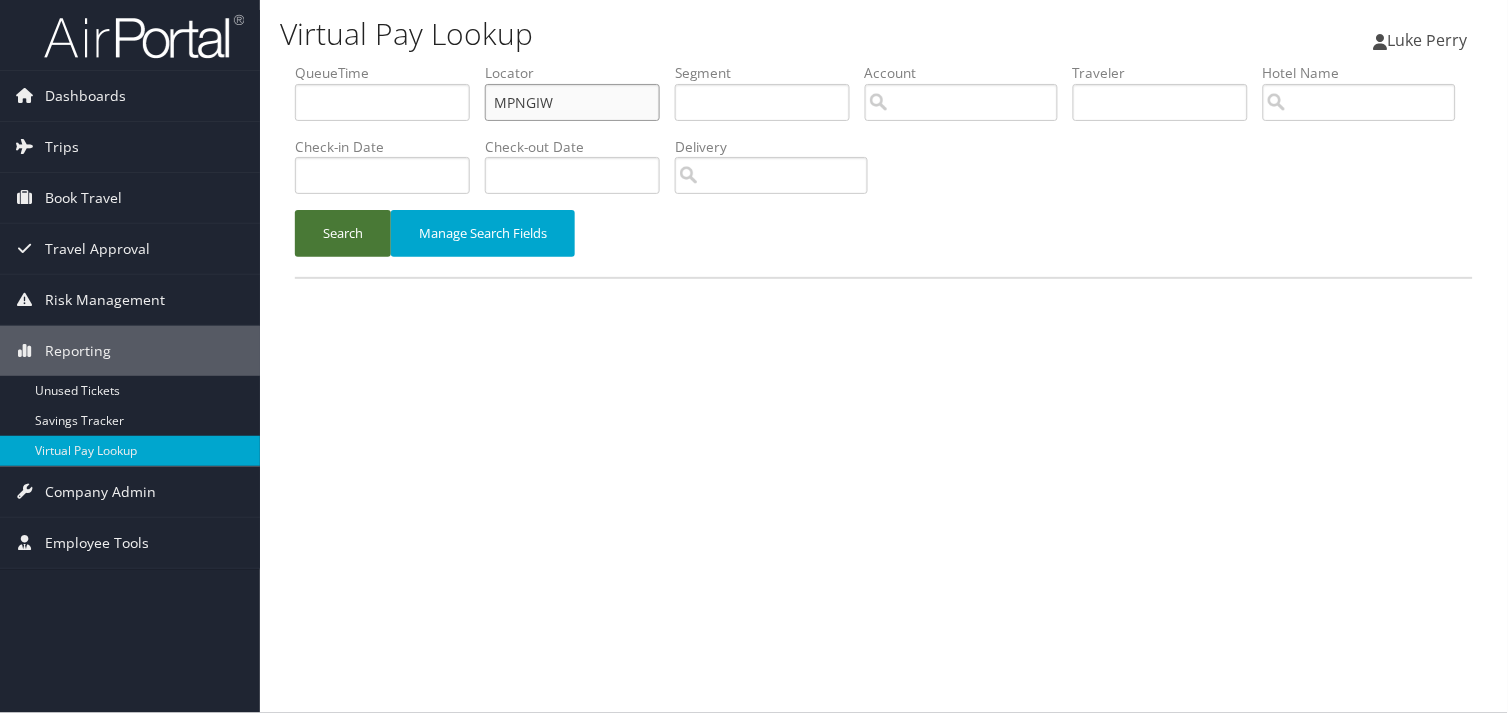 type on "MPNGIW" 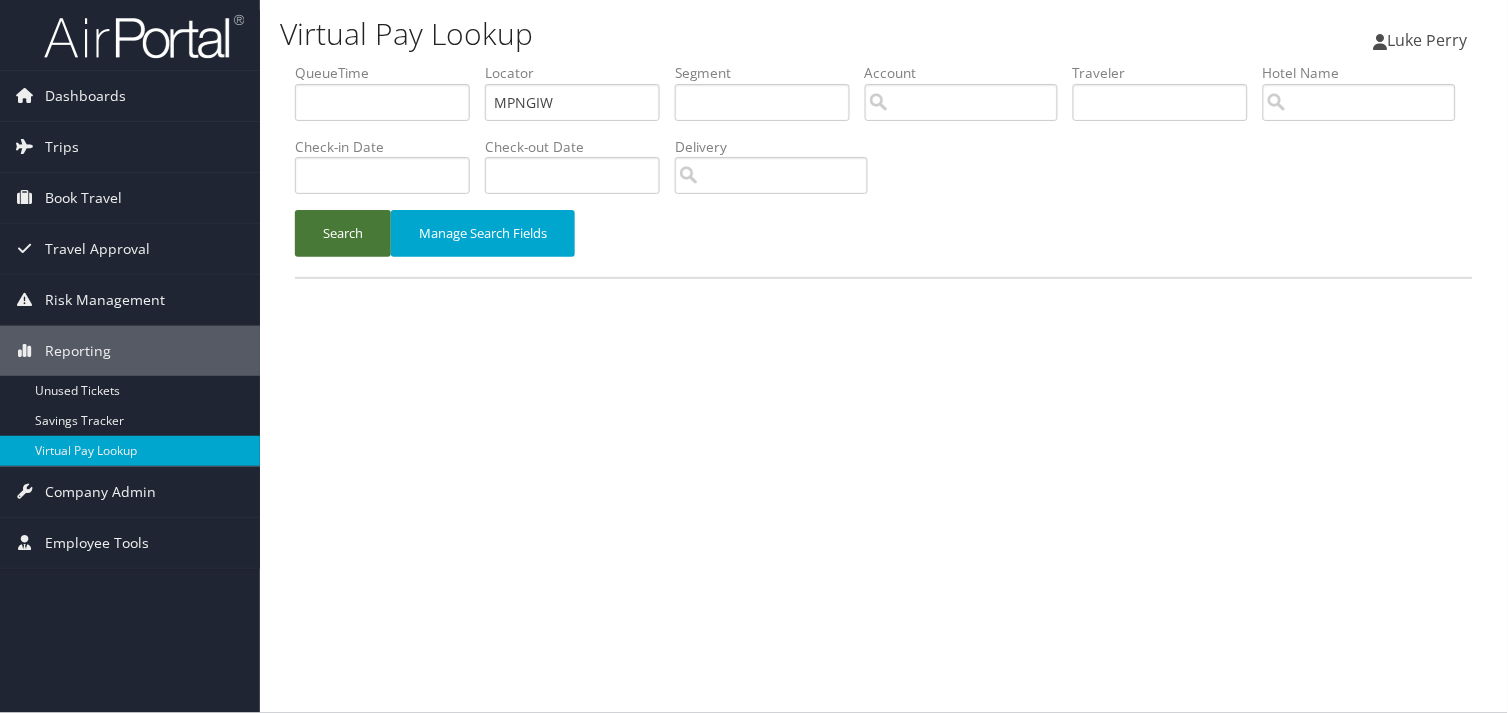 click on "Search" at bounding box center [343, 233] 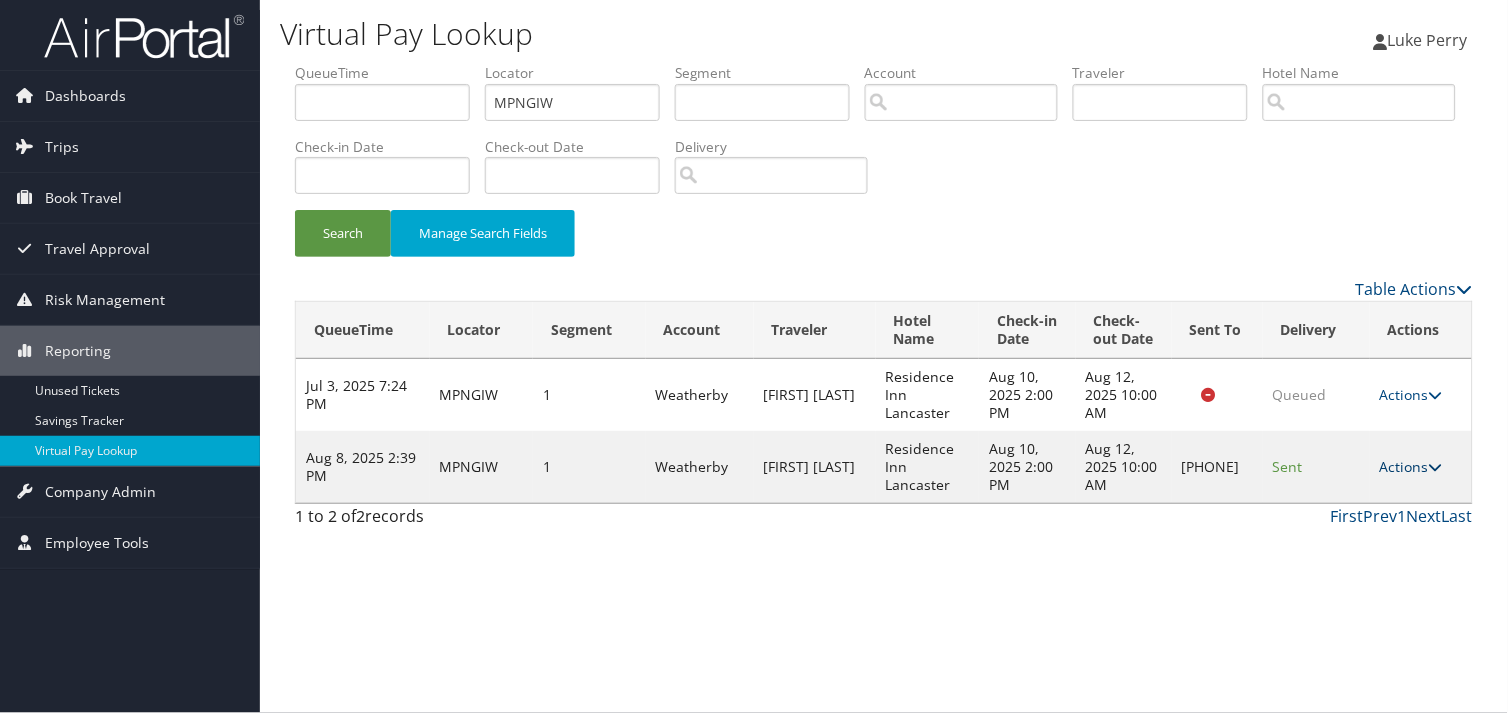 click on "Actions" at bounding box center (1411, 466) 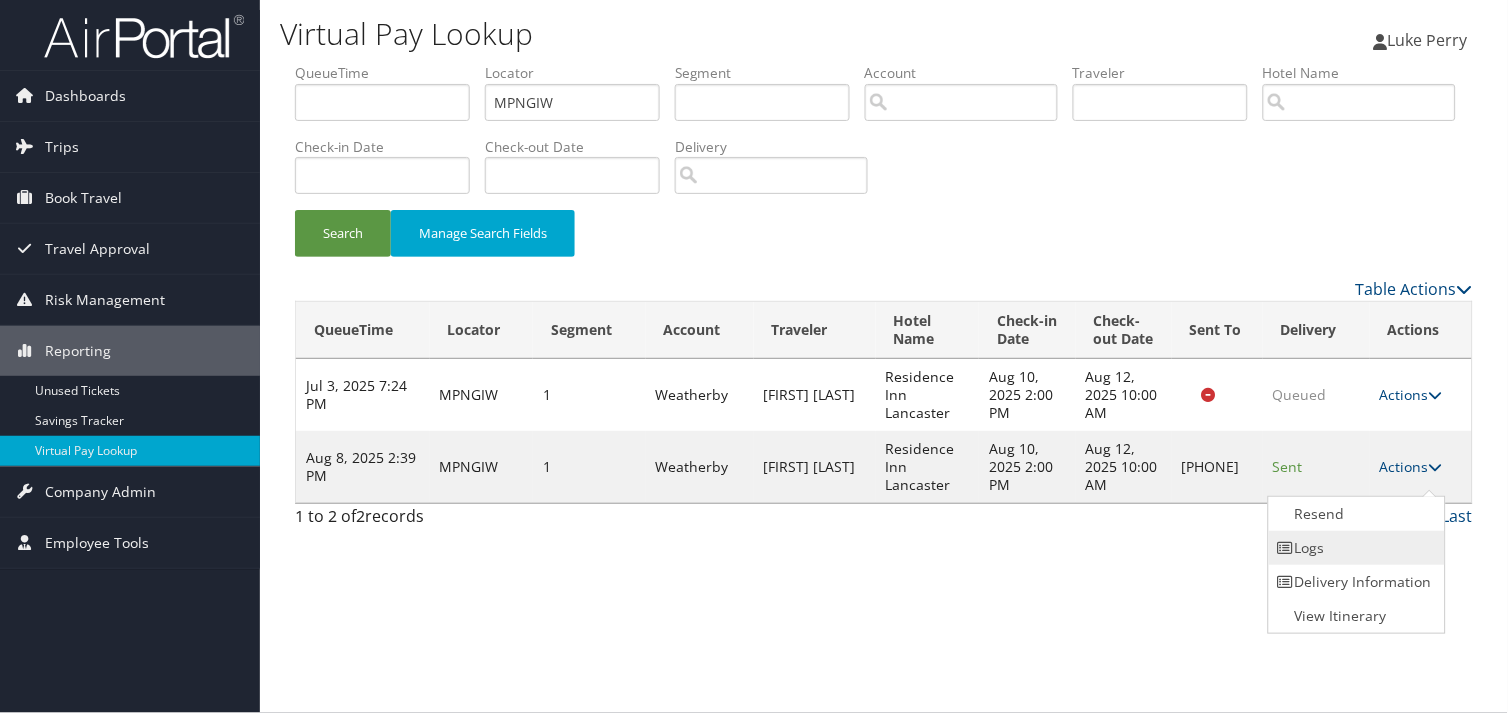 click on "Logs" at bounding box center [1354, 548] 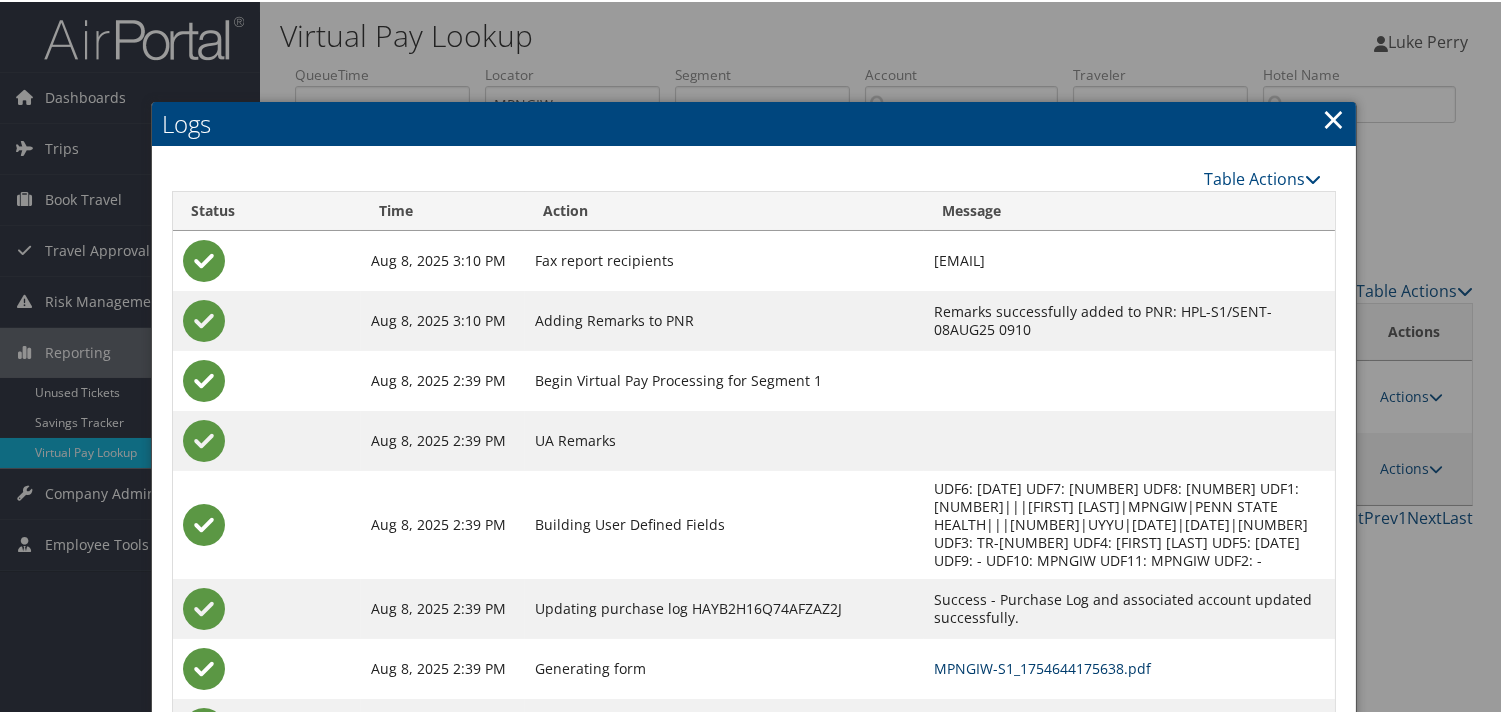 click on "MPNGIW-S1_1754644175638.pdf" at bounding box center [1042, 666] 